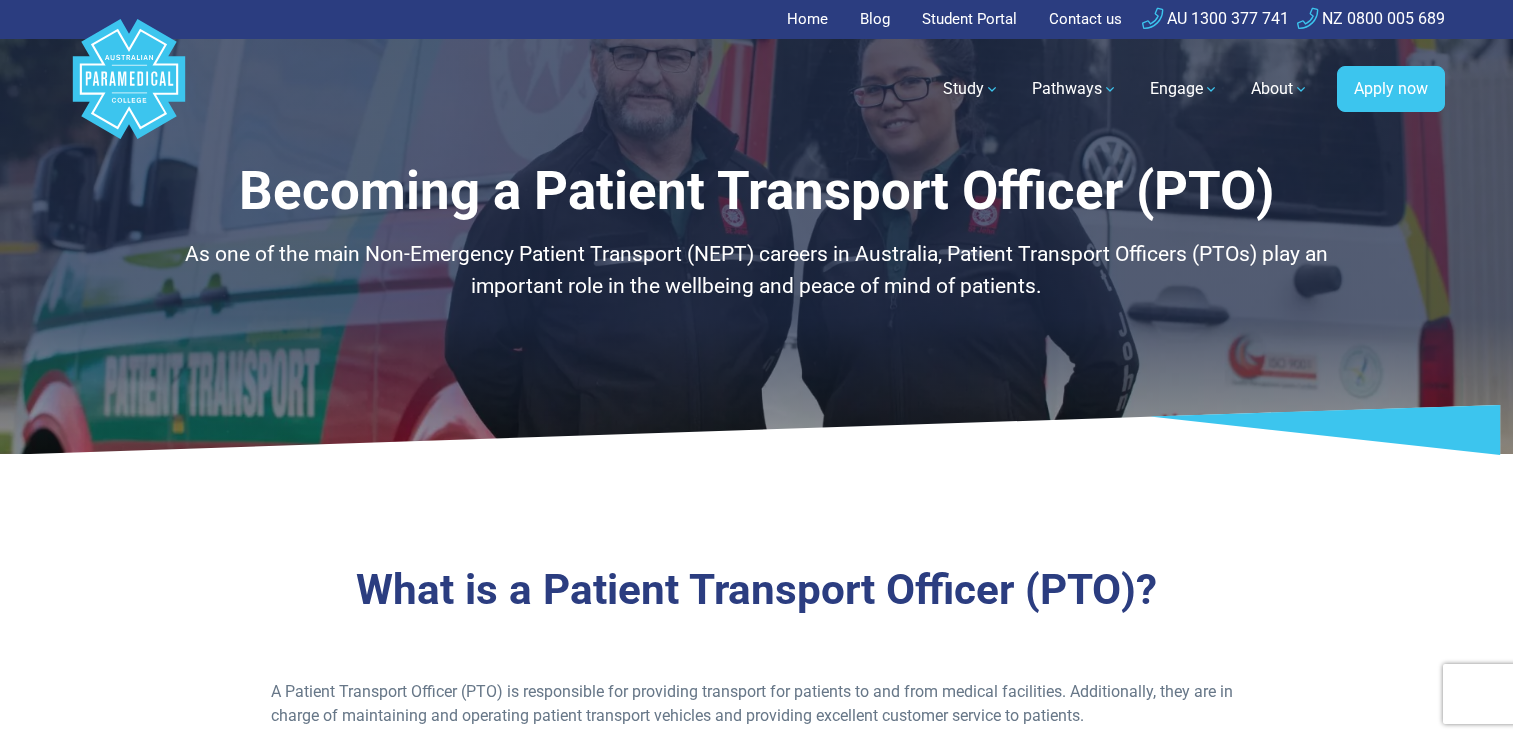 scroll, scrollTop: 0, scrollLeft: 0, axis: both 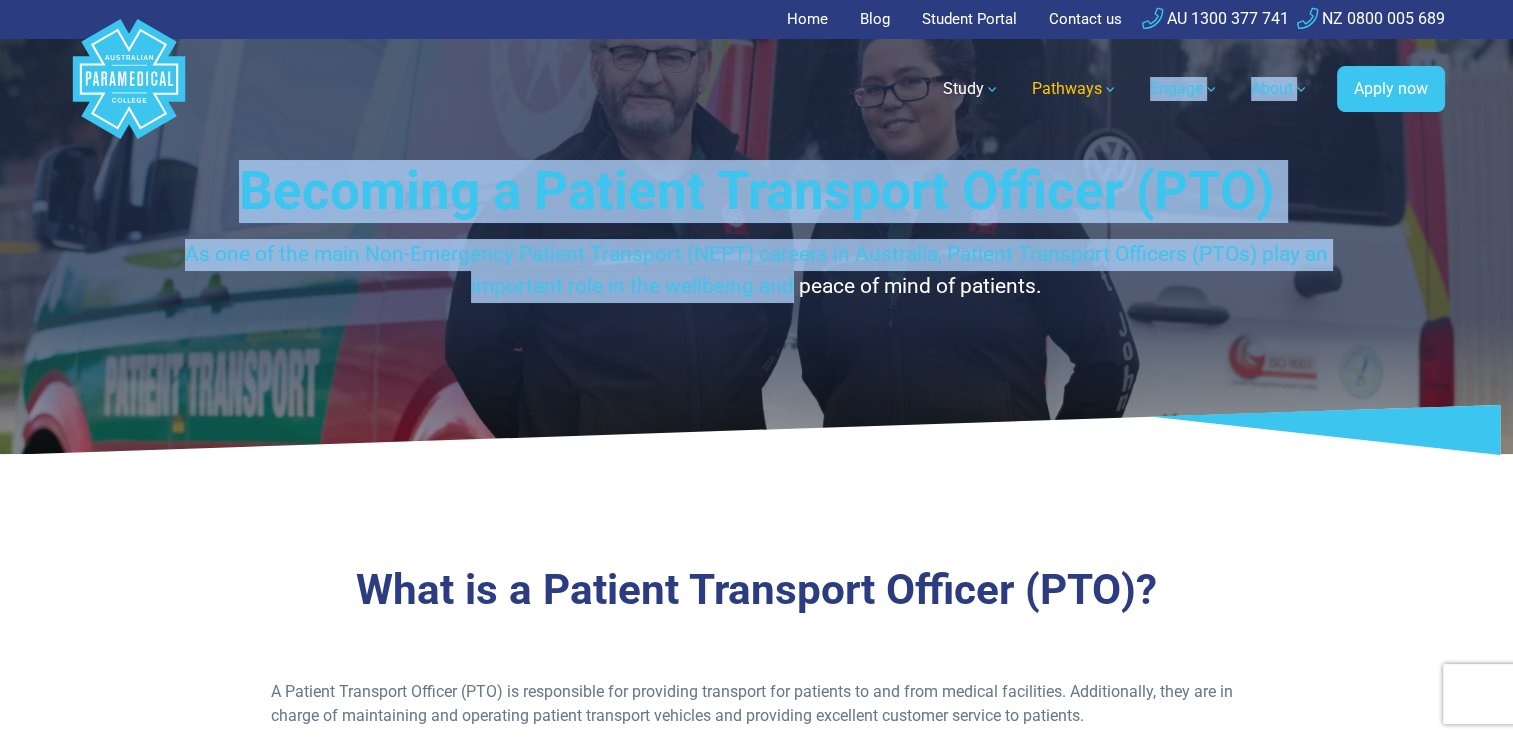 drag, startPoint x: 793, startPoint y: 356, endPoint x: 1118, endPoint y: 73, distance: 430.94547 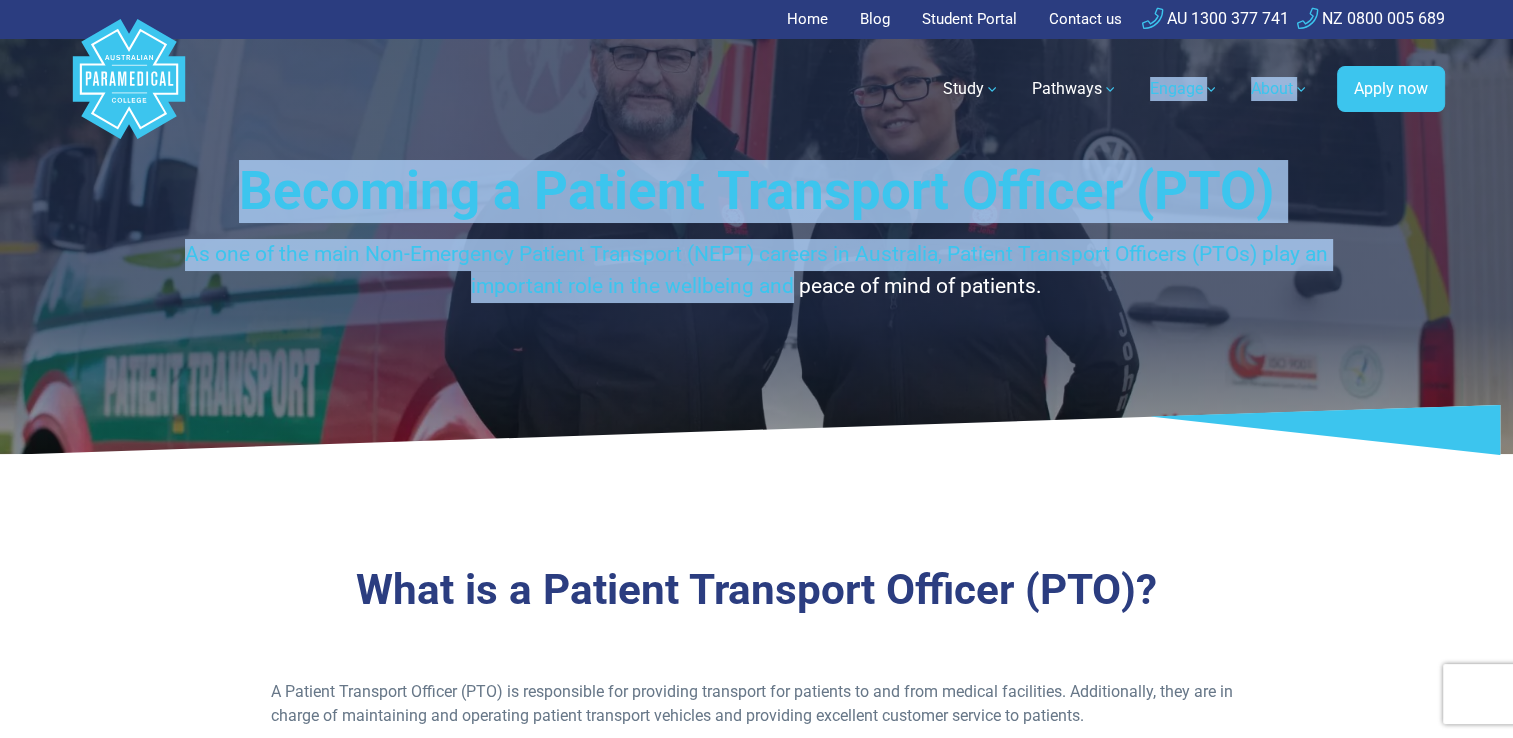click on "Home" at bounding box center [813, 19] 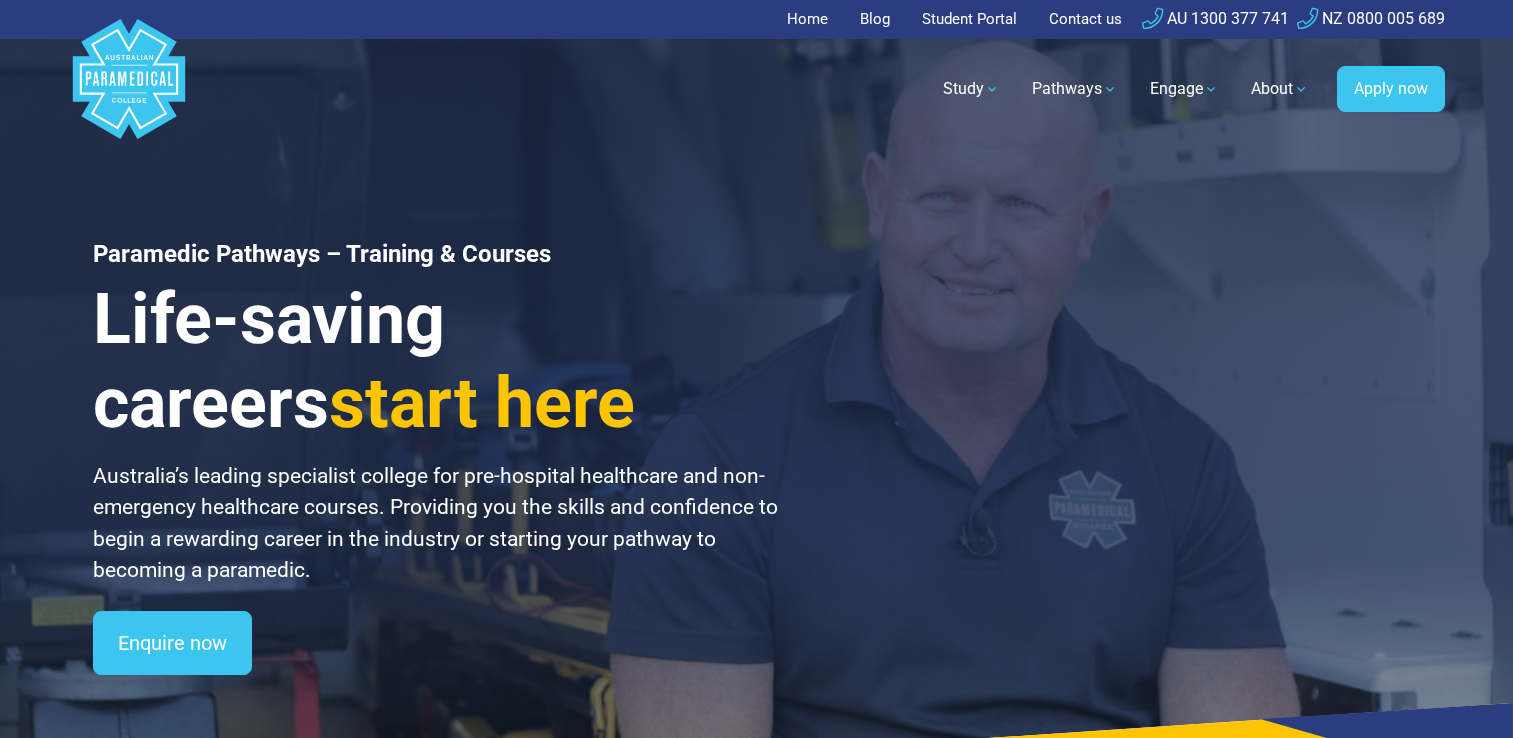 scroll, scrollTop: 0, scrollLeft: 0, axis: both 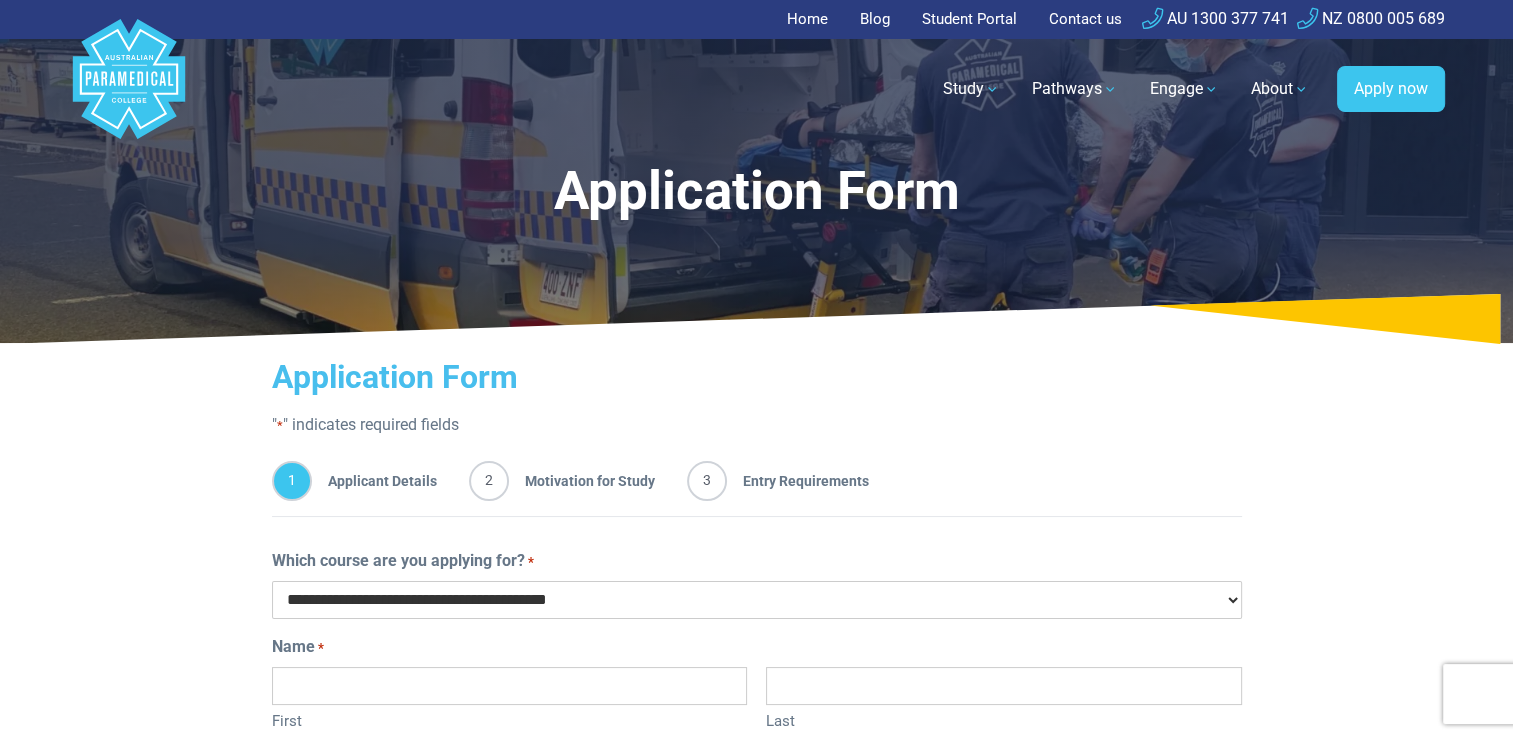 click on "**********" at bounding box center (757, 600) 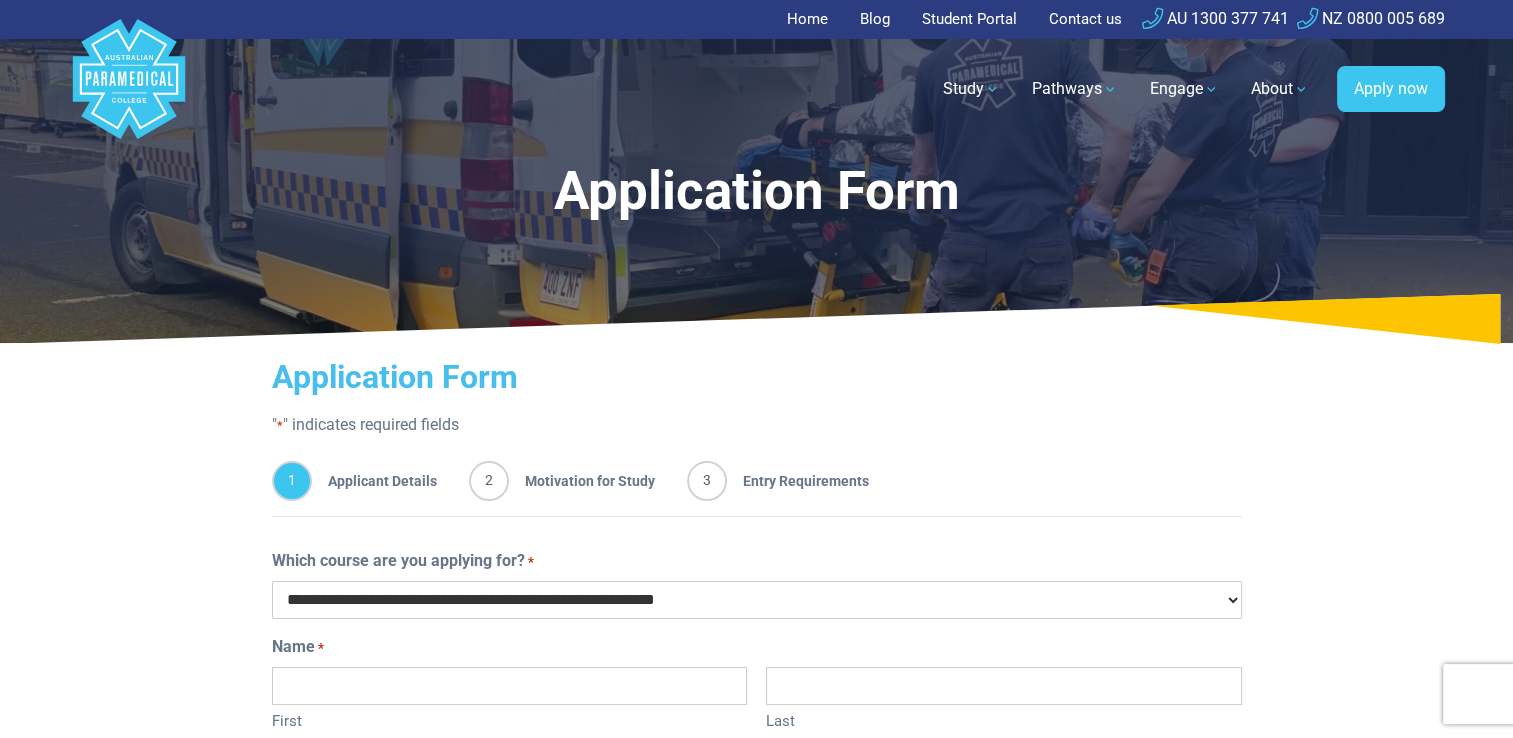 click on "**********" at bounding box center [757, 600] 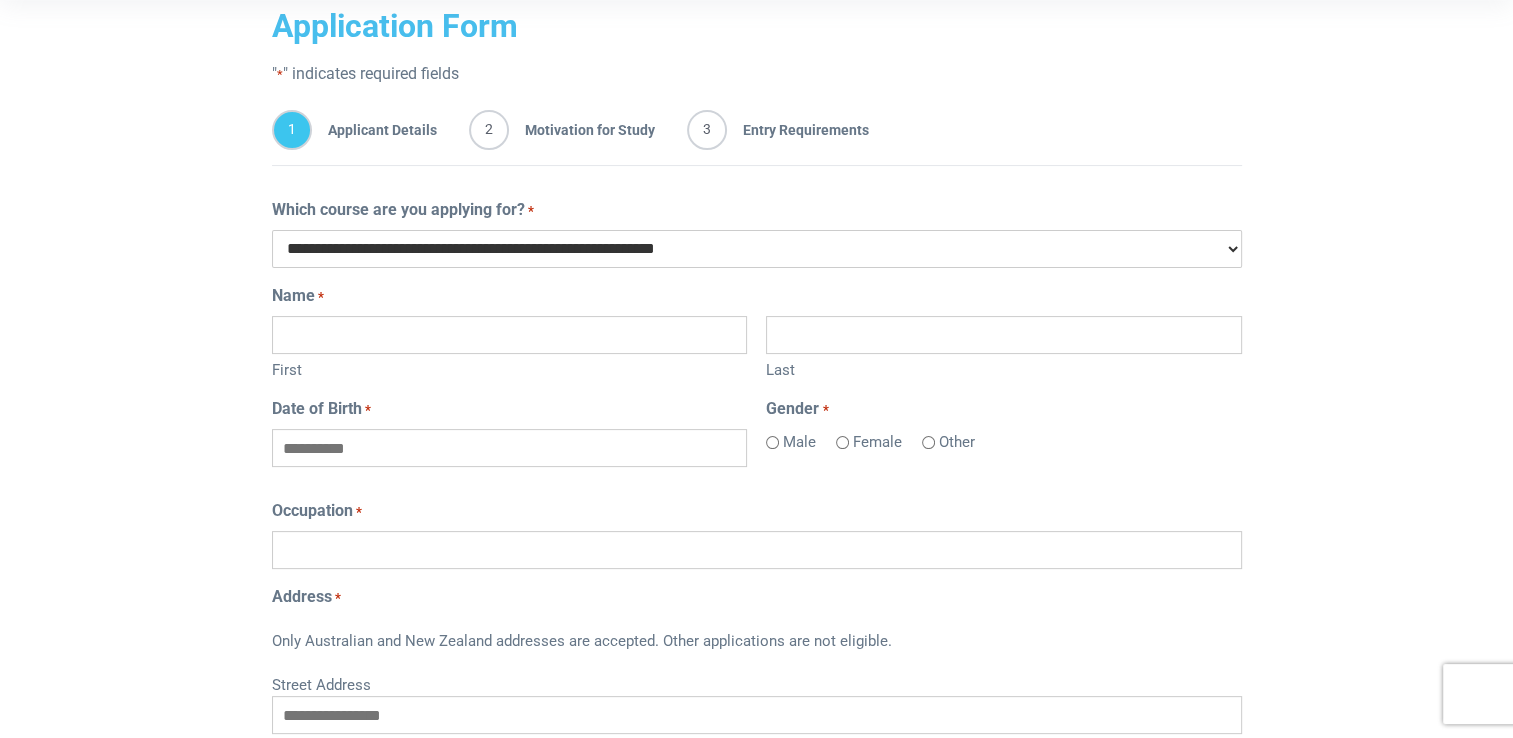 scroll, scrollTop: 276, scrollLeft: 0, axis: vertical 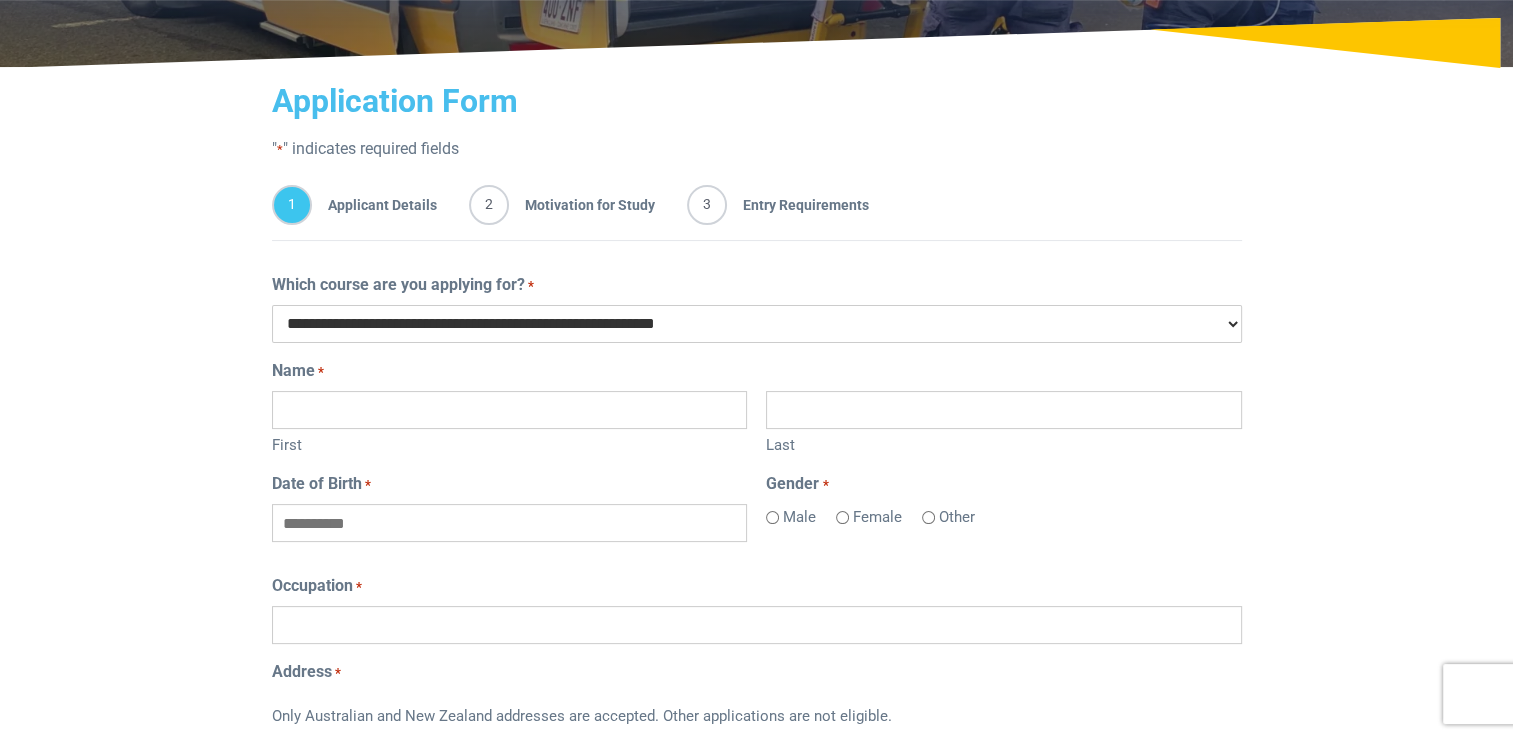 click on "First" at bounding box center (509, 410) 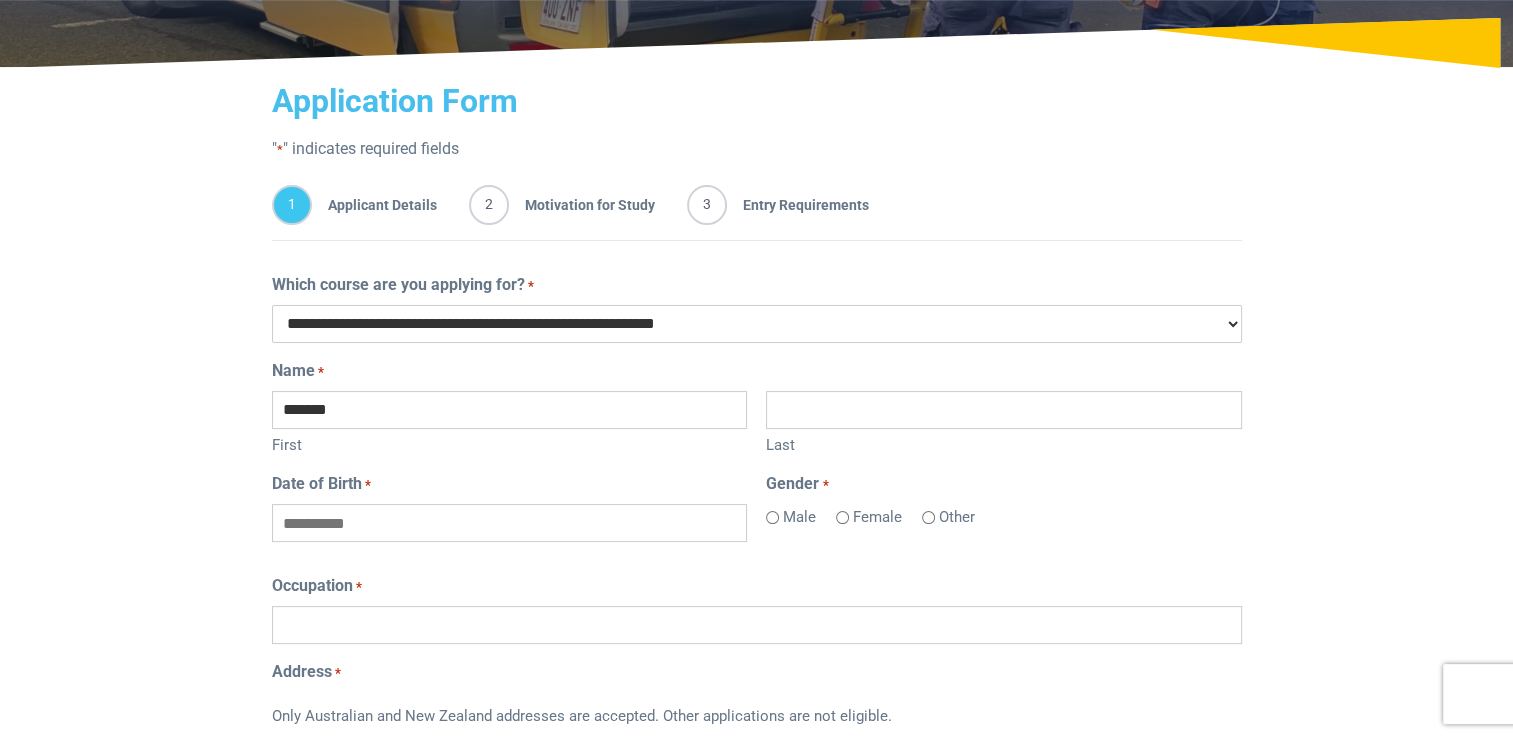 type on "****" 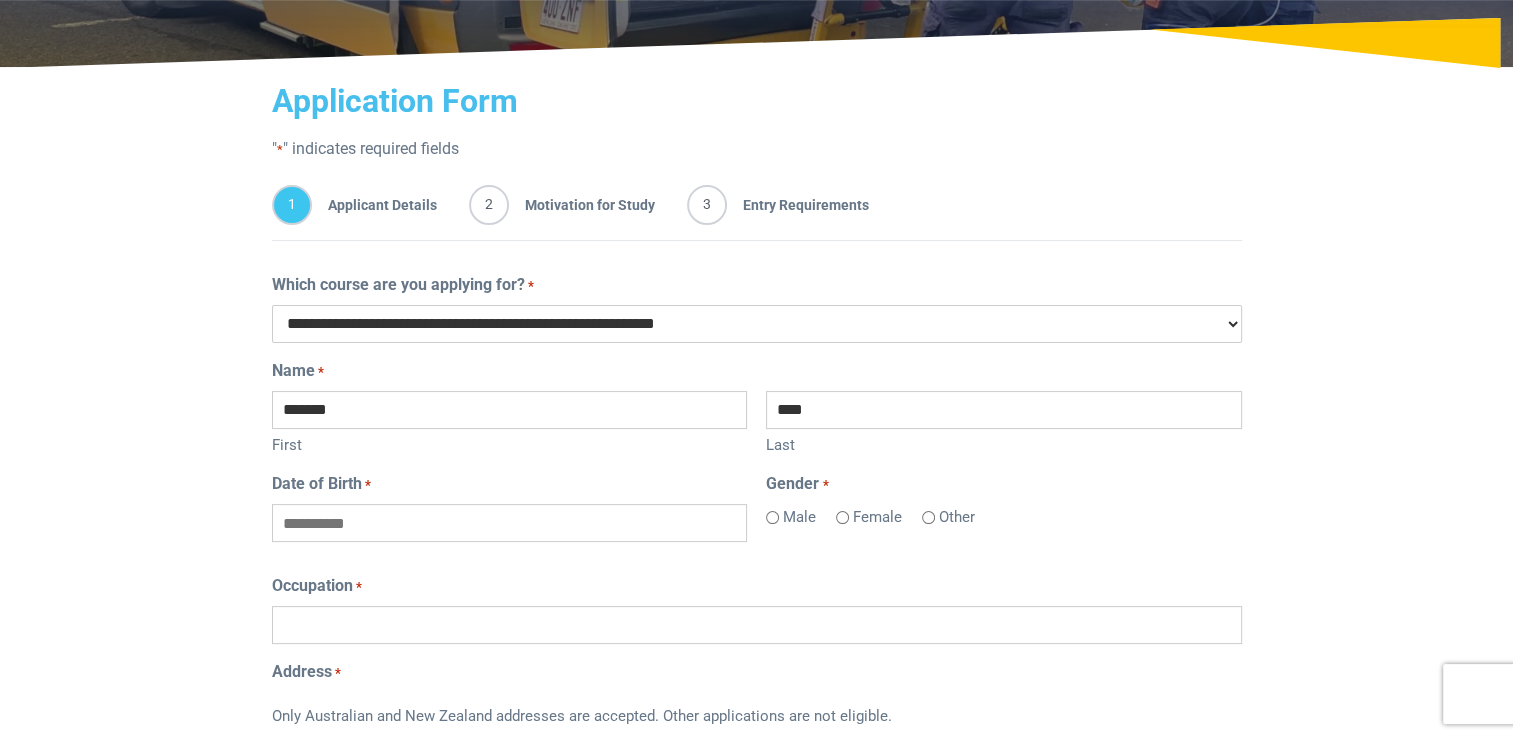 type on "**********" 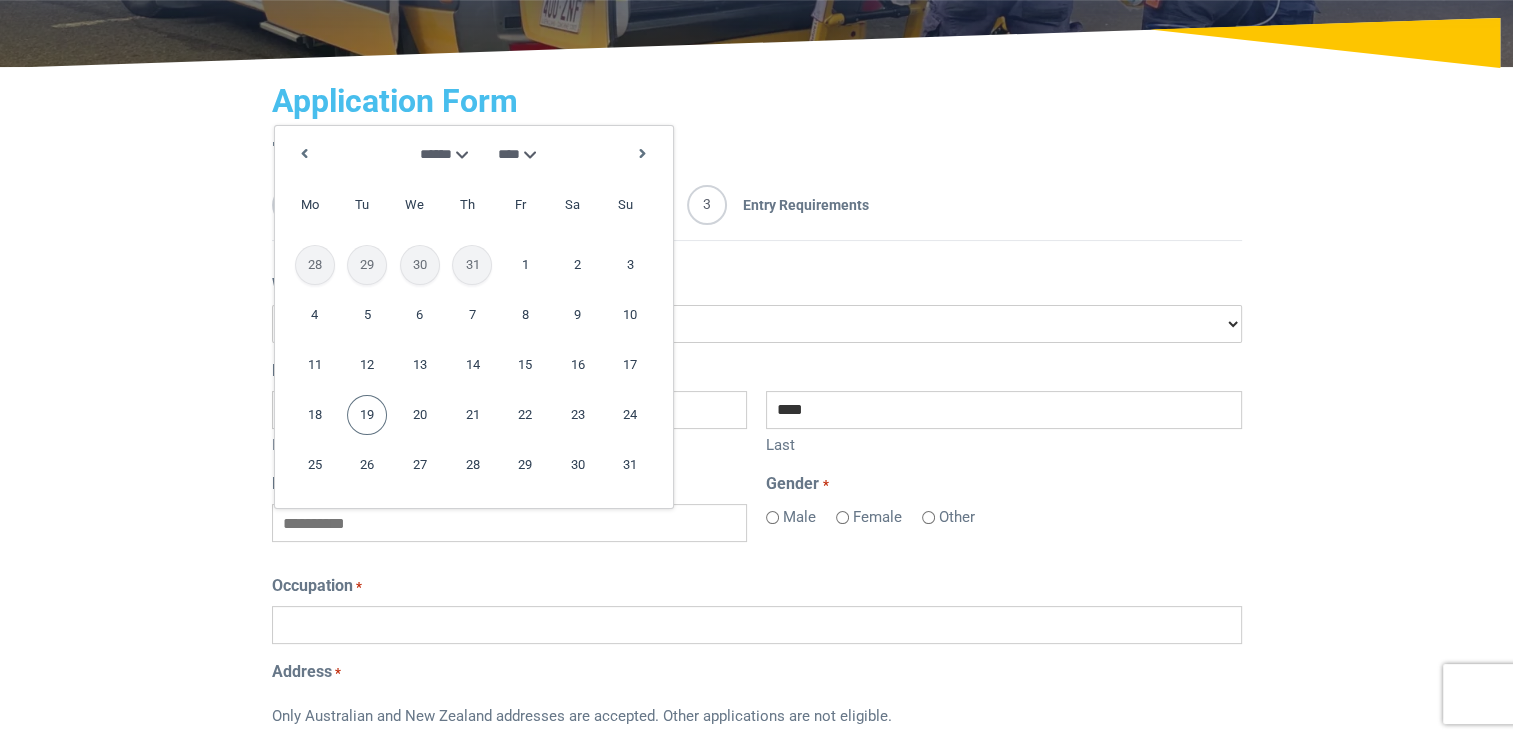 click on "19" at bounding box center (367, 415) 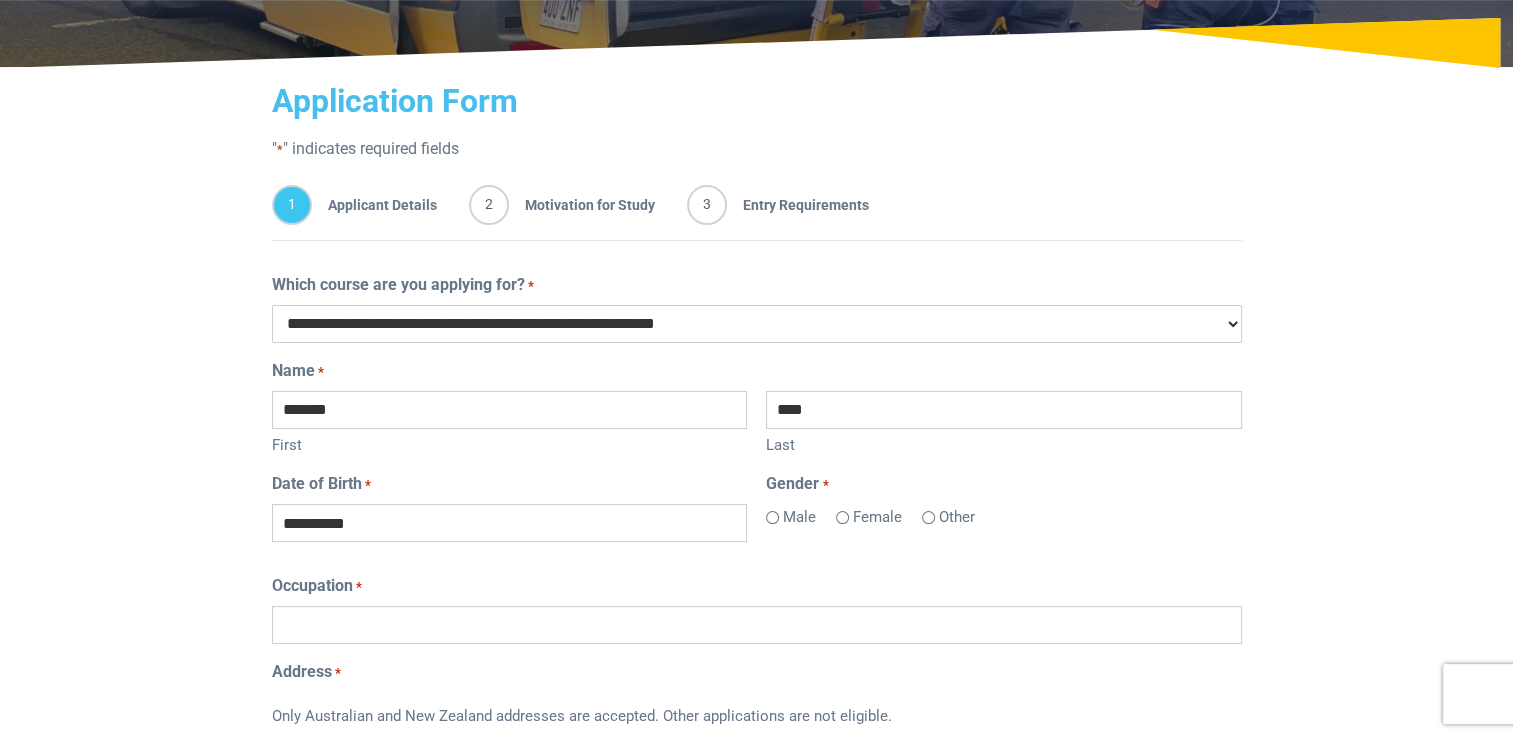 click on "**********" at bounding box center [509, 523] 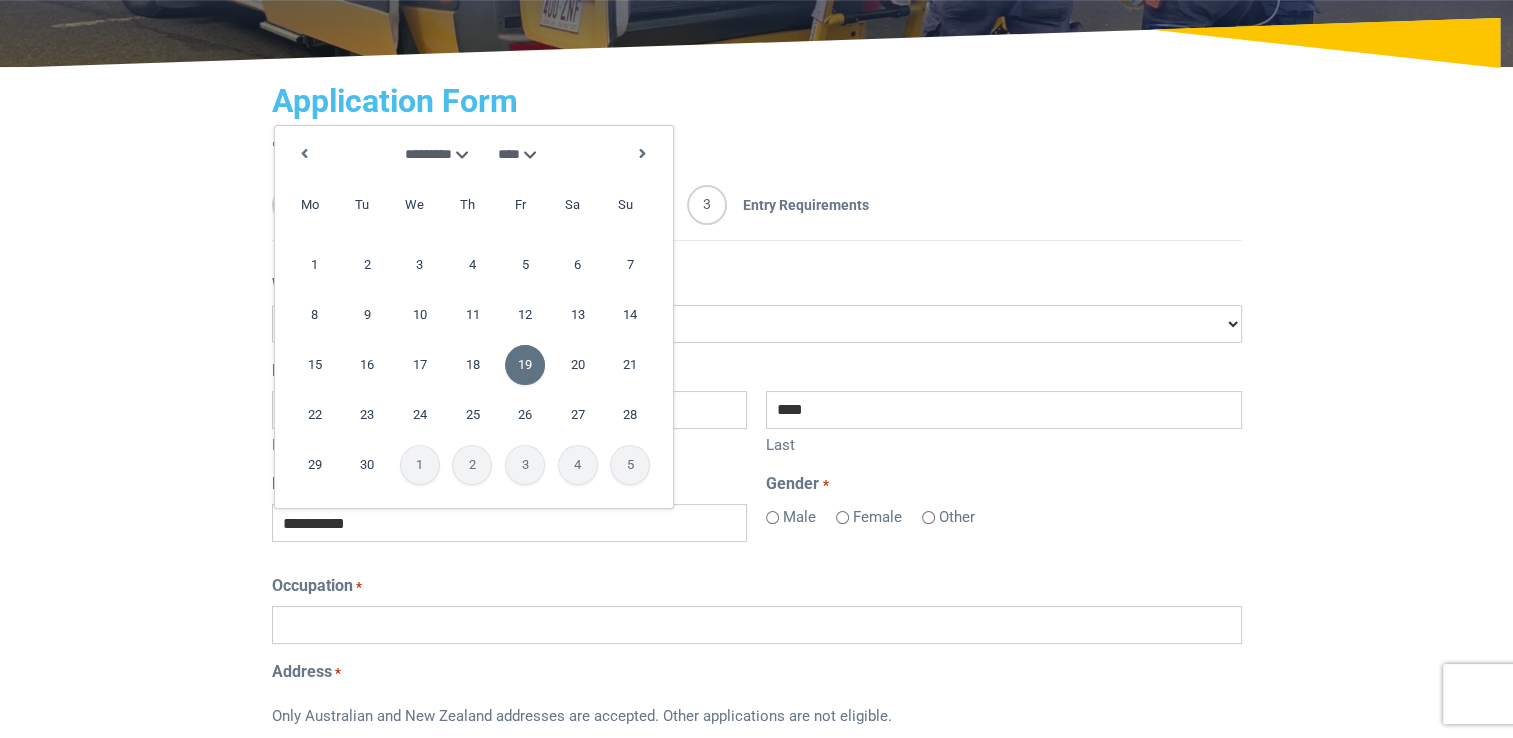 click on "**********" at bounding box center [509, 523] 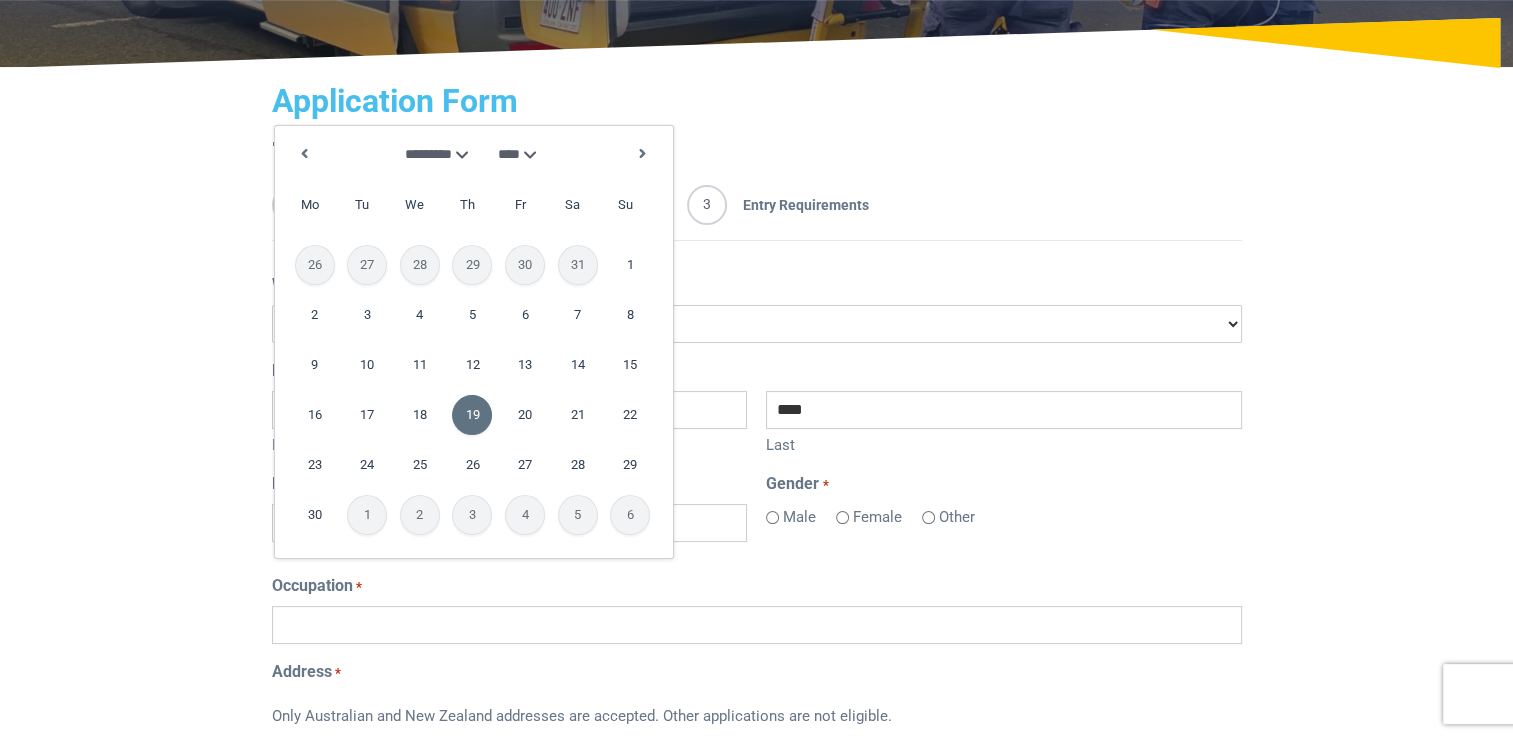 click on "**********" at bounding box center [509, 523] 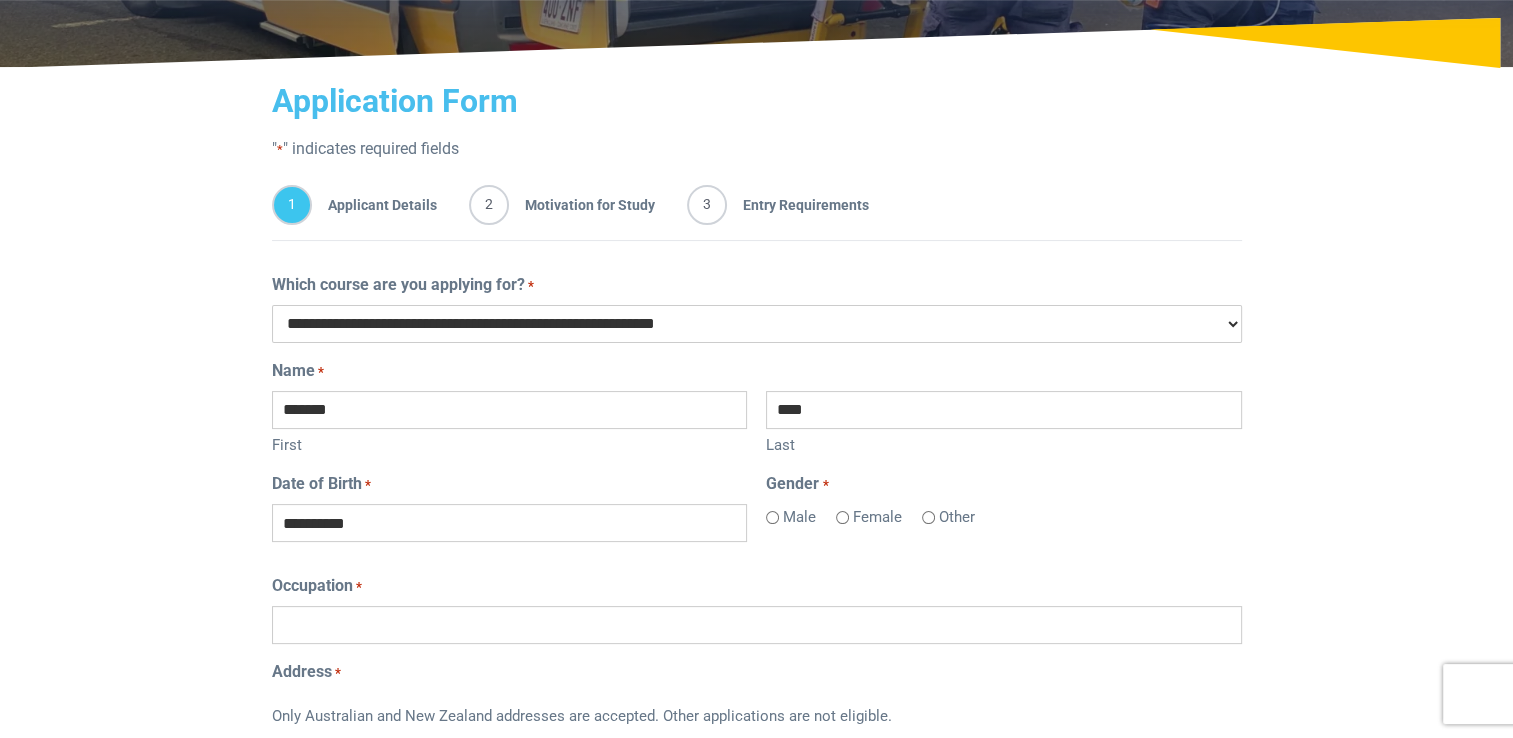 click on "Occupation *" at bounding box center [757, 625] 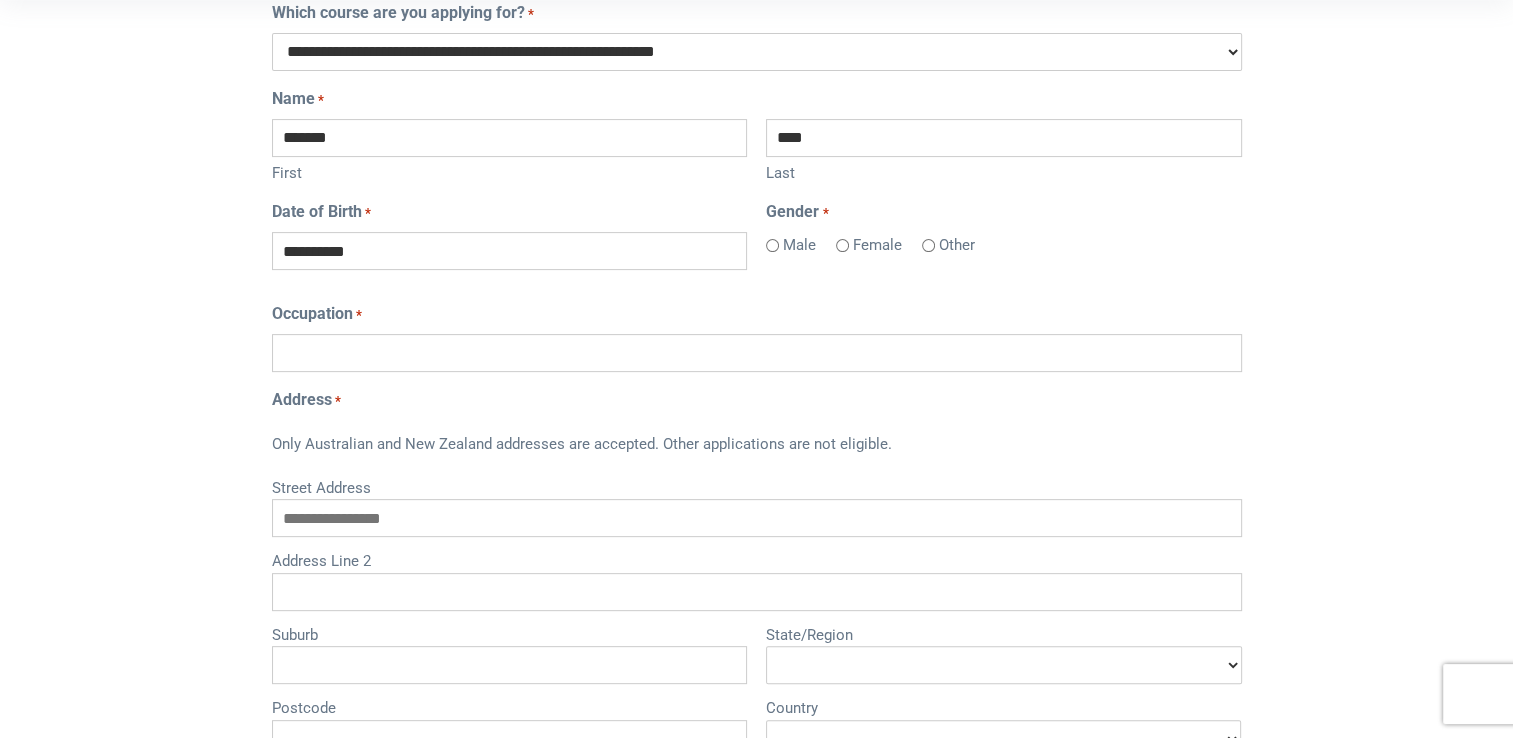 scroll, scrollTop: 557, scrollLeft: 0, axis: vertical 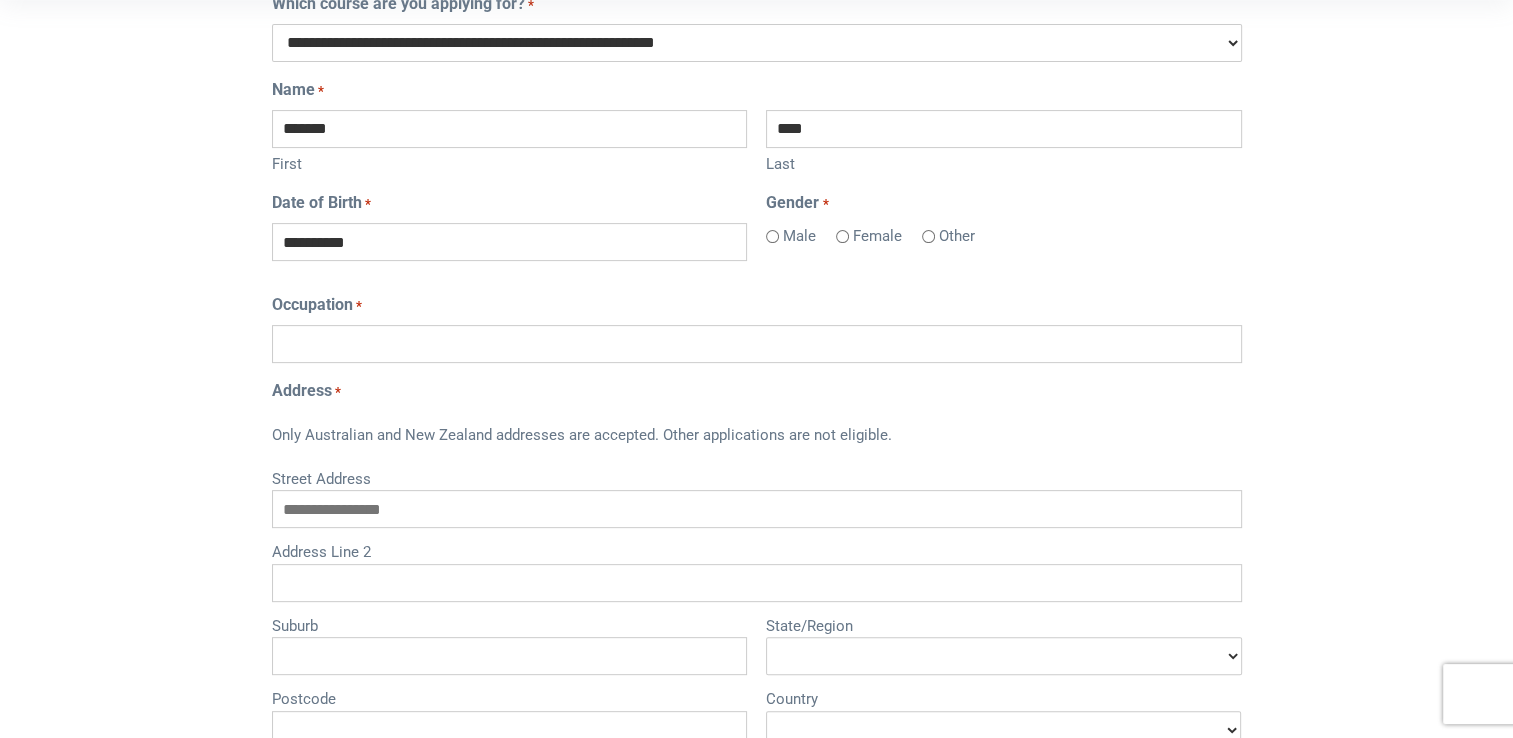 click on "Street Address" at bounding box center [757, 509] 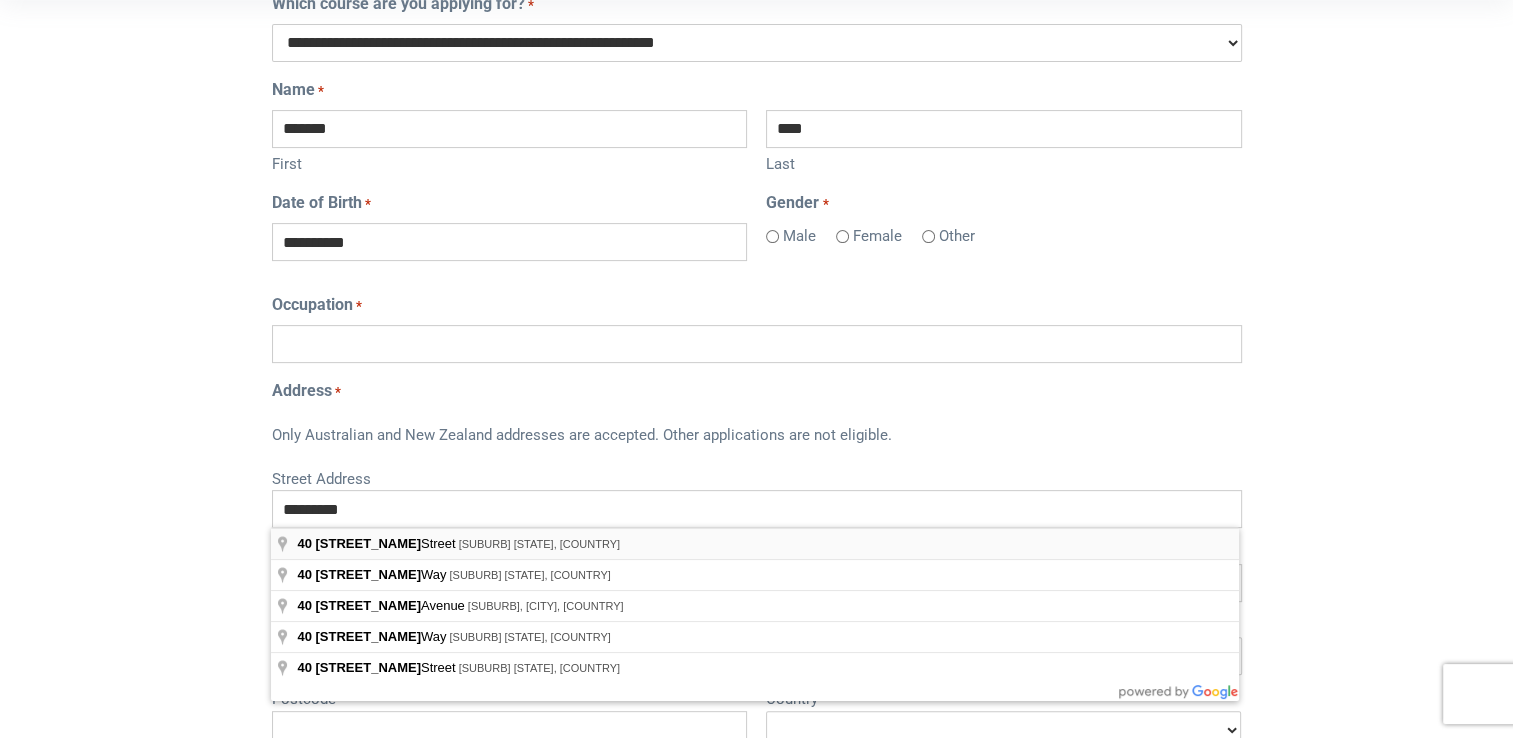 type on "**********" 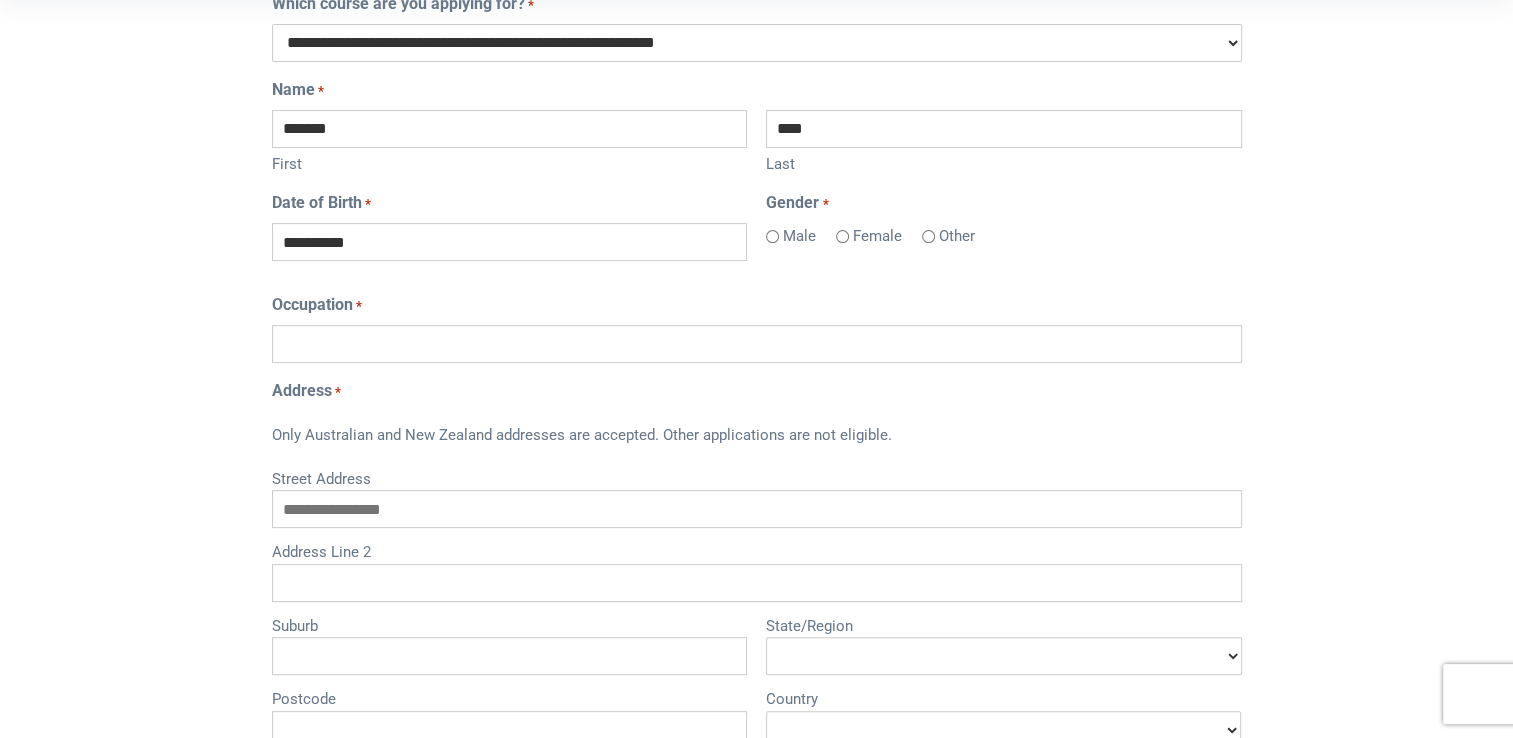 type on "**********" 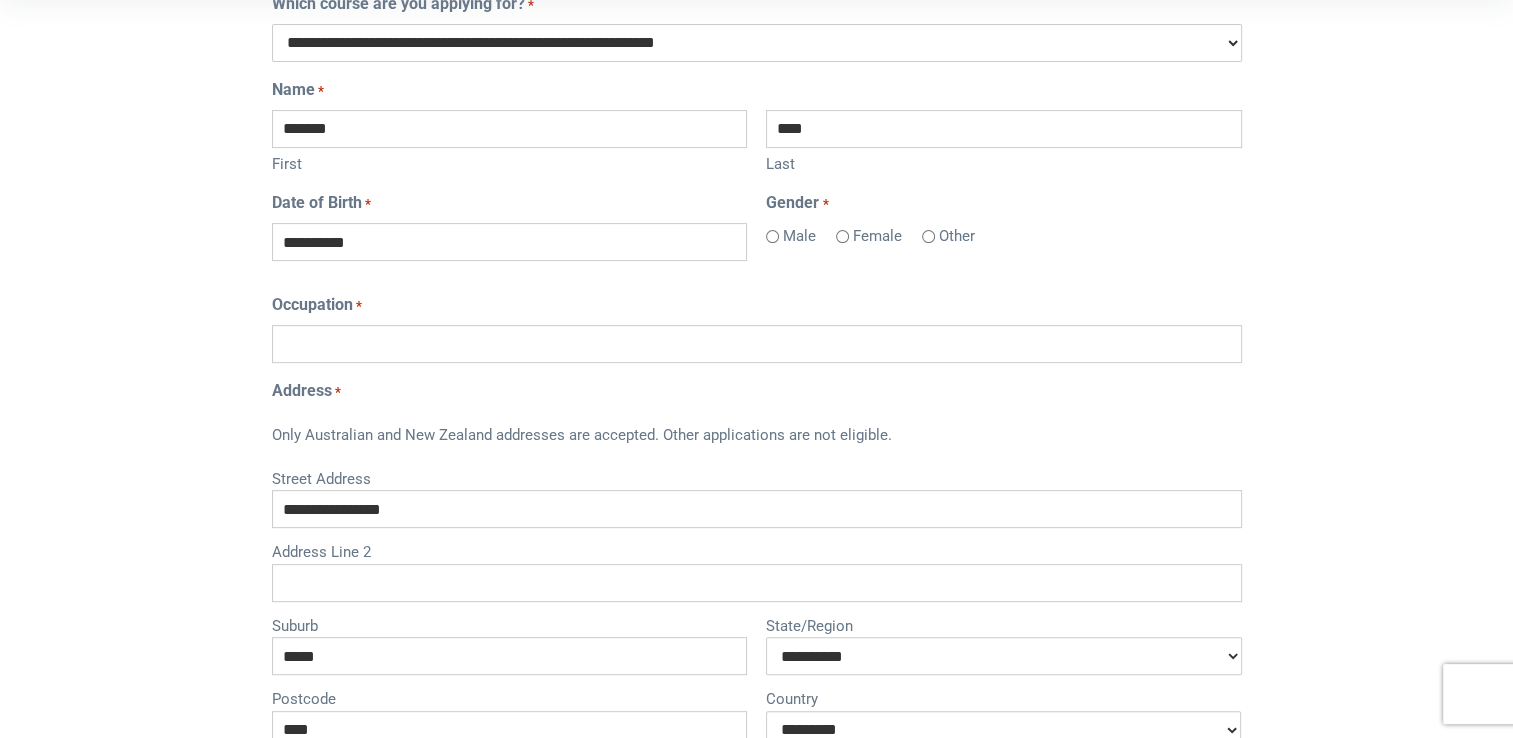 select on "**********" 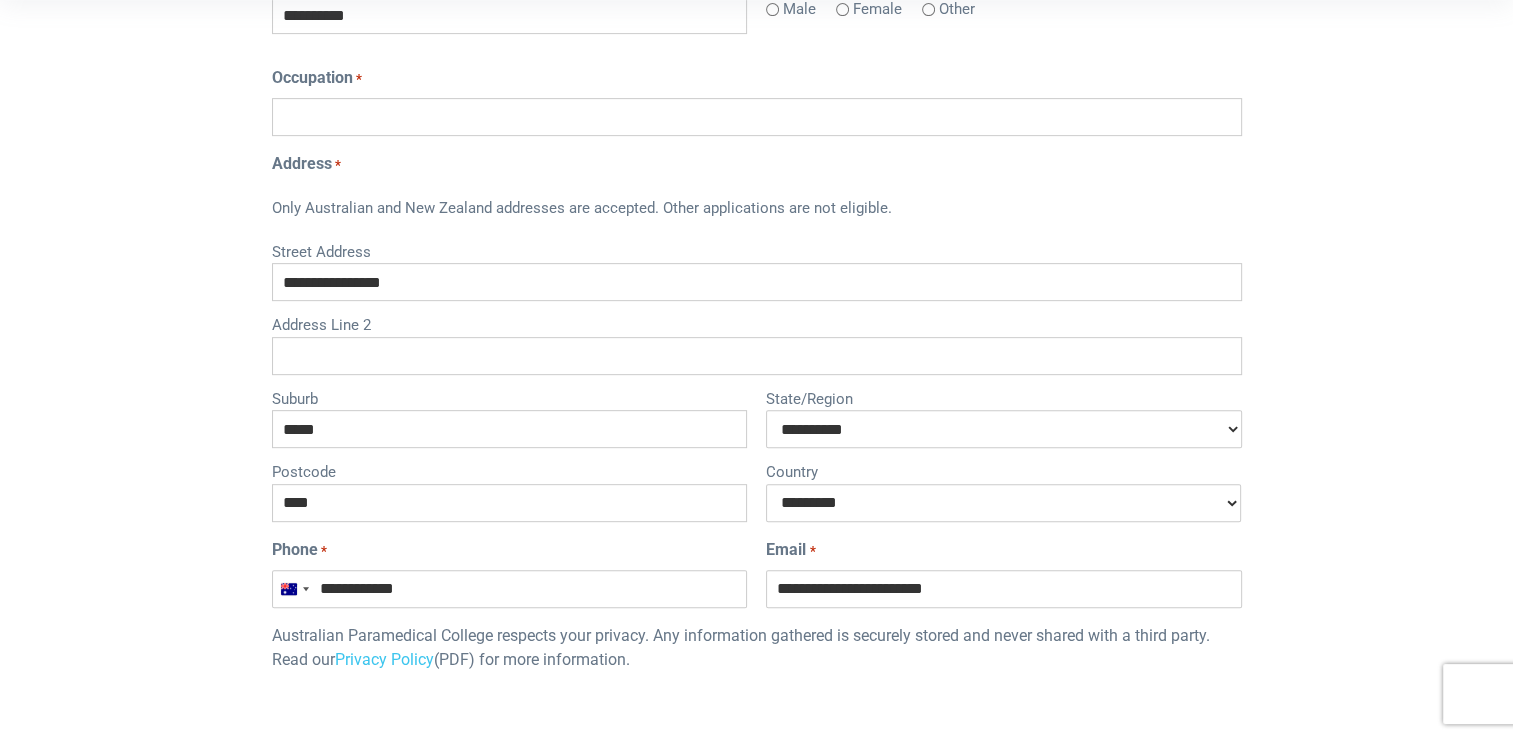 scroll, scrollTop: 893, scrollLeft: 0, axis: vertical 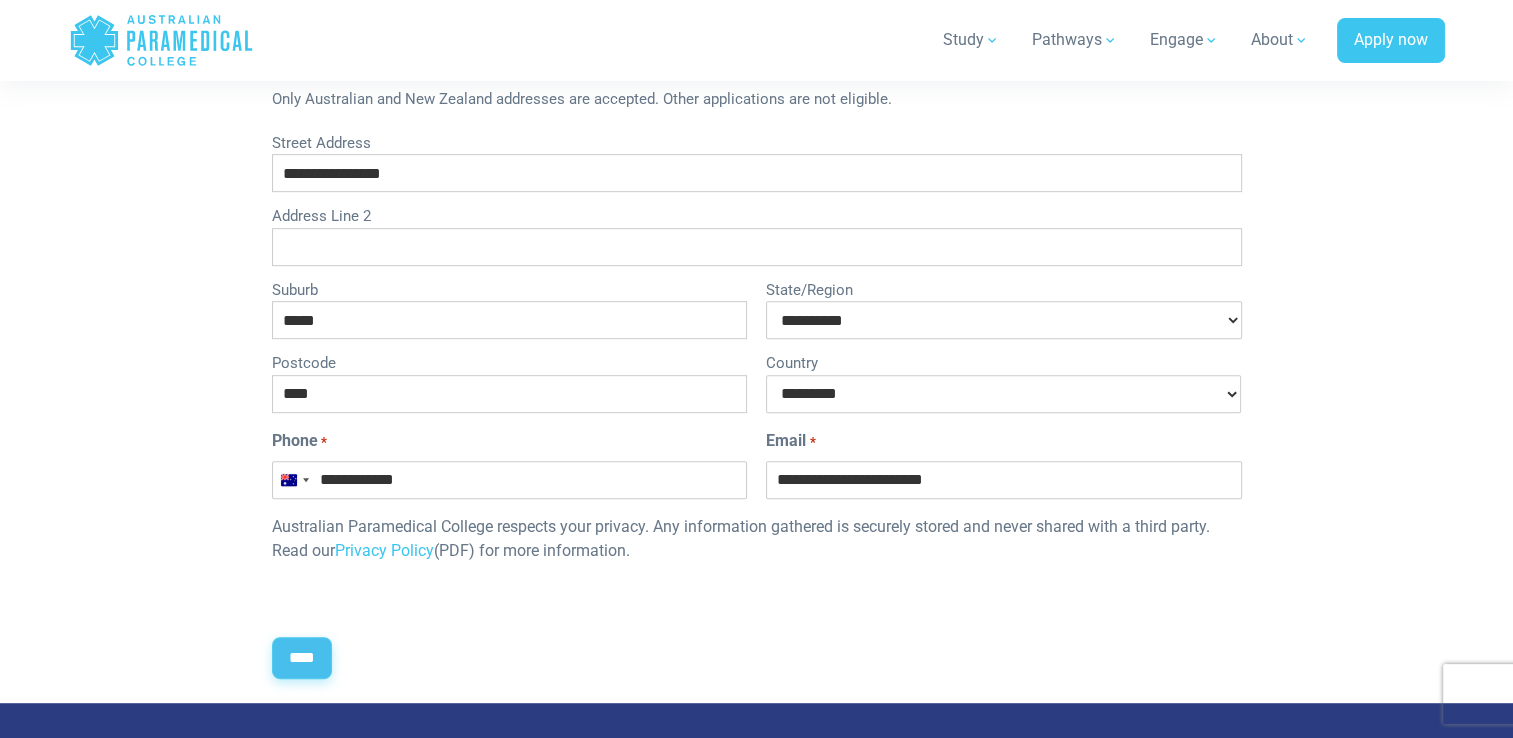 click on "****" at bounding box center [302, 658] 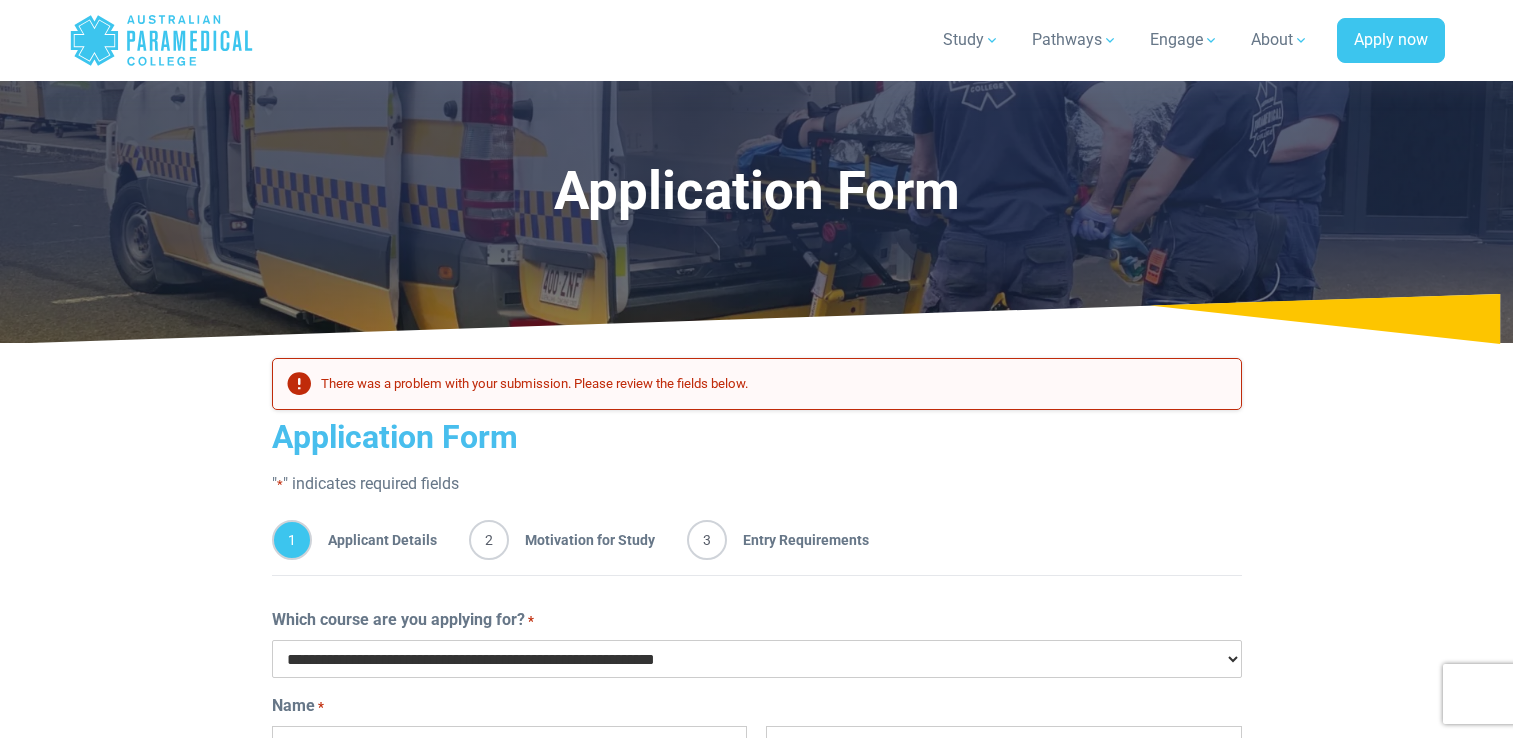 scroll, scrollTop: 358, scrollLeft: 0, axis: vertical 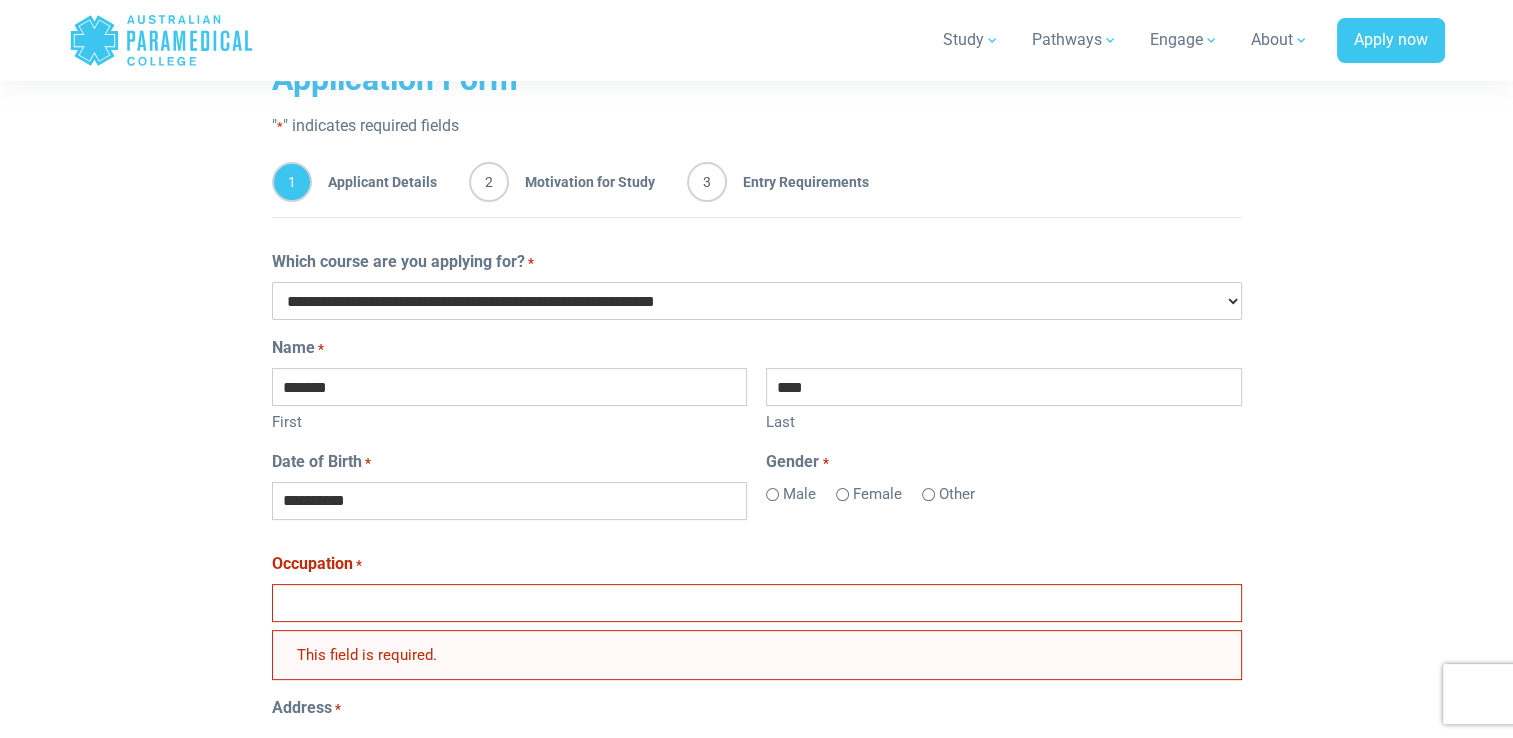 click on "Occupation *" at bounding box center [757, 603] 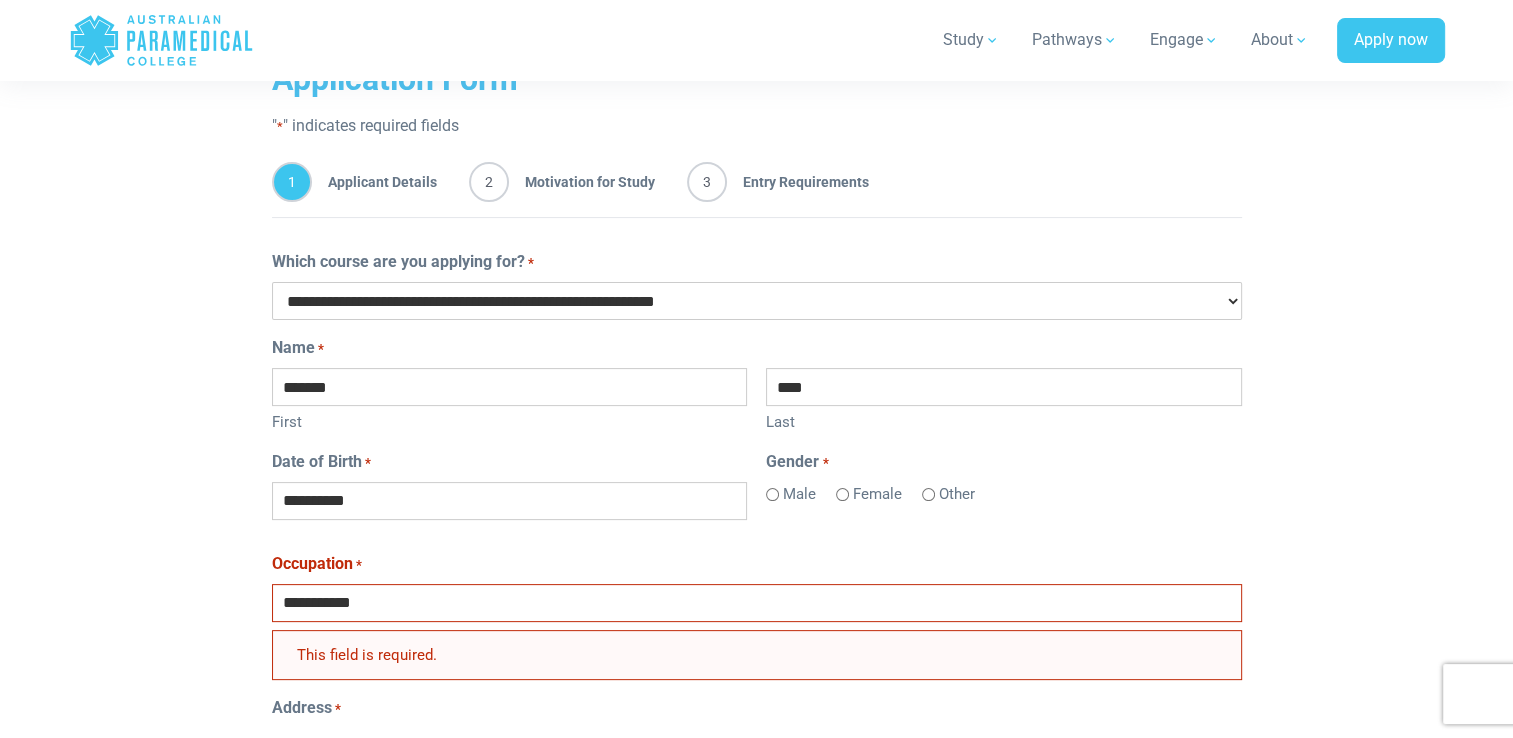type on "**********" 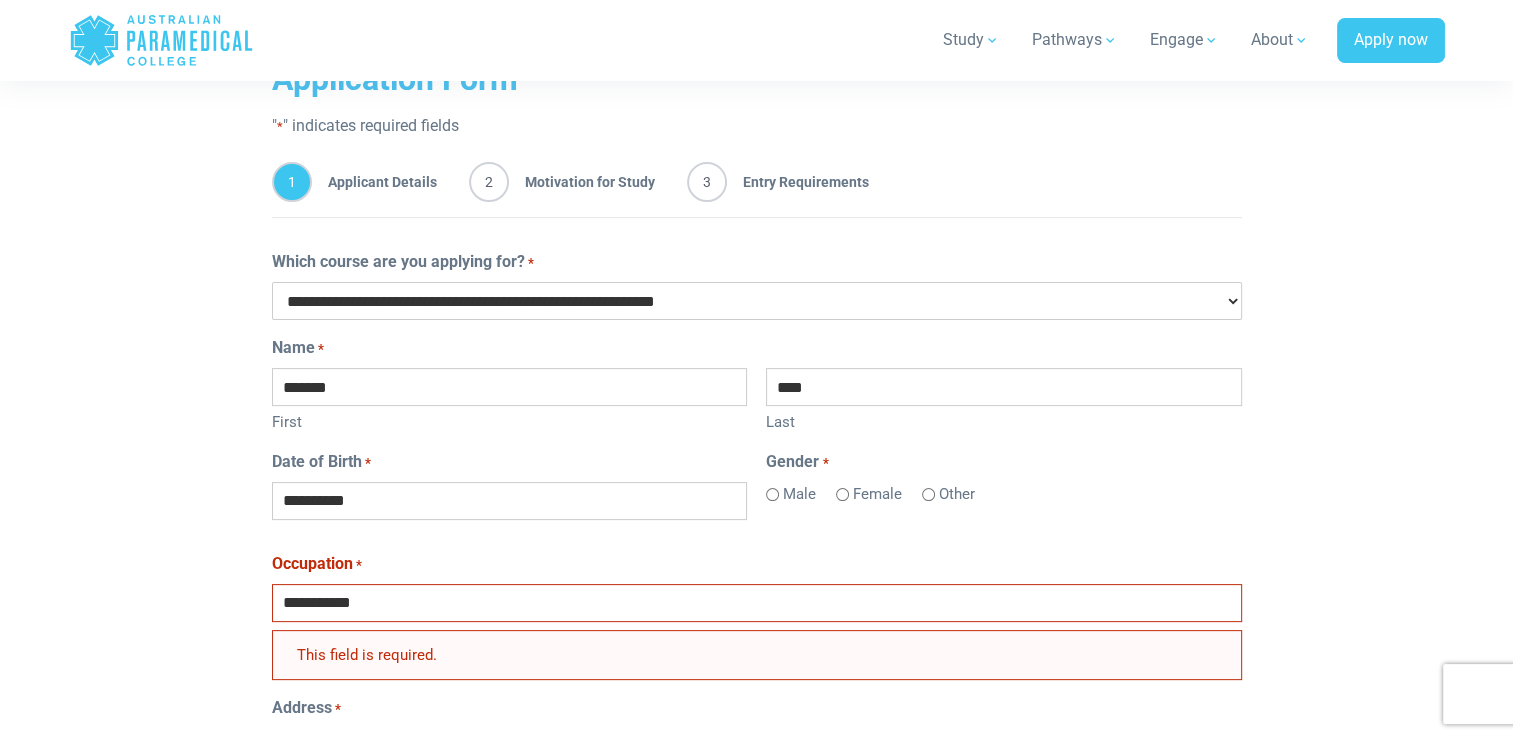 click on "Home
Blog
Student Portal
Contact us
AU 1300 377 741
NZ 0800 005 689
.logo-block-c1{fill:#3CC5EE;}
.logo-block-c2{fill:#FFF;}" at bounding box center [756, 964] 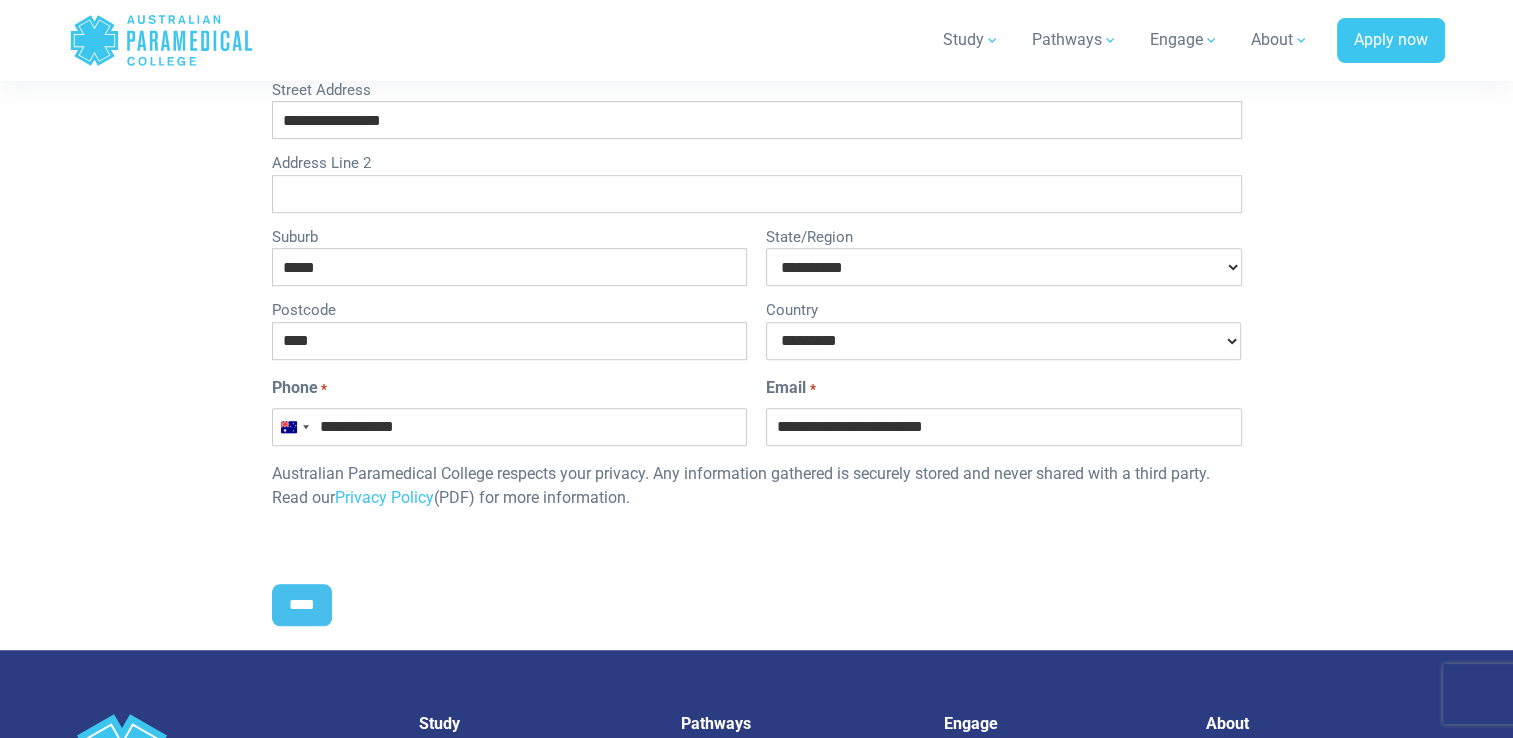 scroll, scrollTop: 1116, scrollLeft: 0, axis: vertical 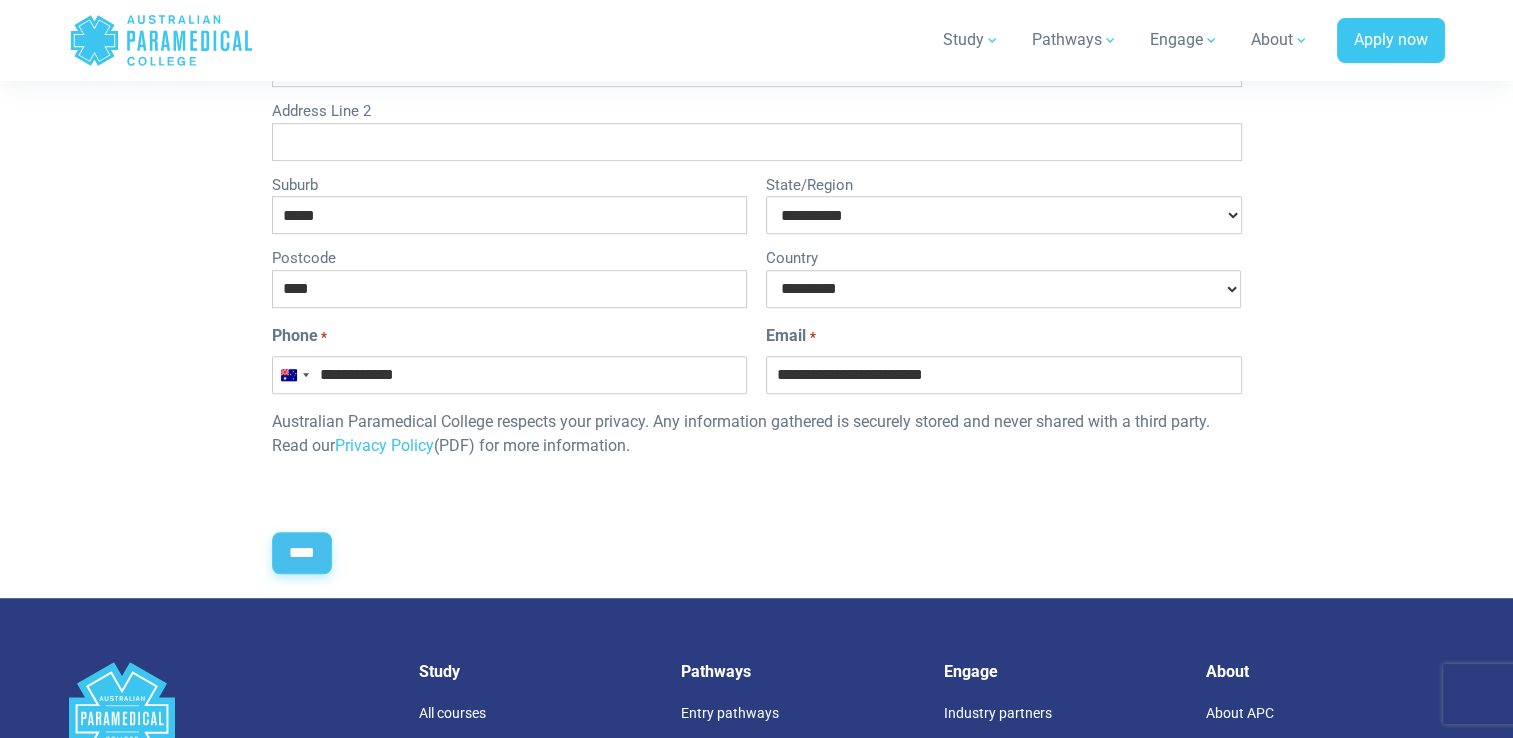click on "****" at bounding box center [302, 553] 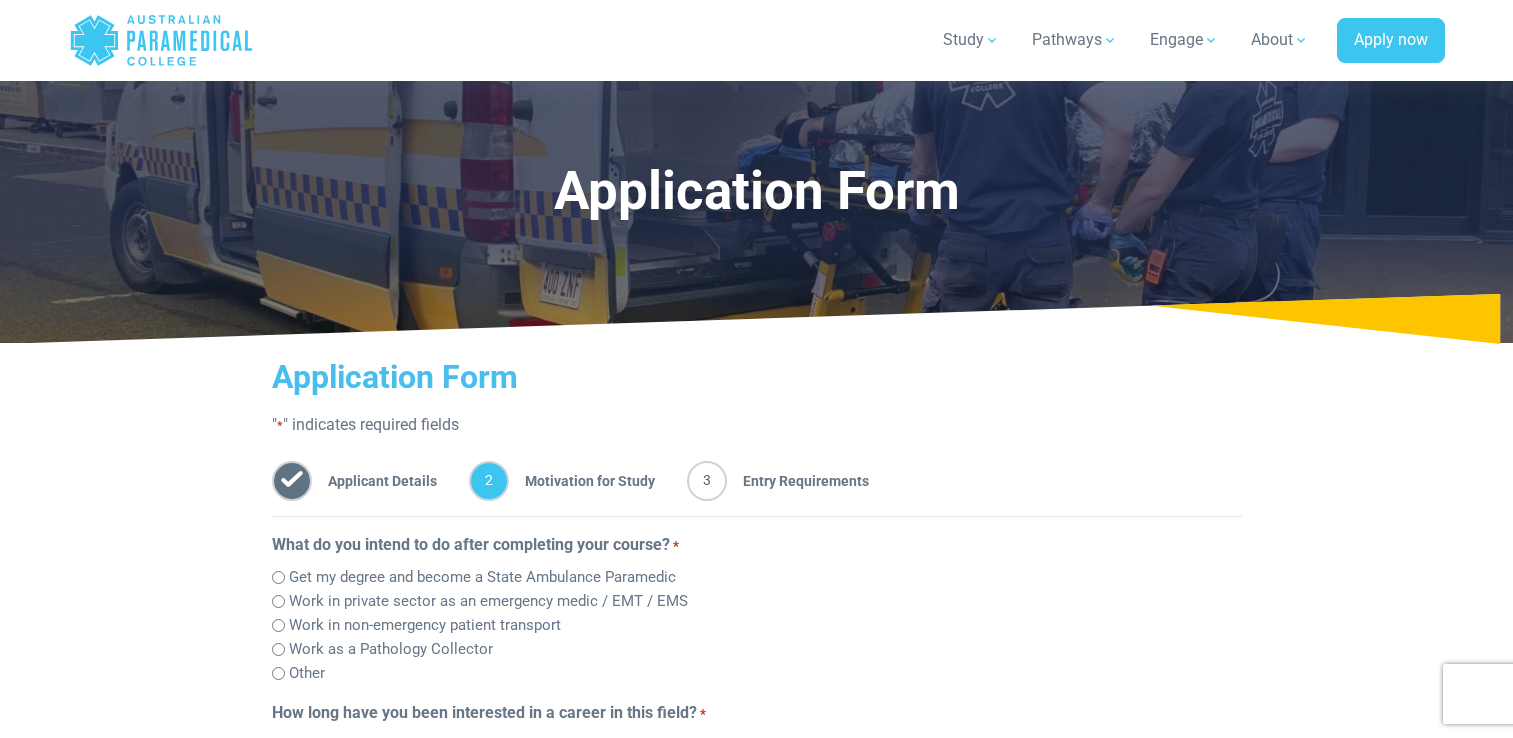 scroll, scrollTop: 358, scrollLeft: 0, axis: vertical 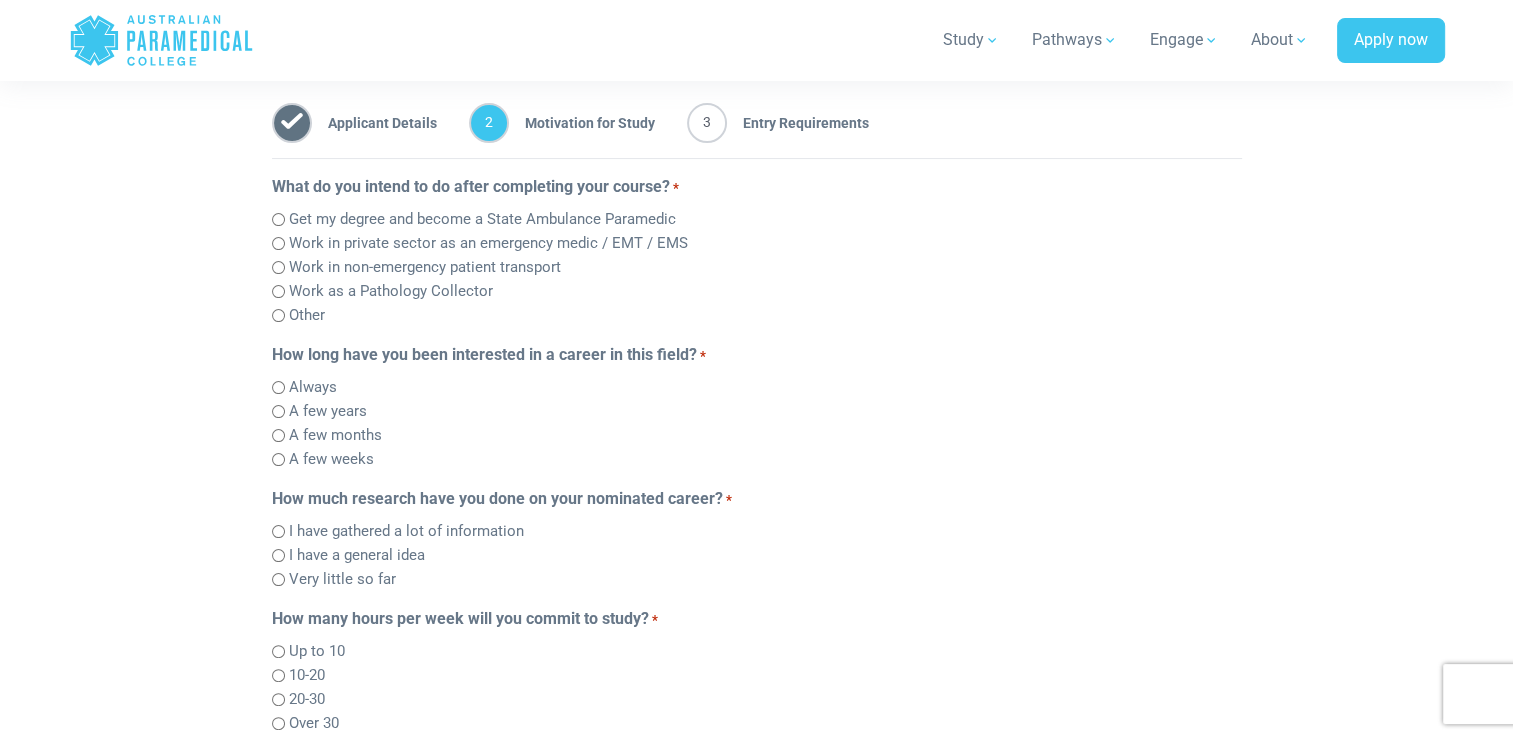 click on "Work in non-emergency patient transport" at bounding box center [757, 267] 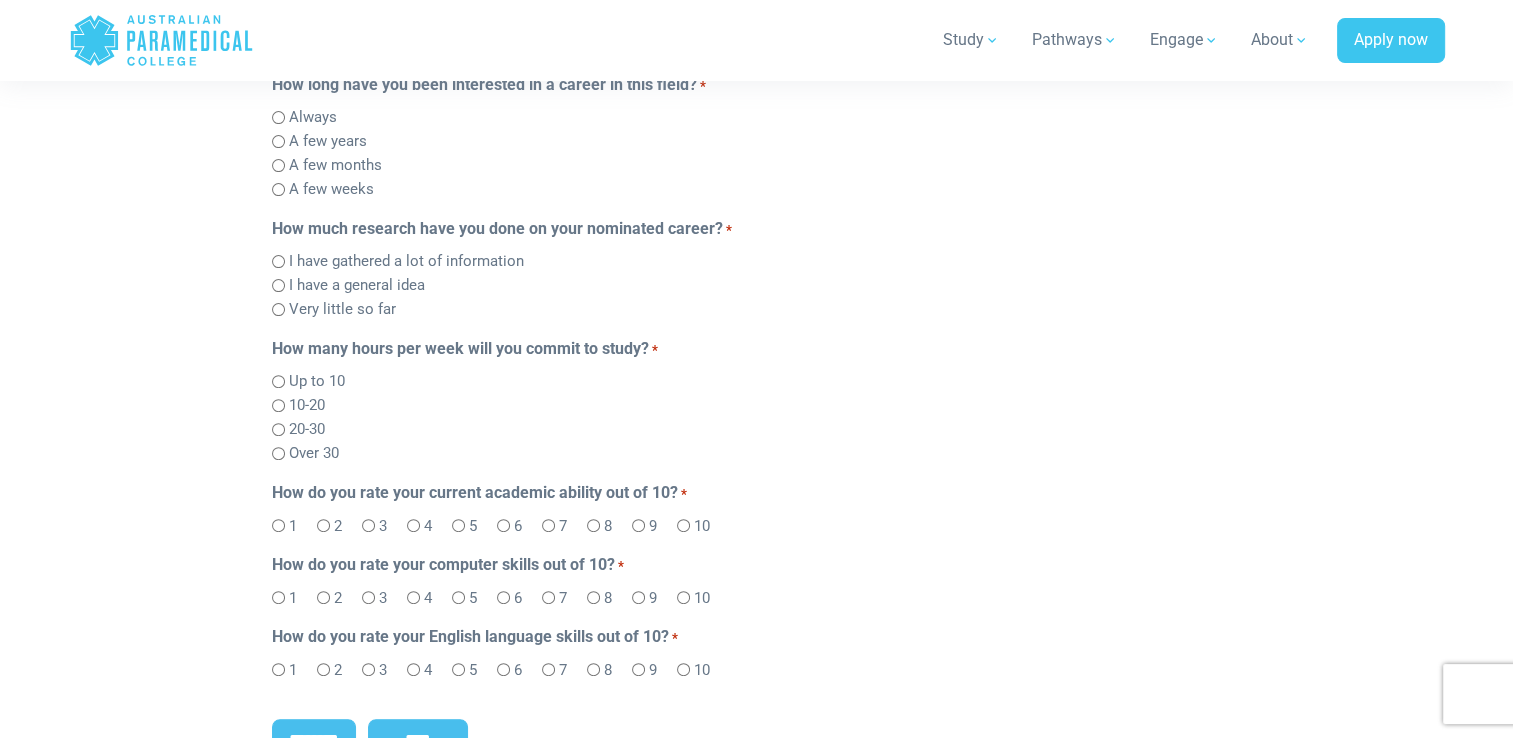 scroll, scrollTop: 660, scrollLeft: 0, axis: vertical 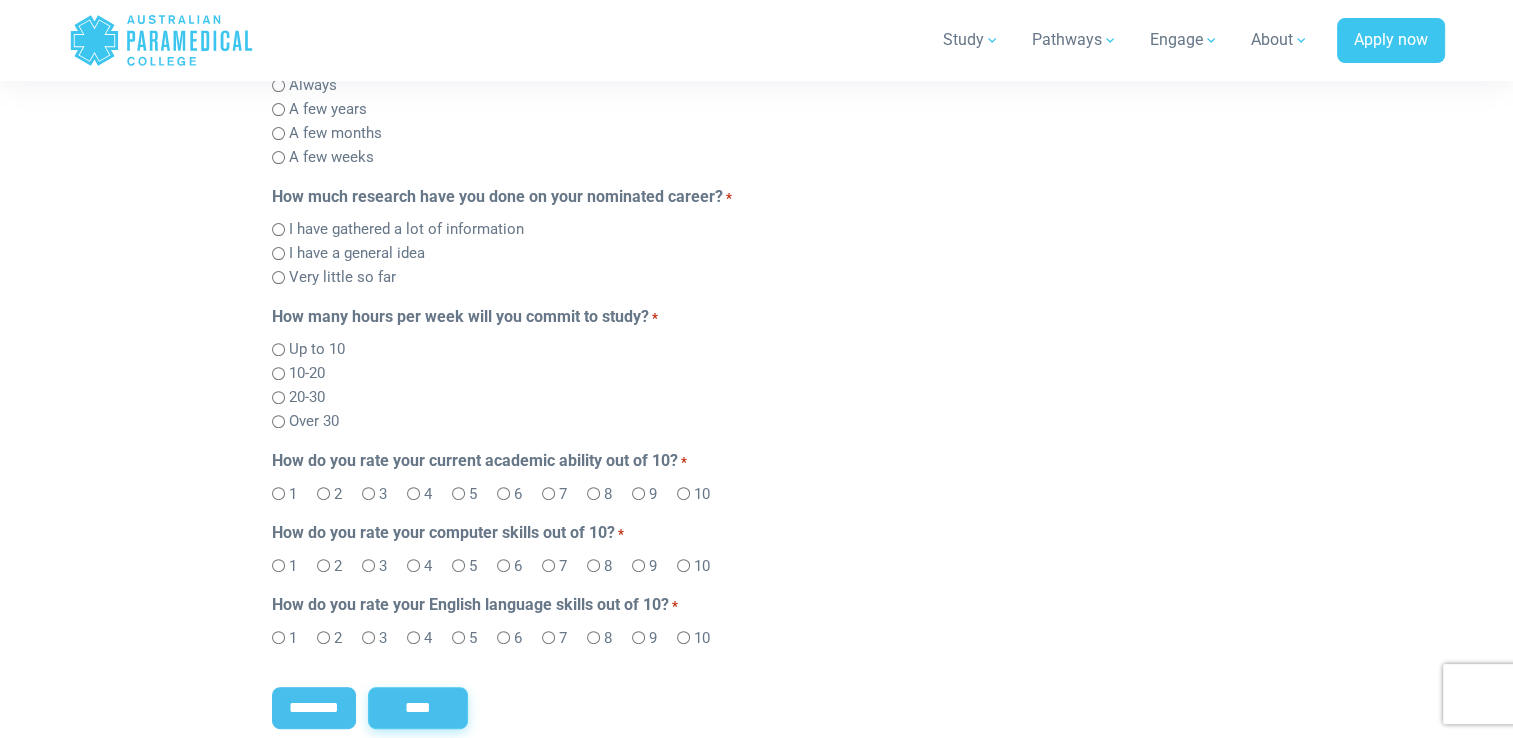 click on "****" at bounding box center [418, 708] 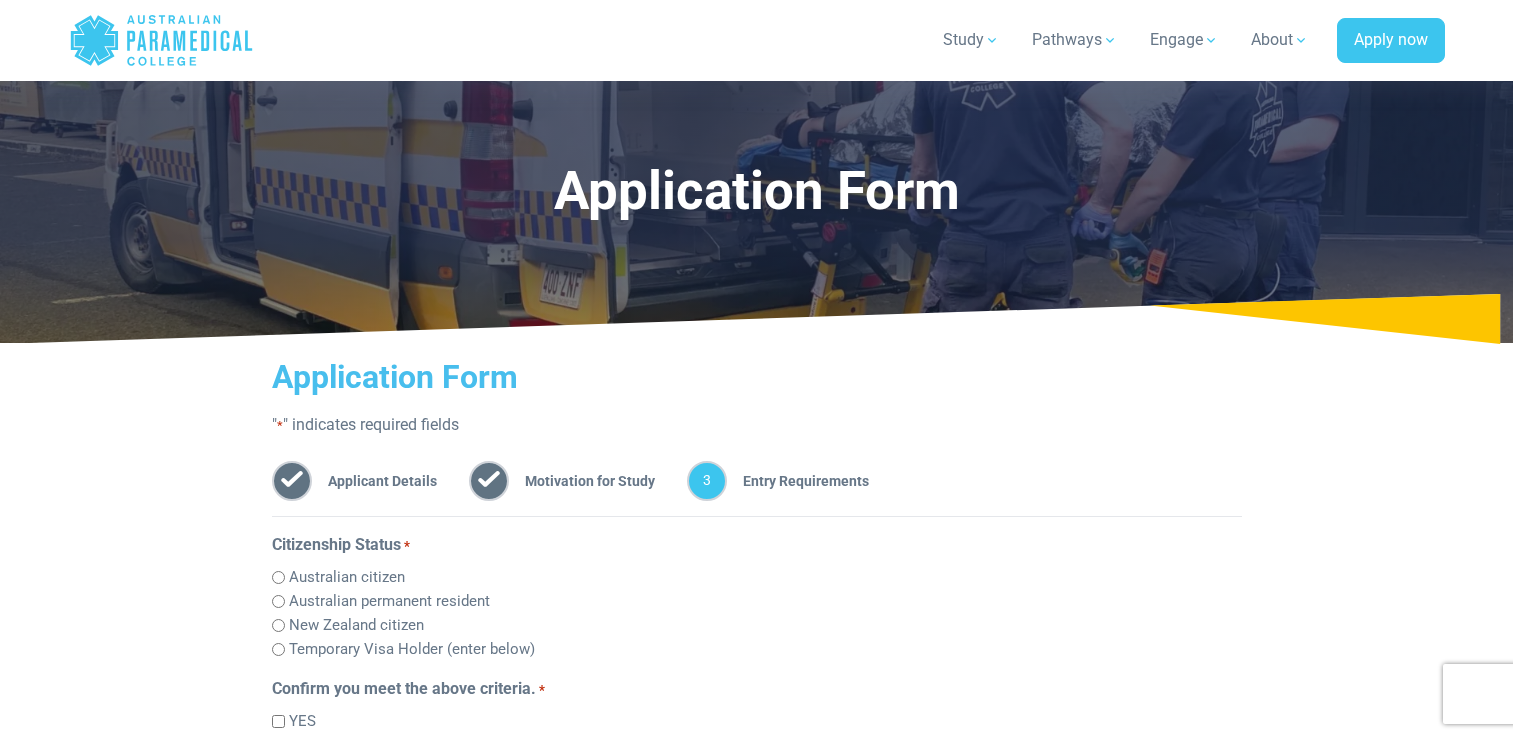 scroll, scrollTop: 358, scrollLeft: 0, axis: vertical 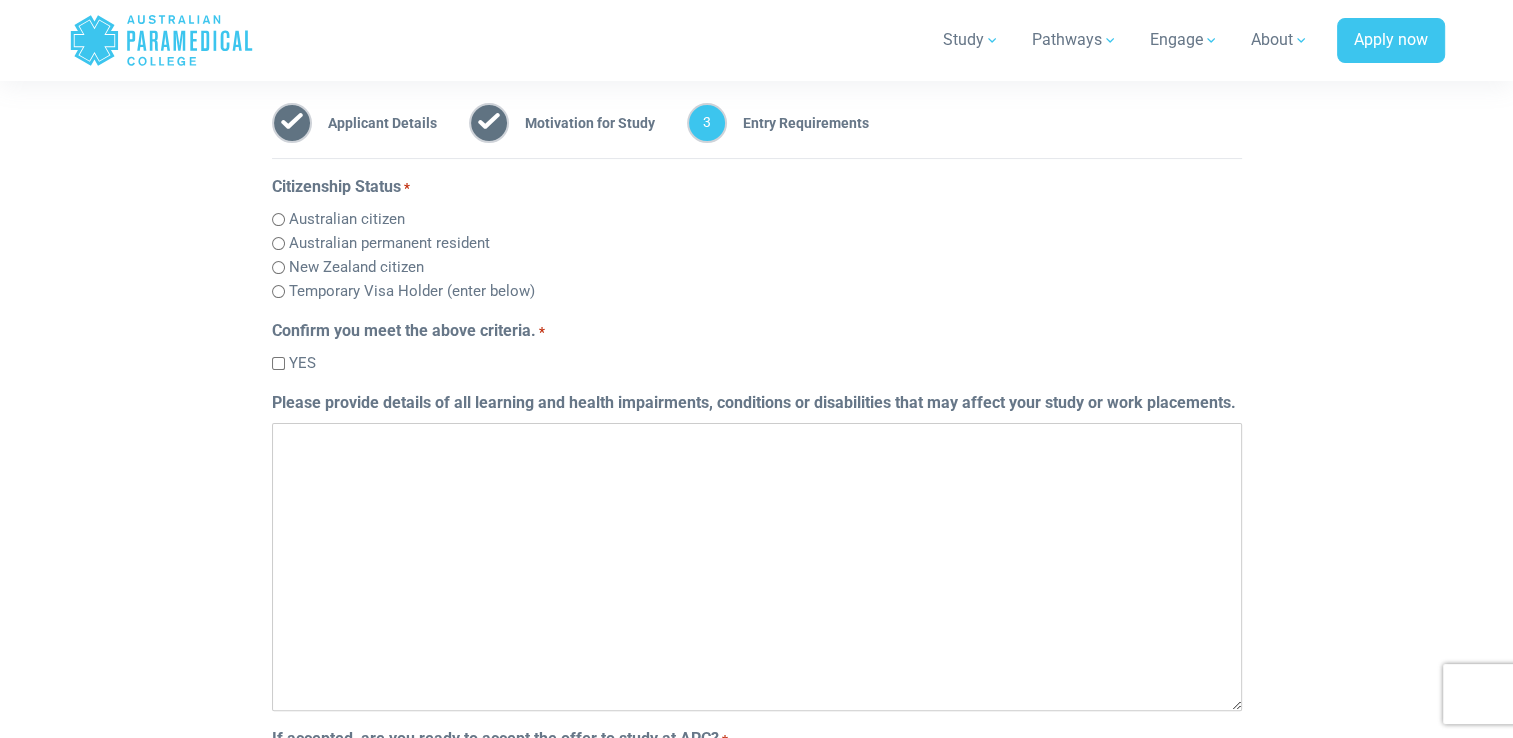 click on "Australian citizen" at bounding box center [757, 219] 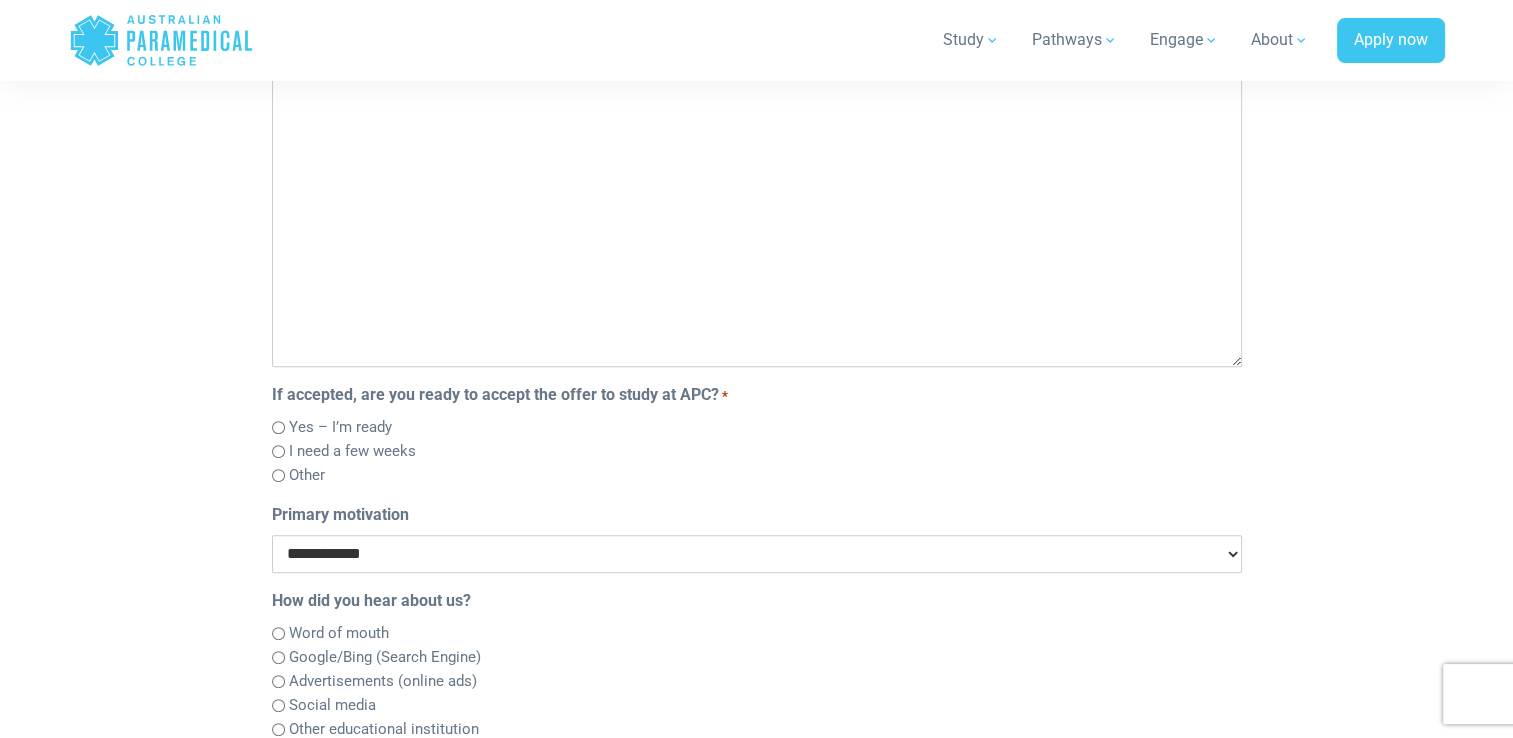 scroll, scrollTop: 716, scrollLeft: 0, axis: vertical 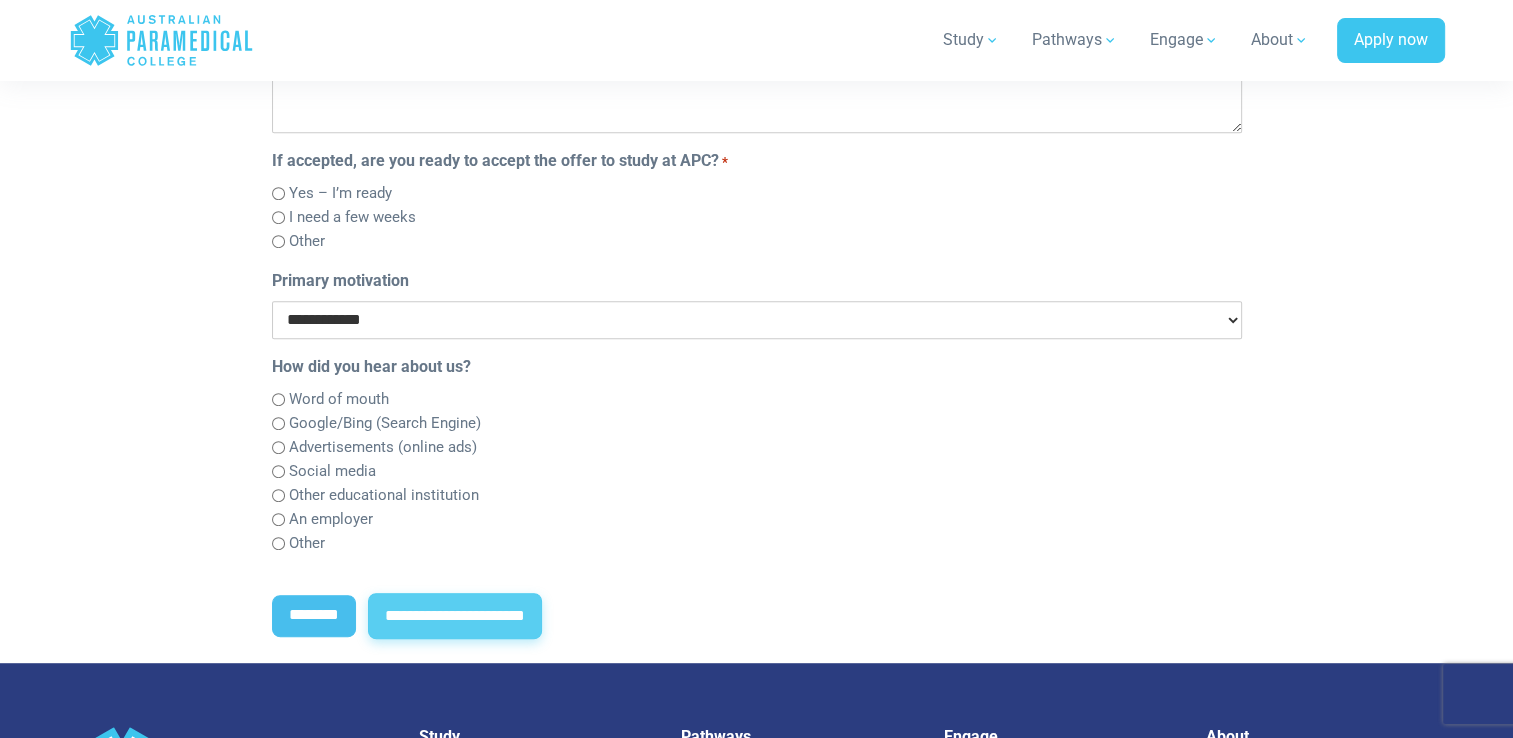 click on "**********" at bounding box center [455, 616] 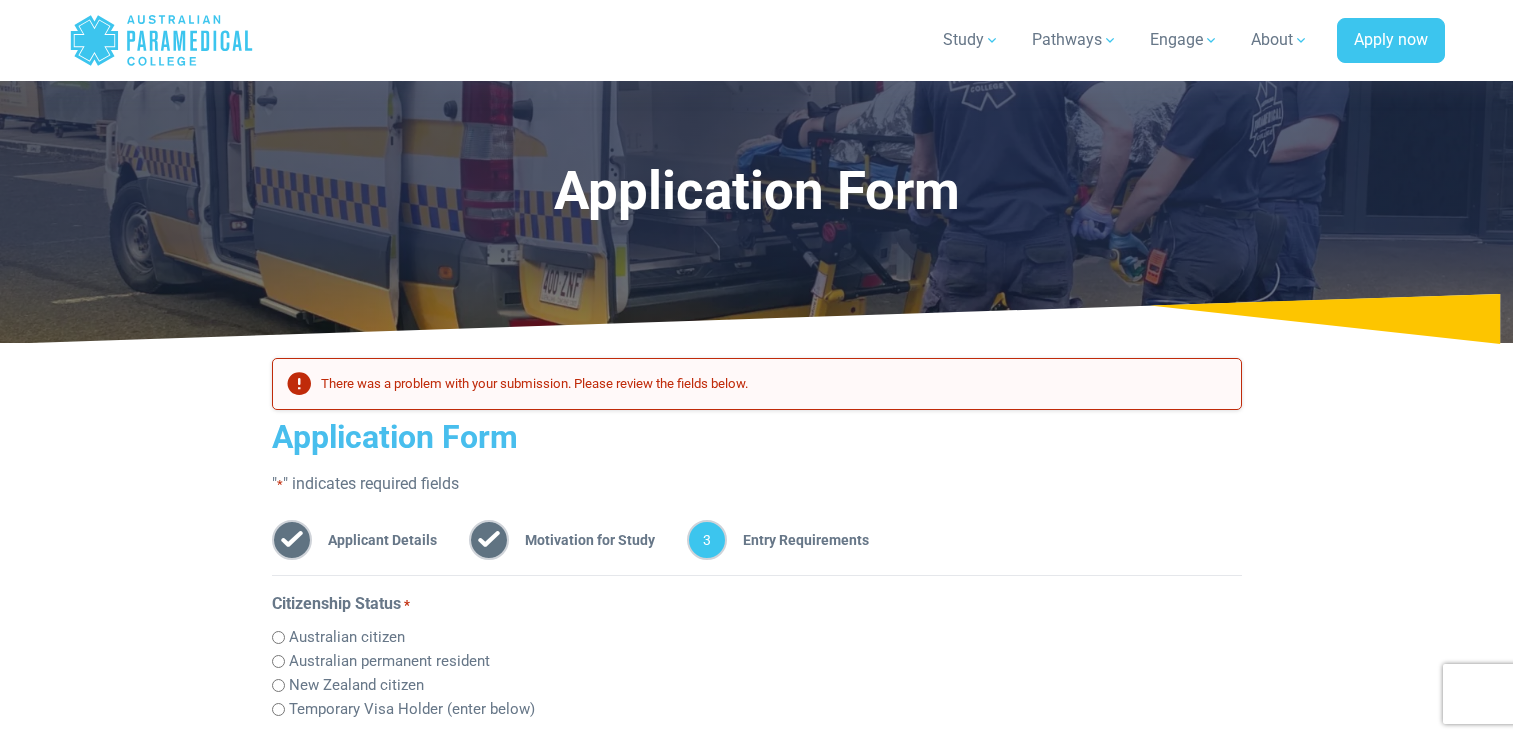 scroll, scrollTop: 358, scrollLeft: 0, axis: vertical 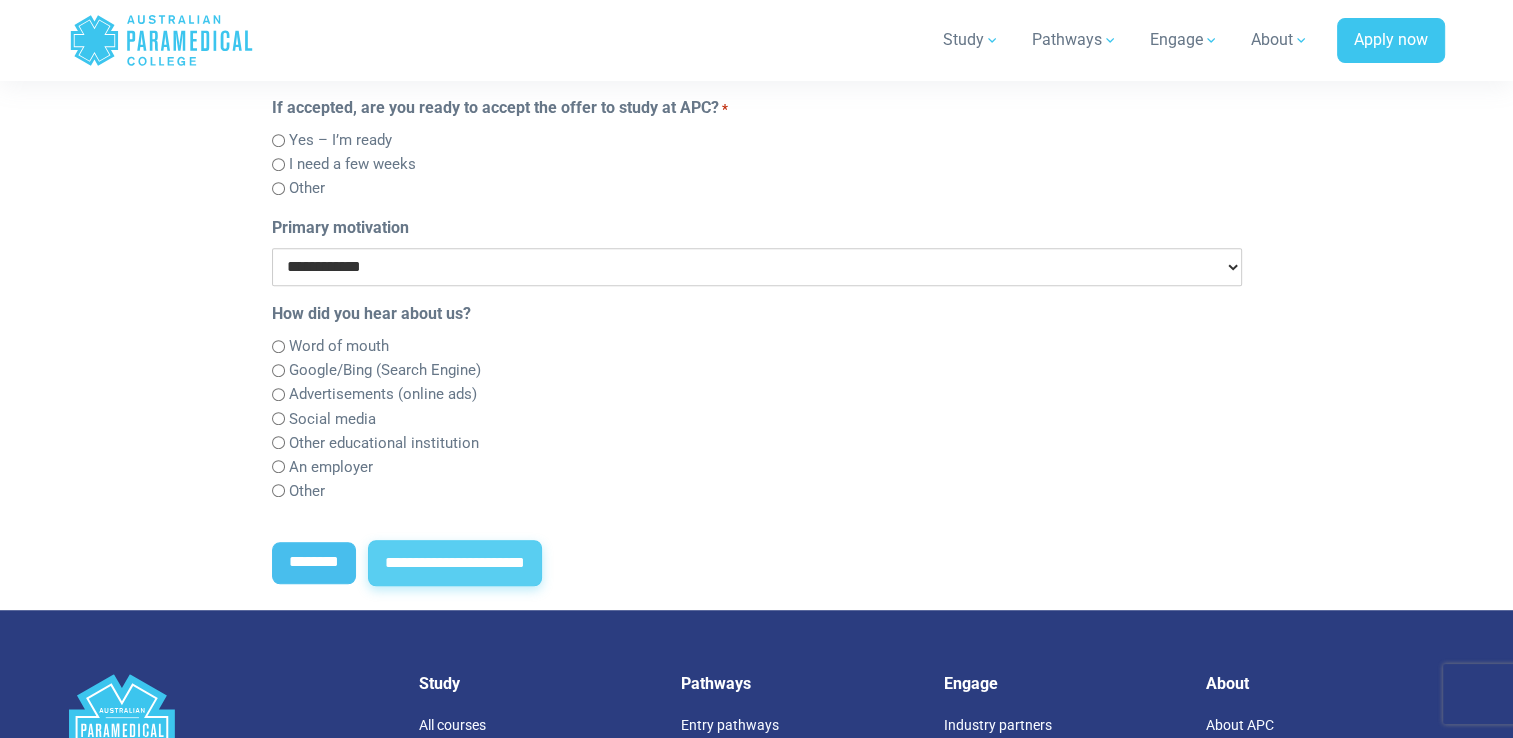 click on "**********" at bounding box center (455, 563) 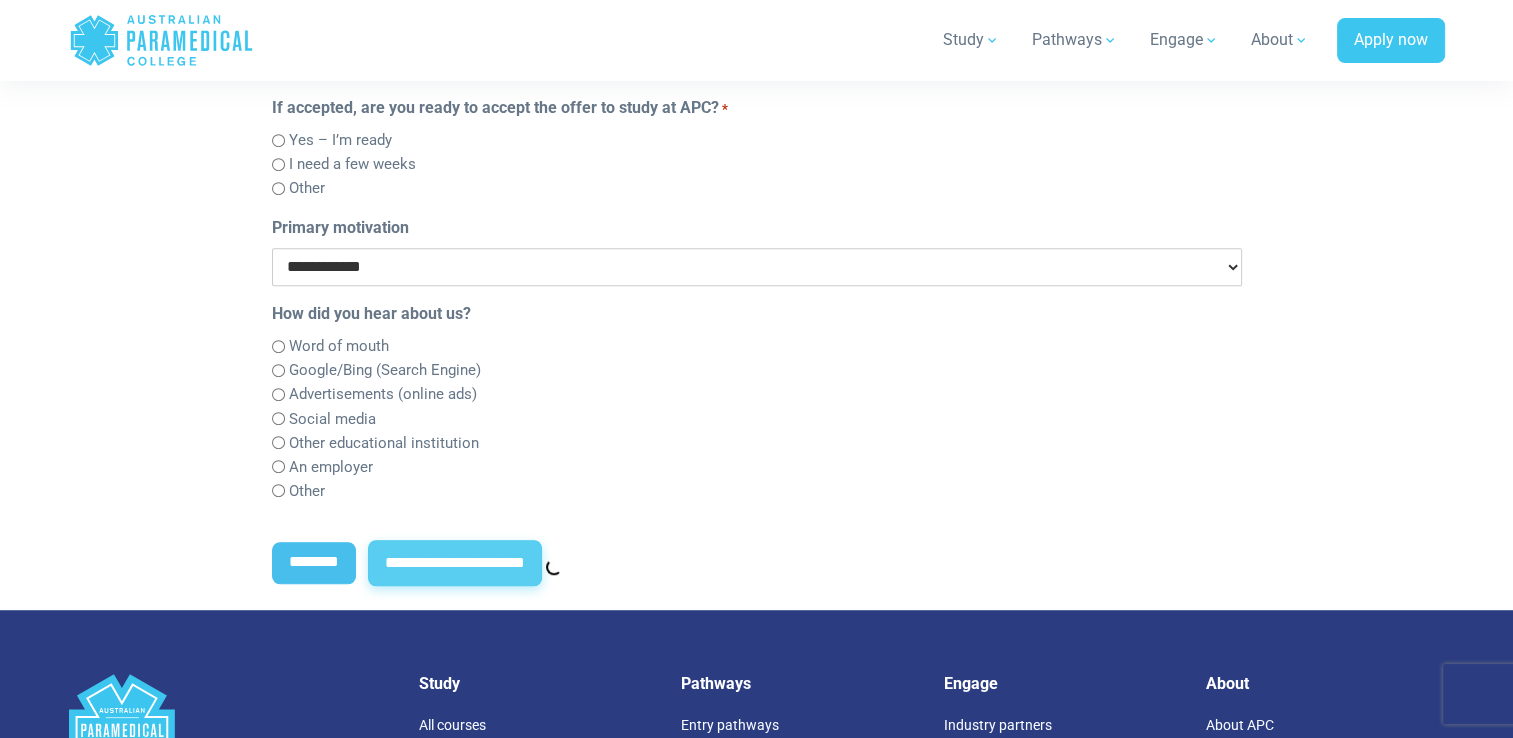 click on "**********" at bounding box center [455, 563] 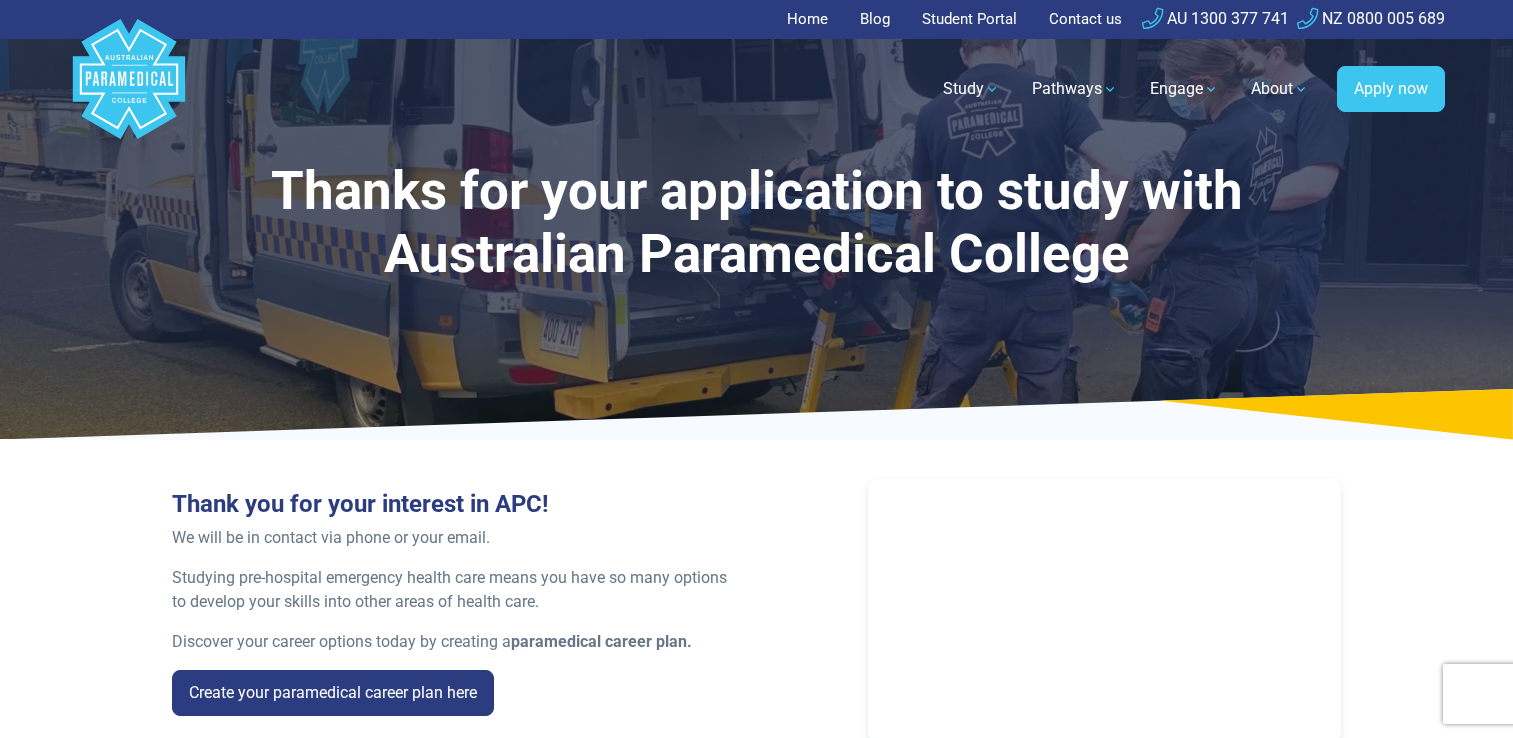 scroll, scrollTop: 0, scrollLeft: 0, axis: both 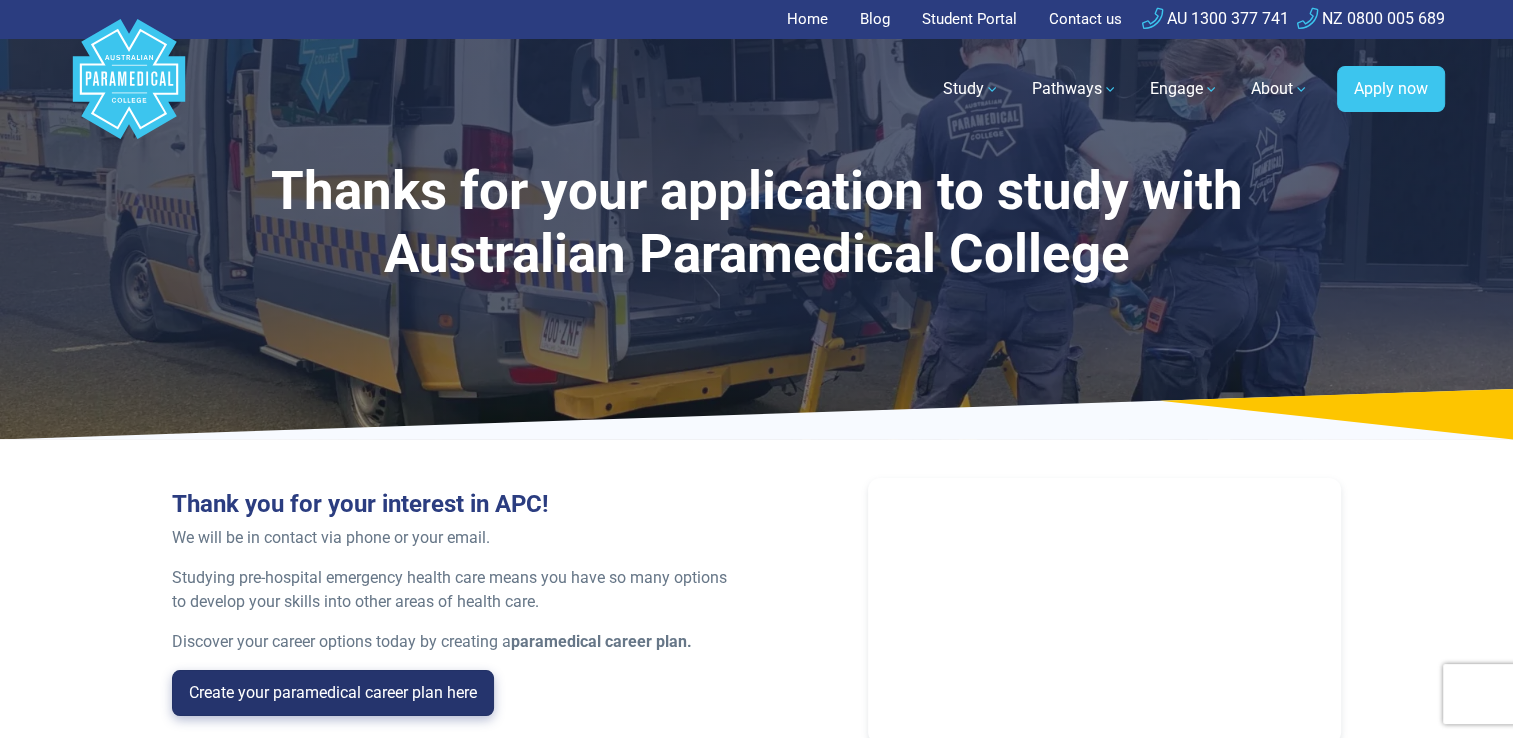 click on "Create your paramedical career plan here" at bounding box center (333, 693) 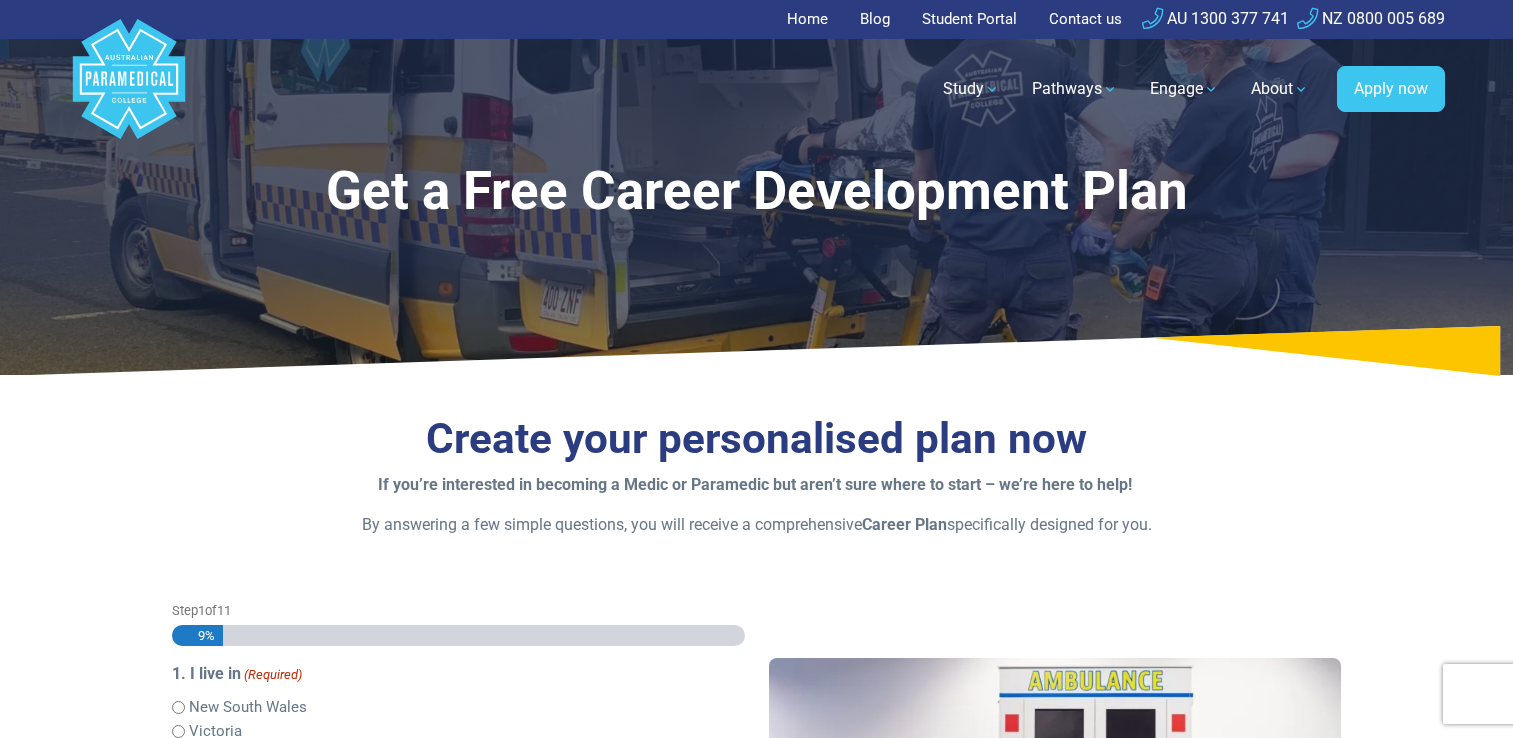 scroll, scrollTop: 0, scrollLeft: 0, axis: both 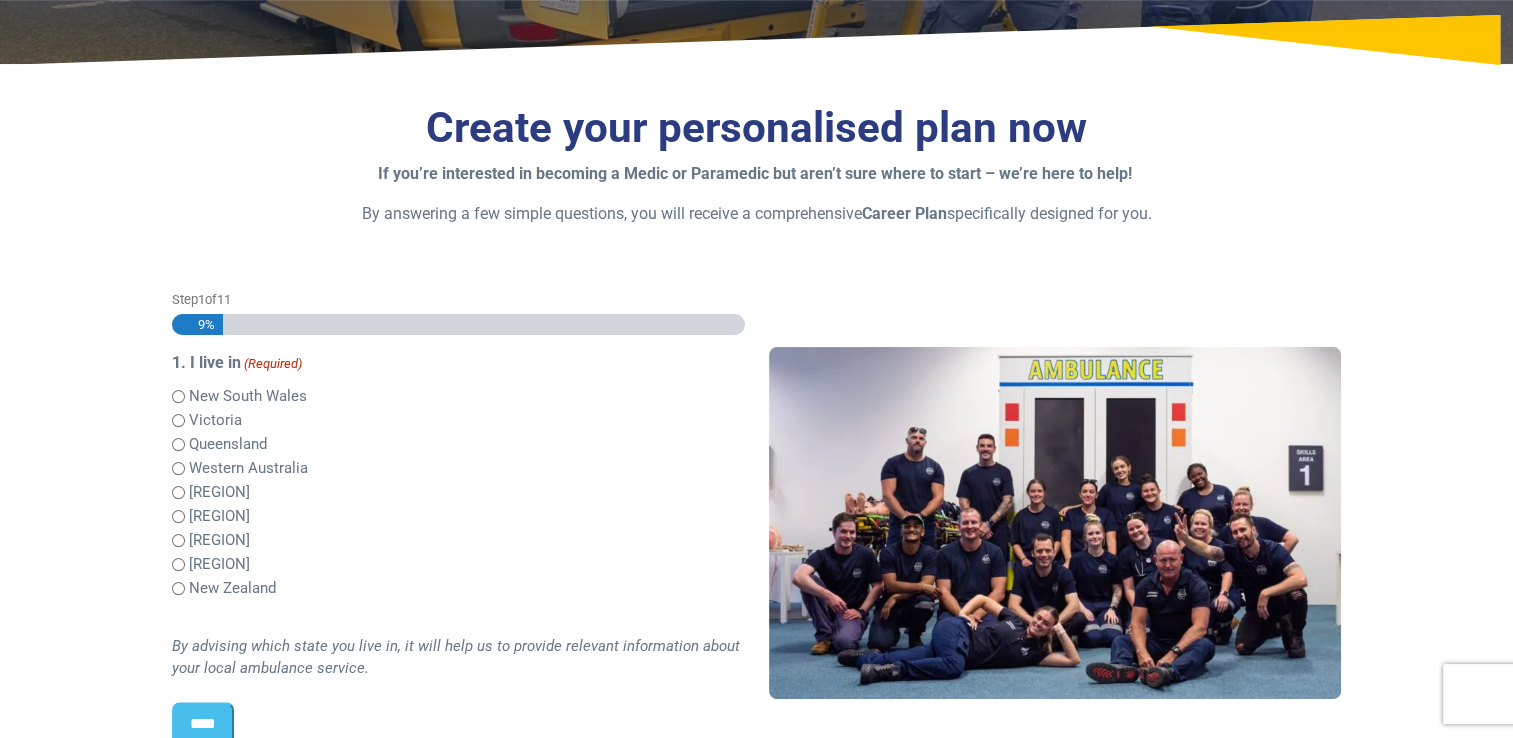 click on "Australian Capital Territory" at bounding box center (219, 564) 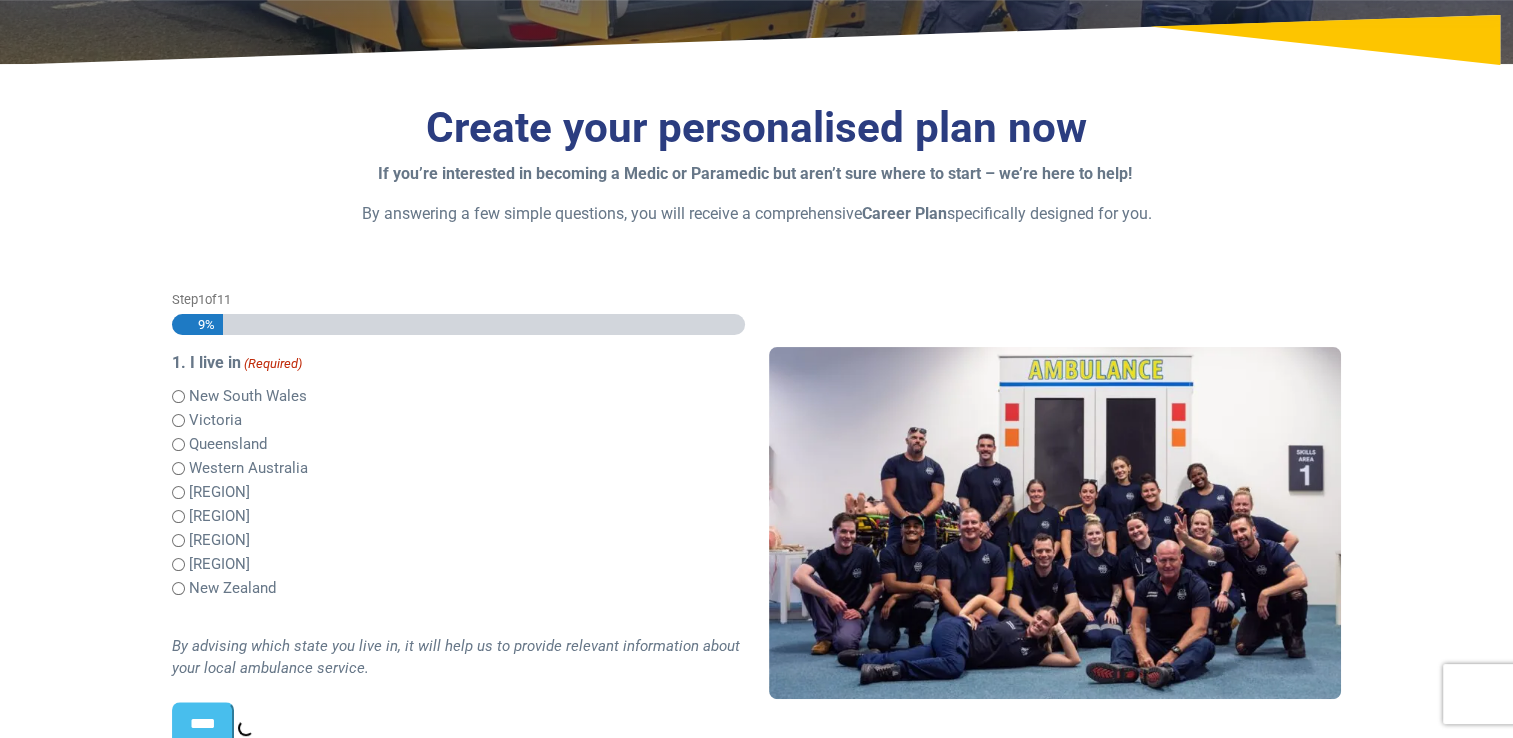 scroll, scrollTop: 528, scrollLeft: 0, axis: vertical 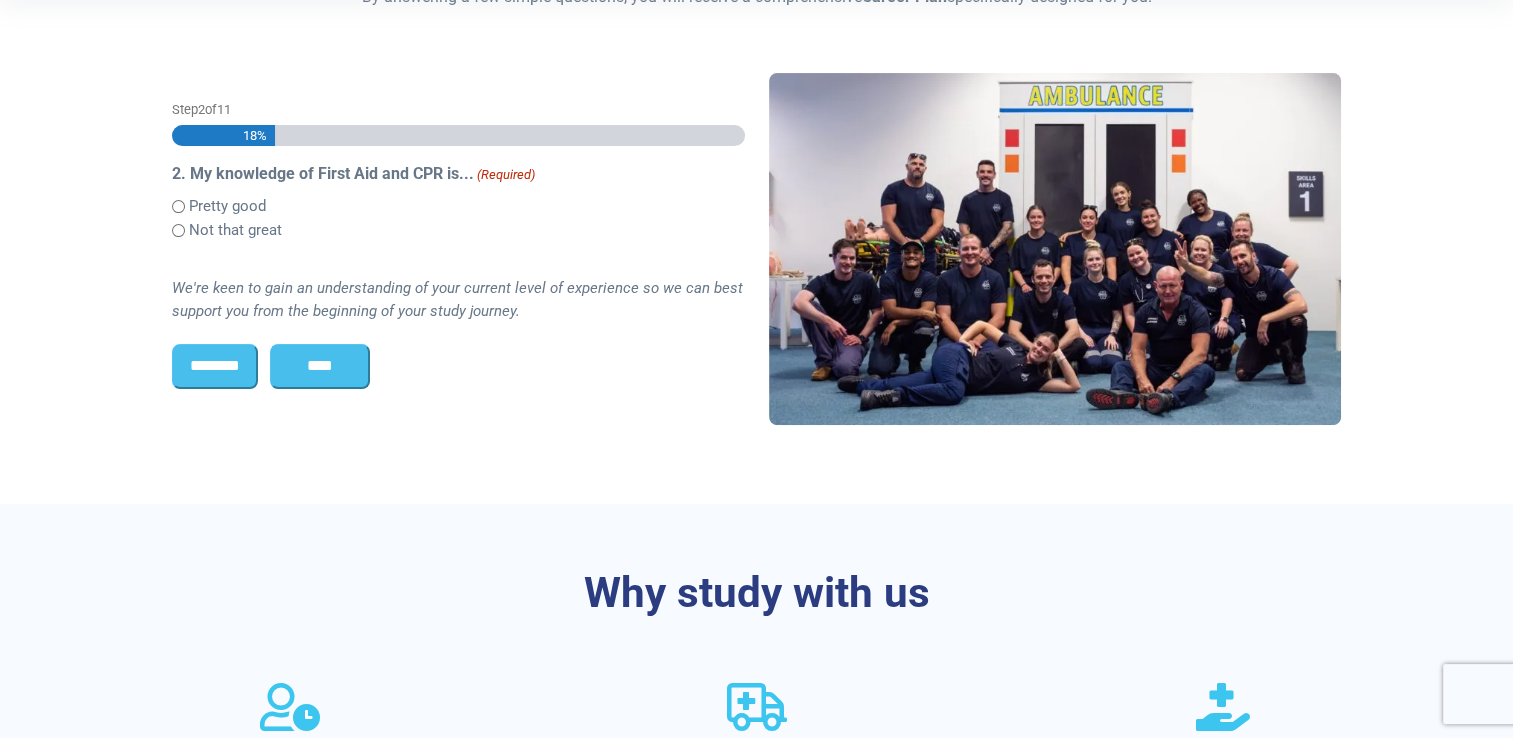click on "****" at bounding box center [320, 366] 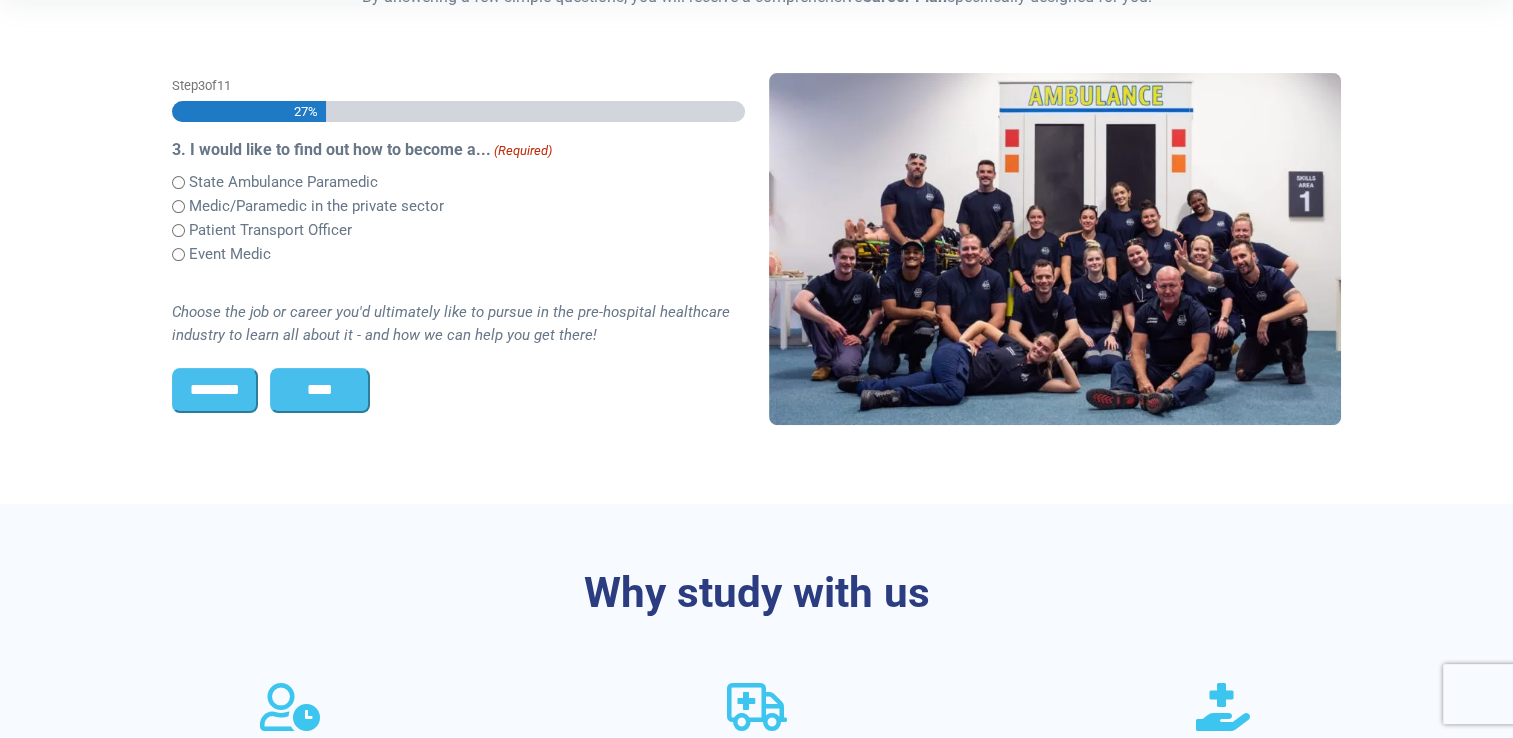 scroll, scrollTop: 503, scrollLeft: 0, axis: vertical 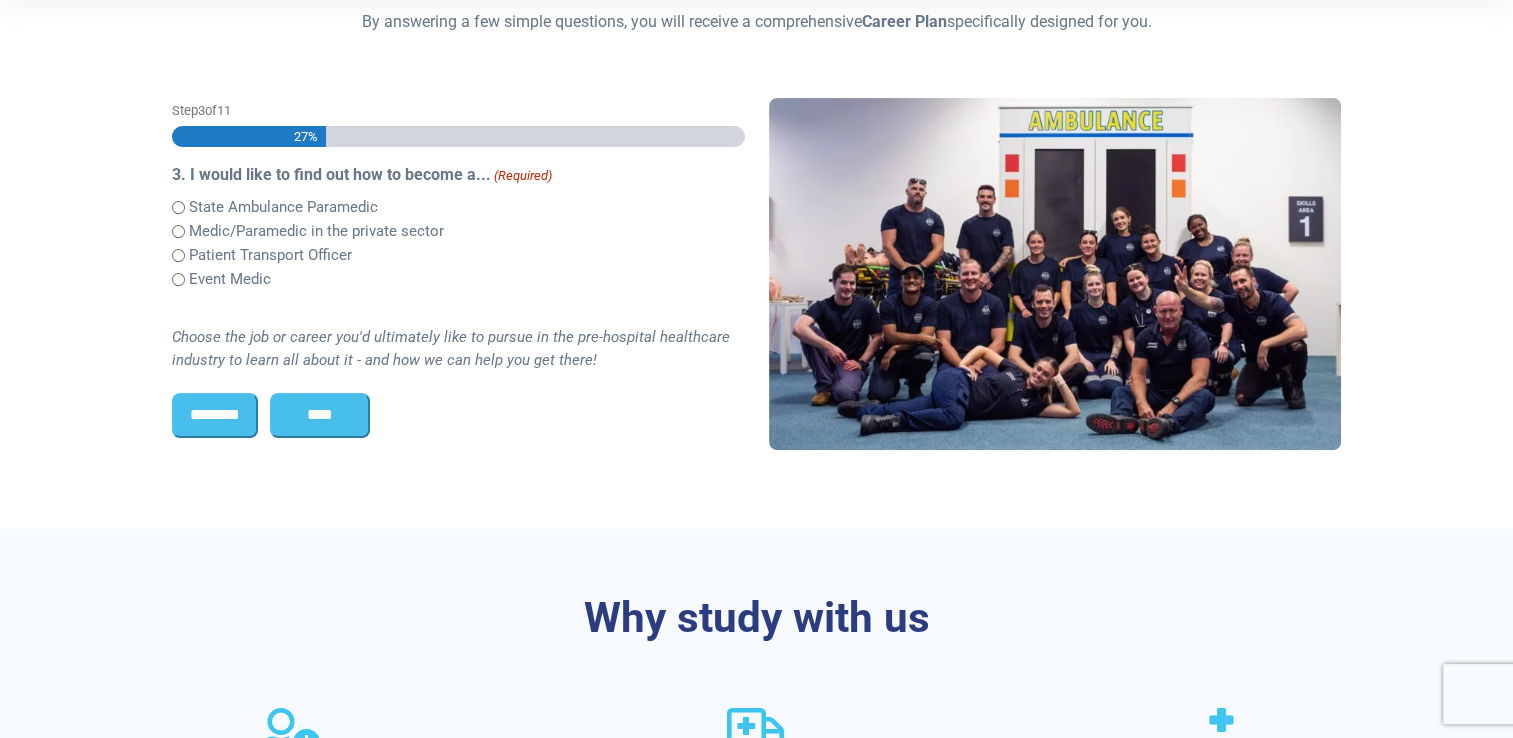 click on "****" at bounding box center (320, 415) 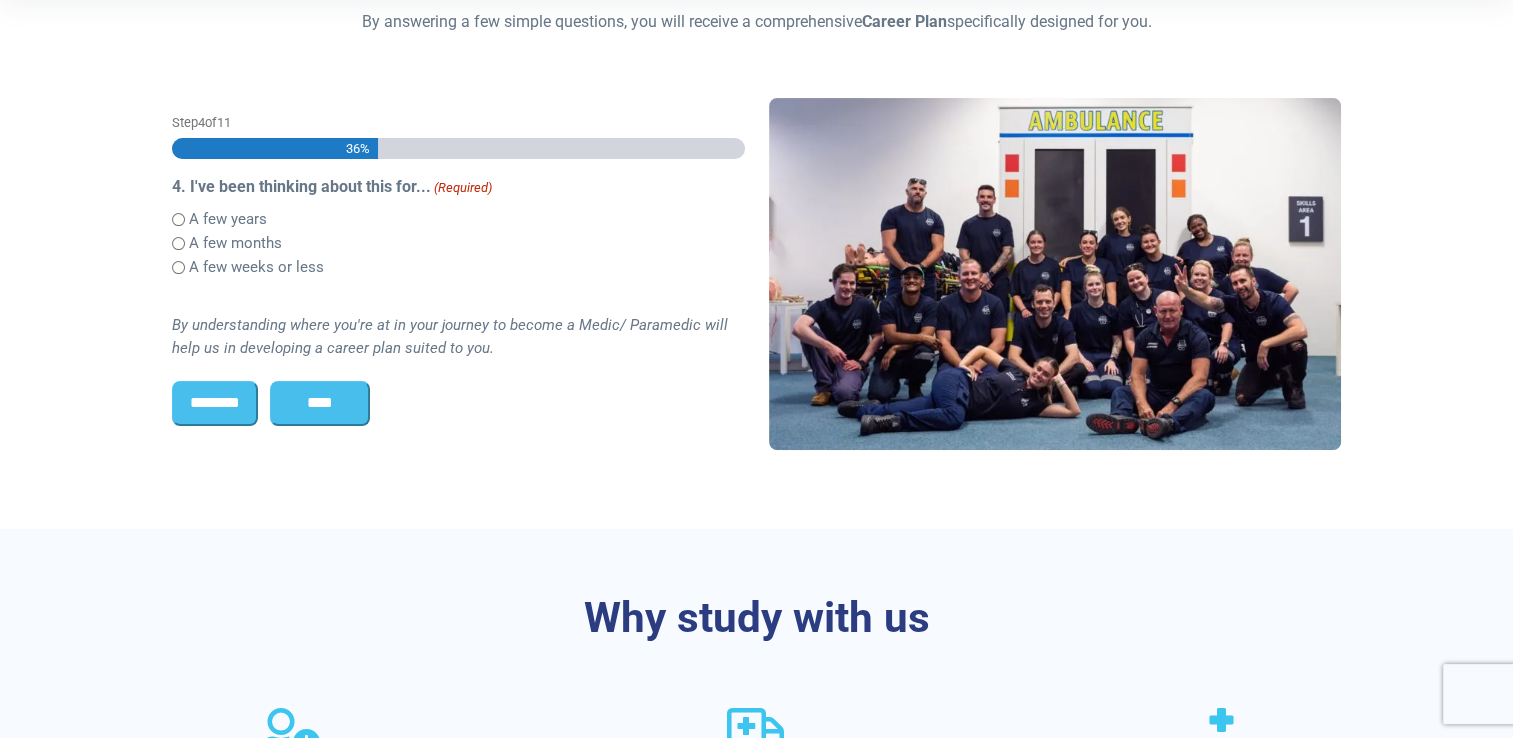 scroll, scrollTop: 516, scrollLeft: 0, axis: vertical 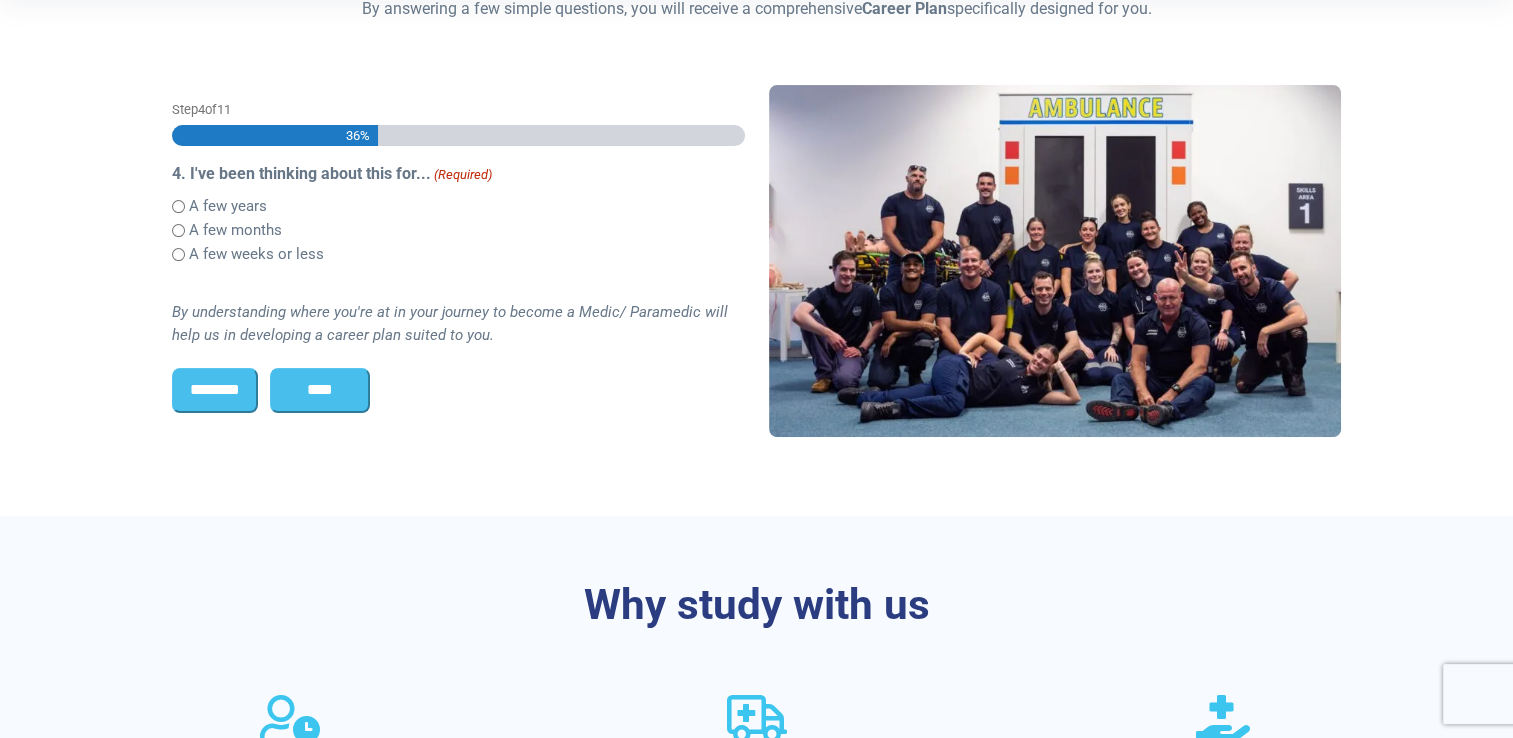 click on "****" at bounding box center (320, 390) 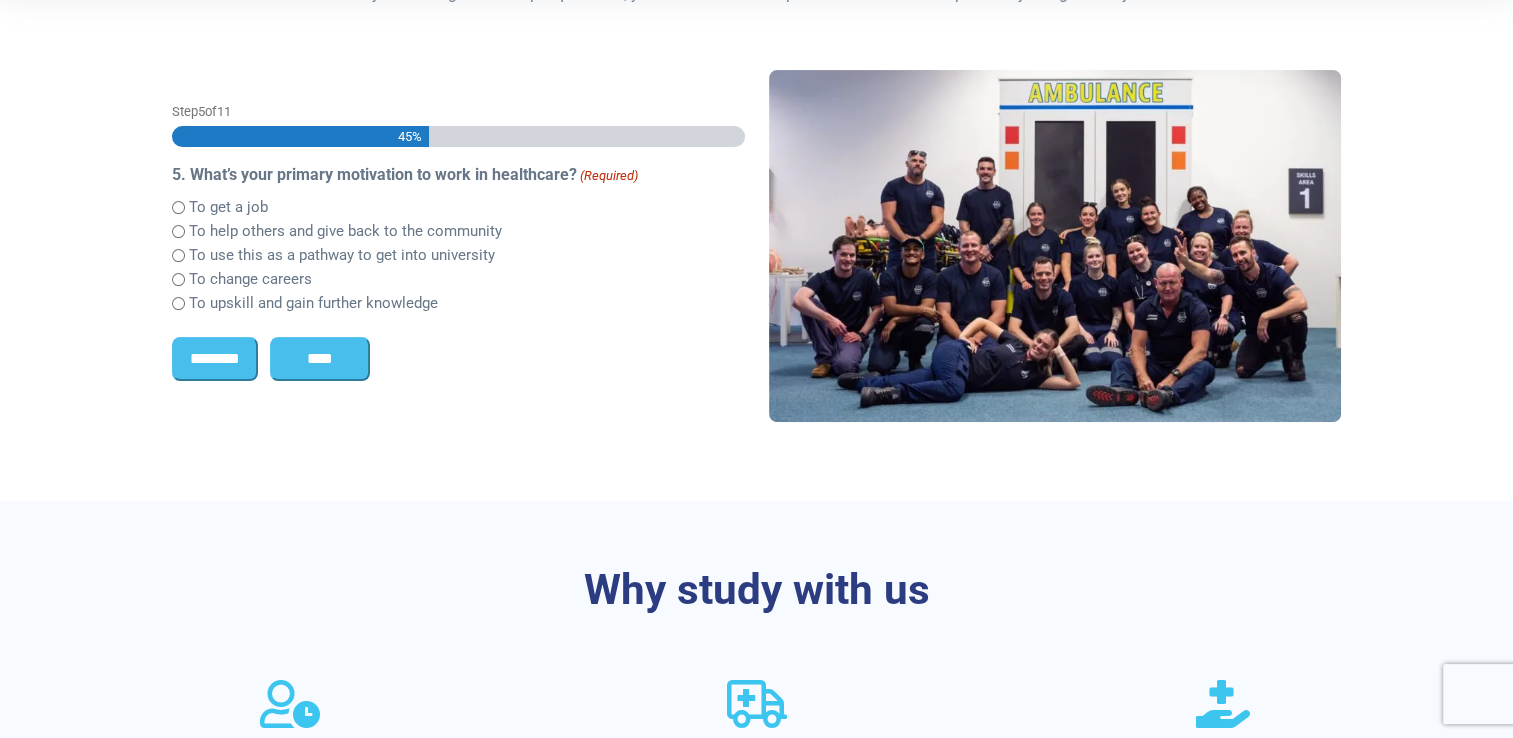 scroll, scrollTop: 0, scrollLeft: 0, axis: both 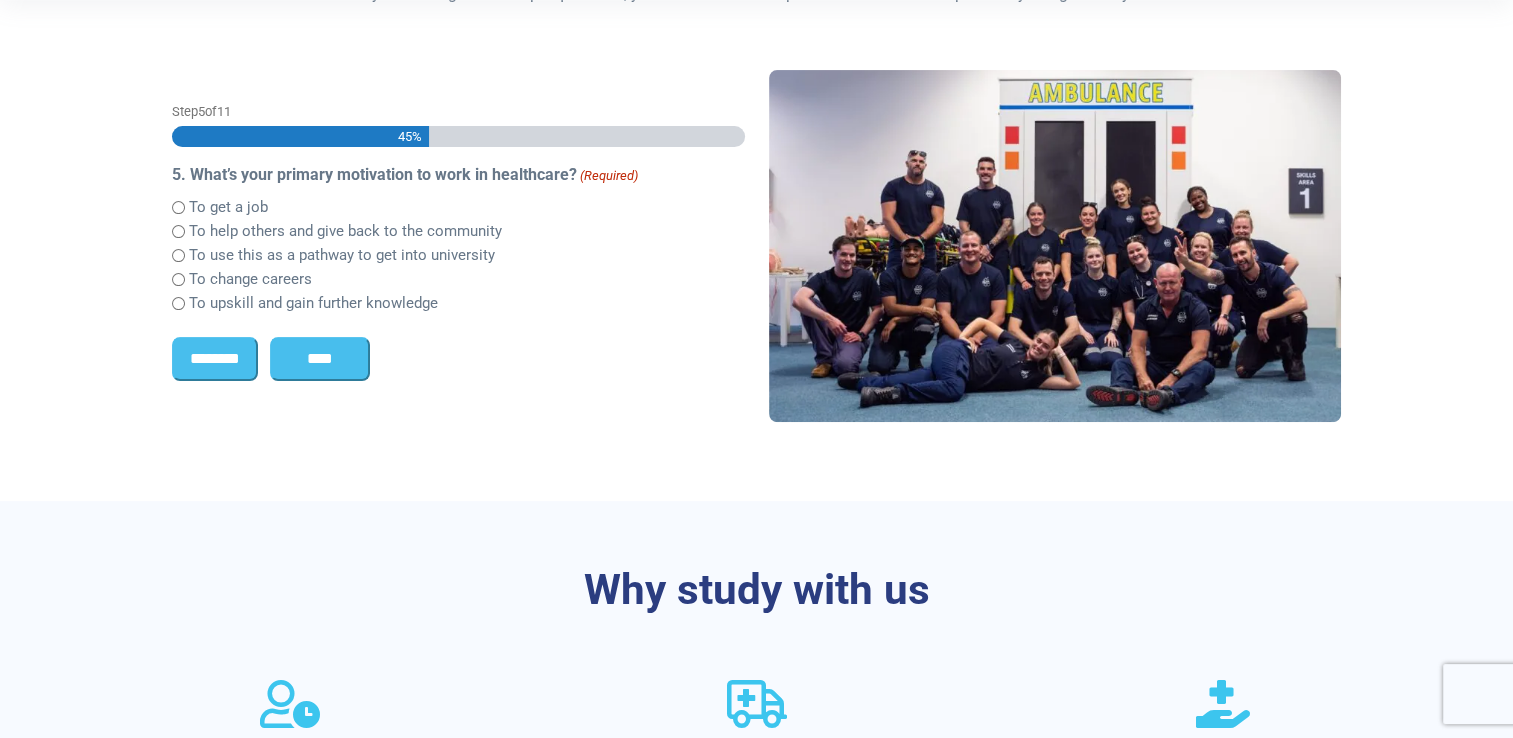 click on "****" at bounding box center (320, 359) 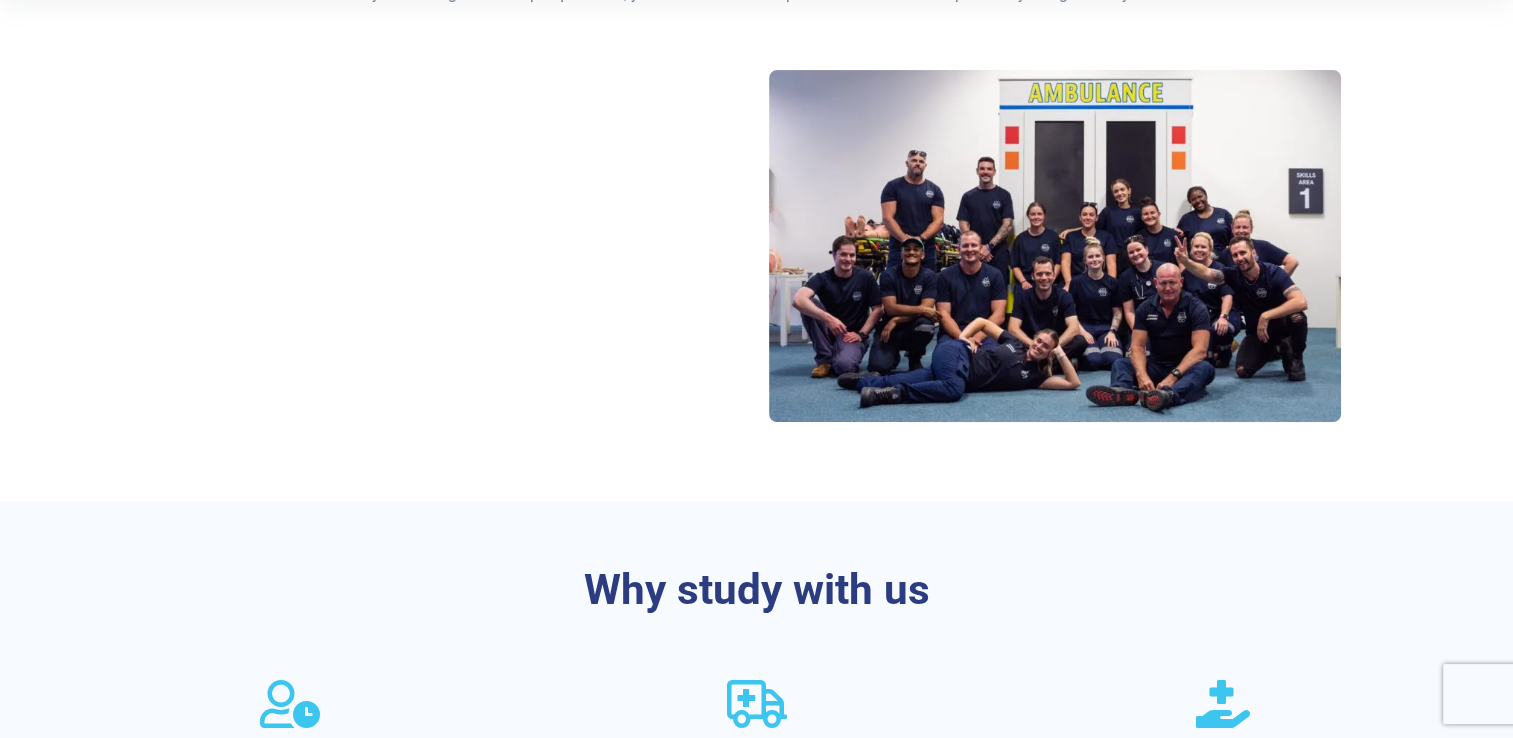 scroll, scrollTop: 528, scrollLeft: 0, axis: vertical 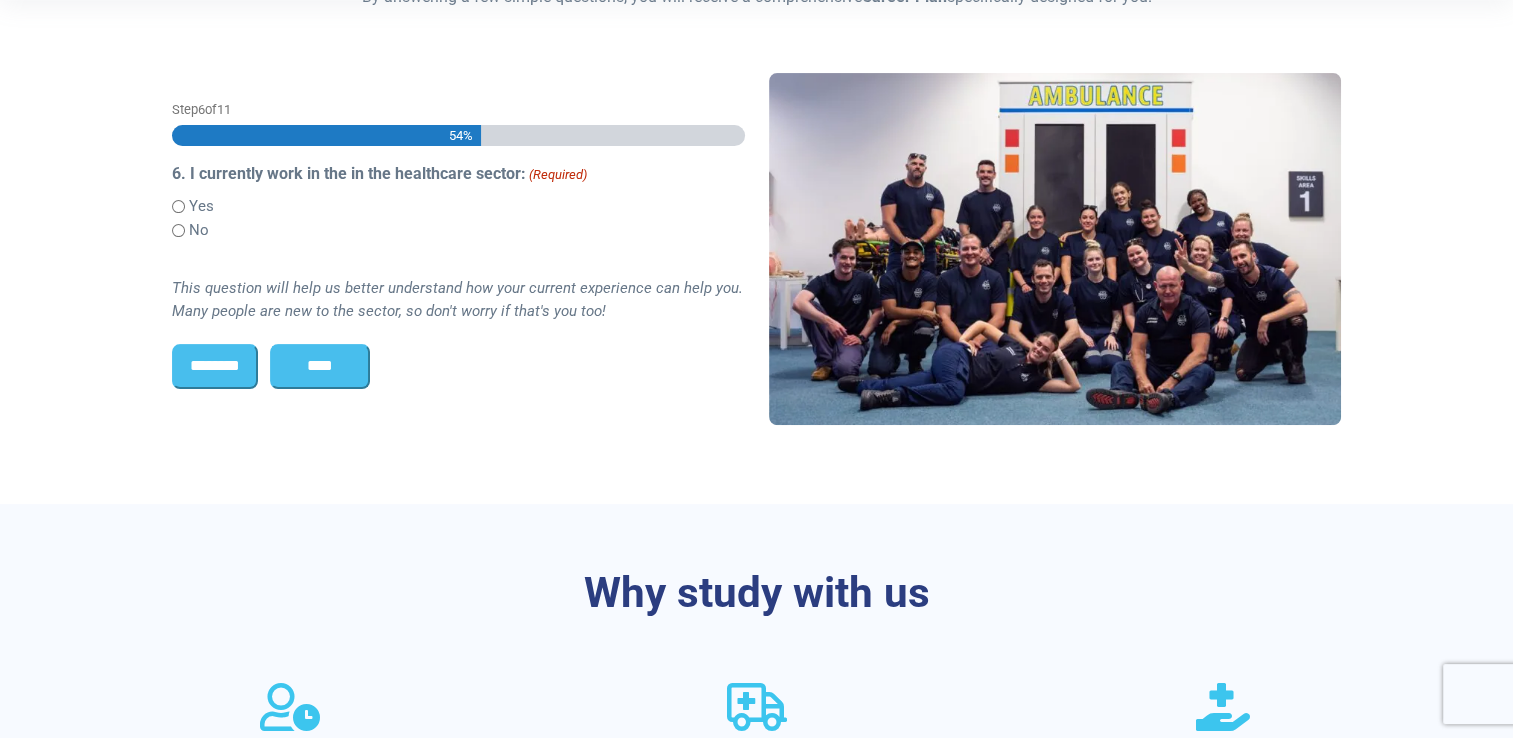 click on "****" at bounding box center [320, 366] 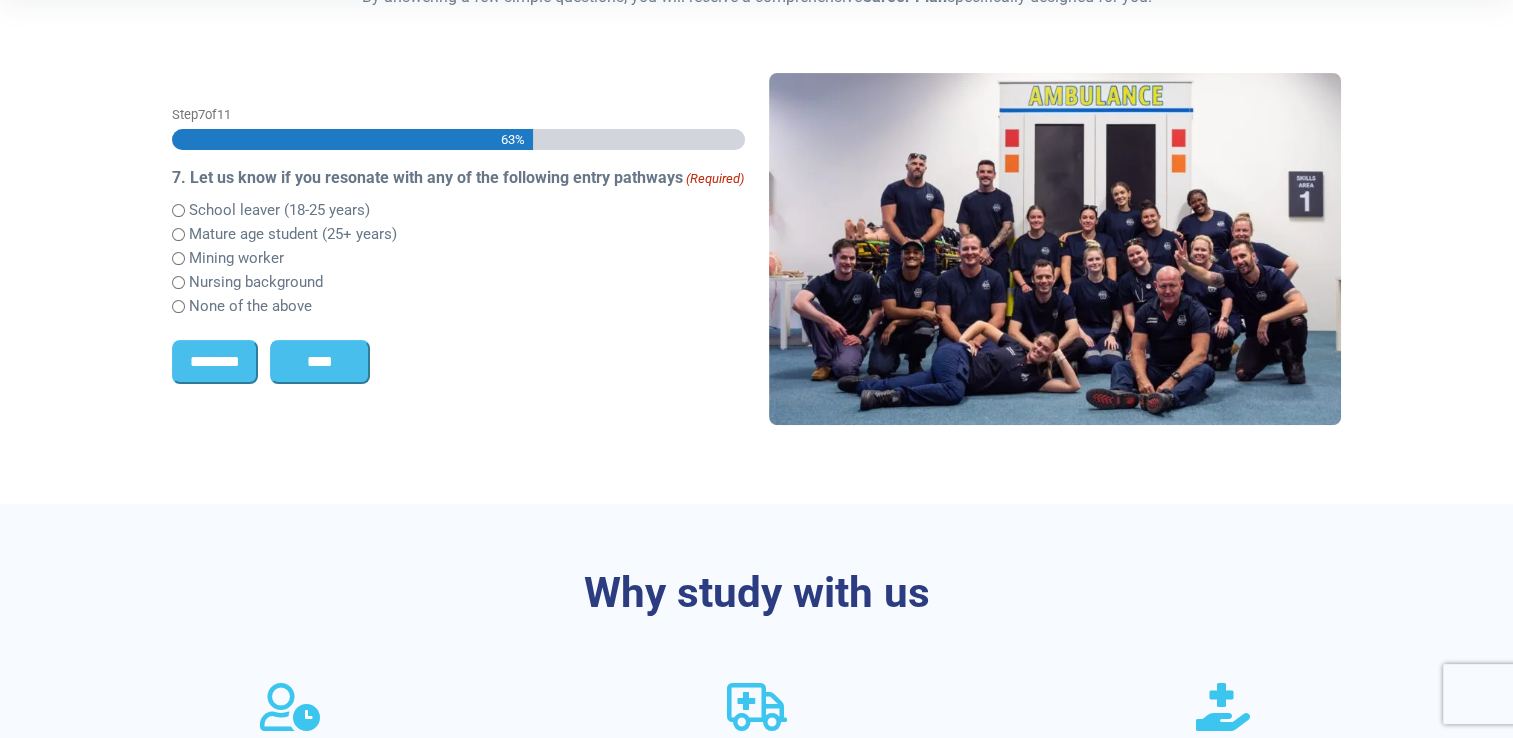 scroll, scrollTop: 531, scrollLeft: 0, axis: vertical 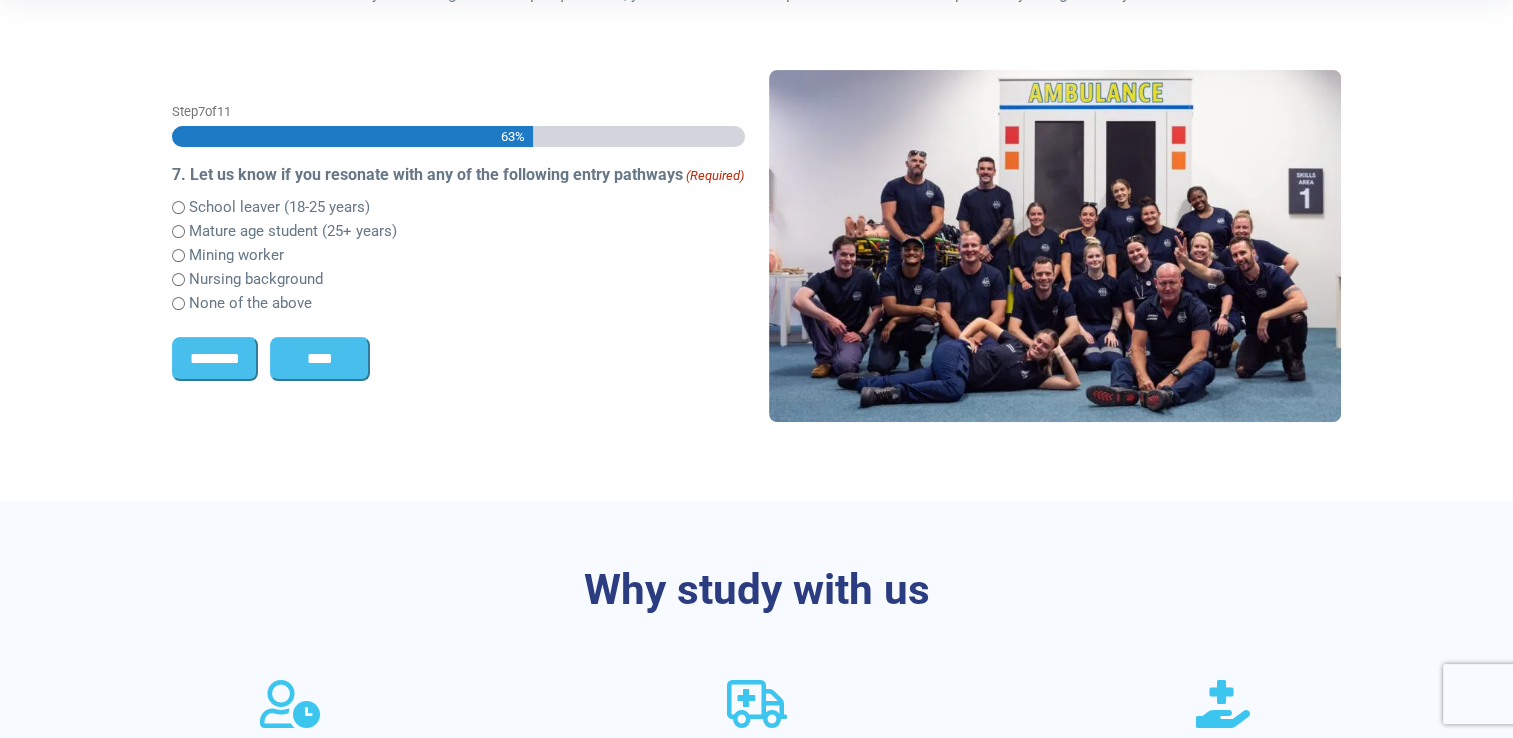 click on "****" at bounding box center (320, 359) 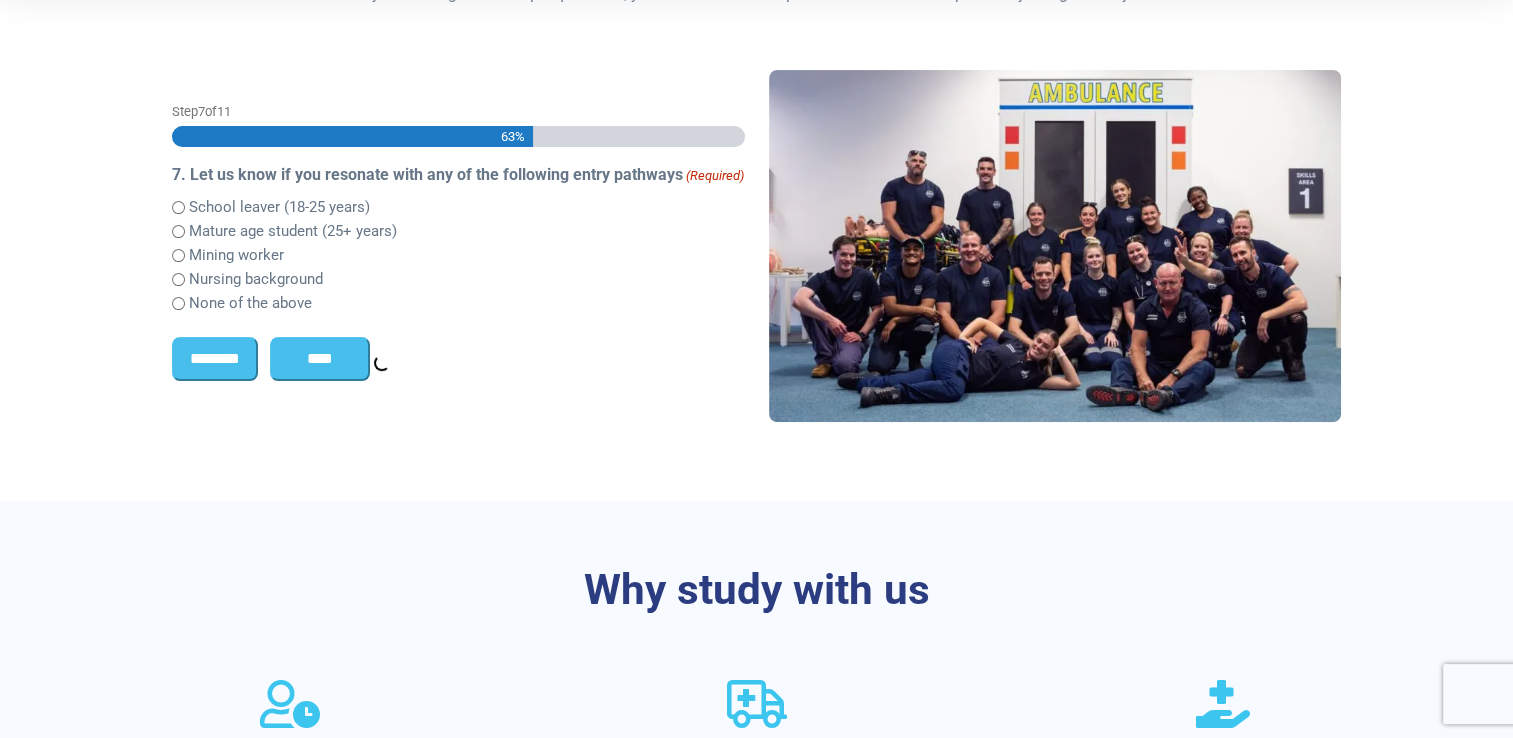 click on "****" at bounding box center [320, 359] 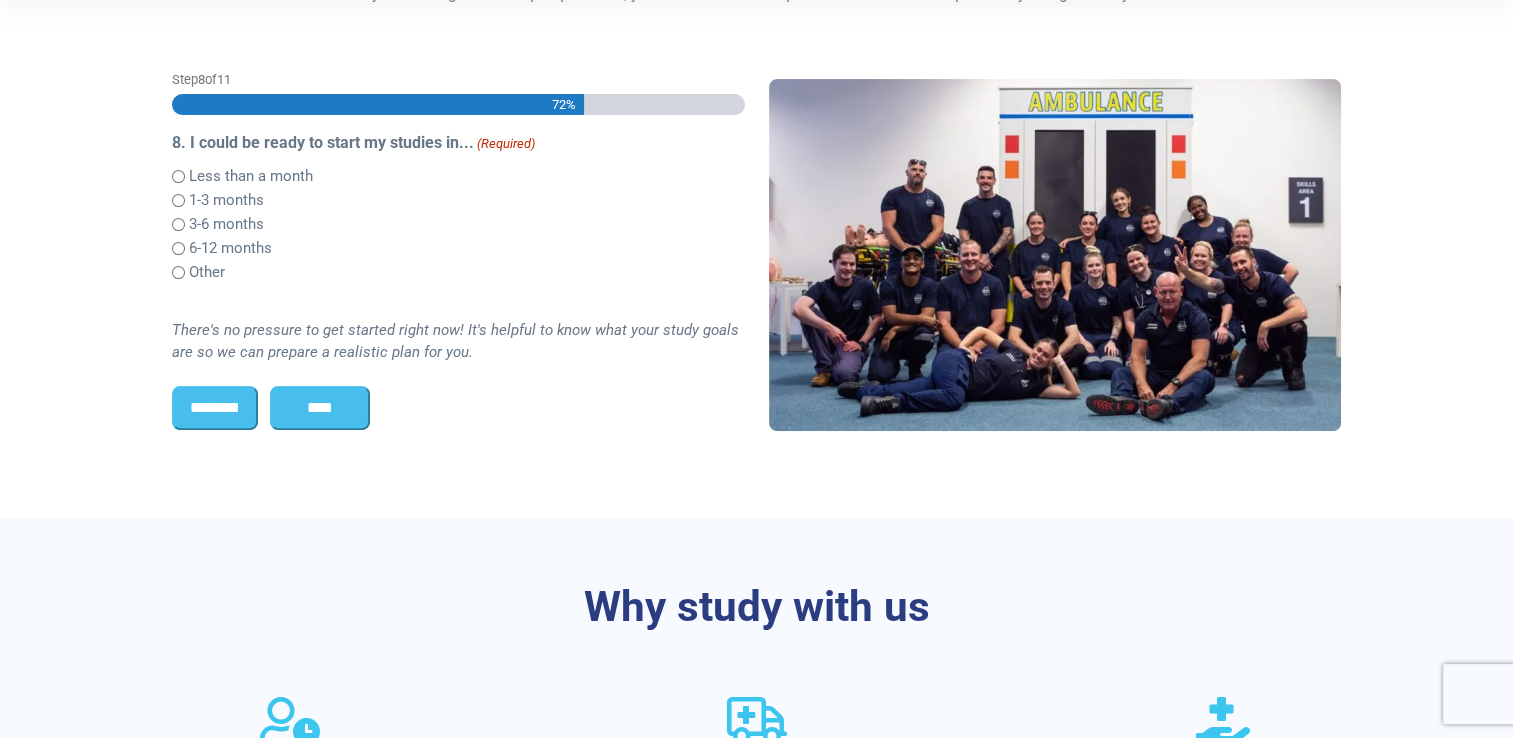 scroll, scrollTop: 500, scrollLeft: 0, axis: vertical 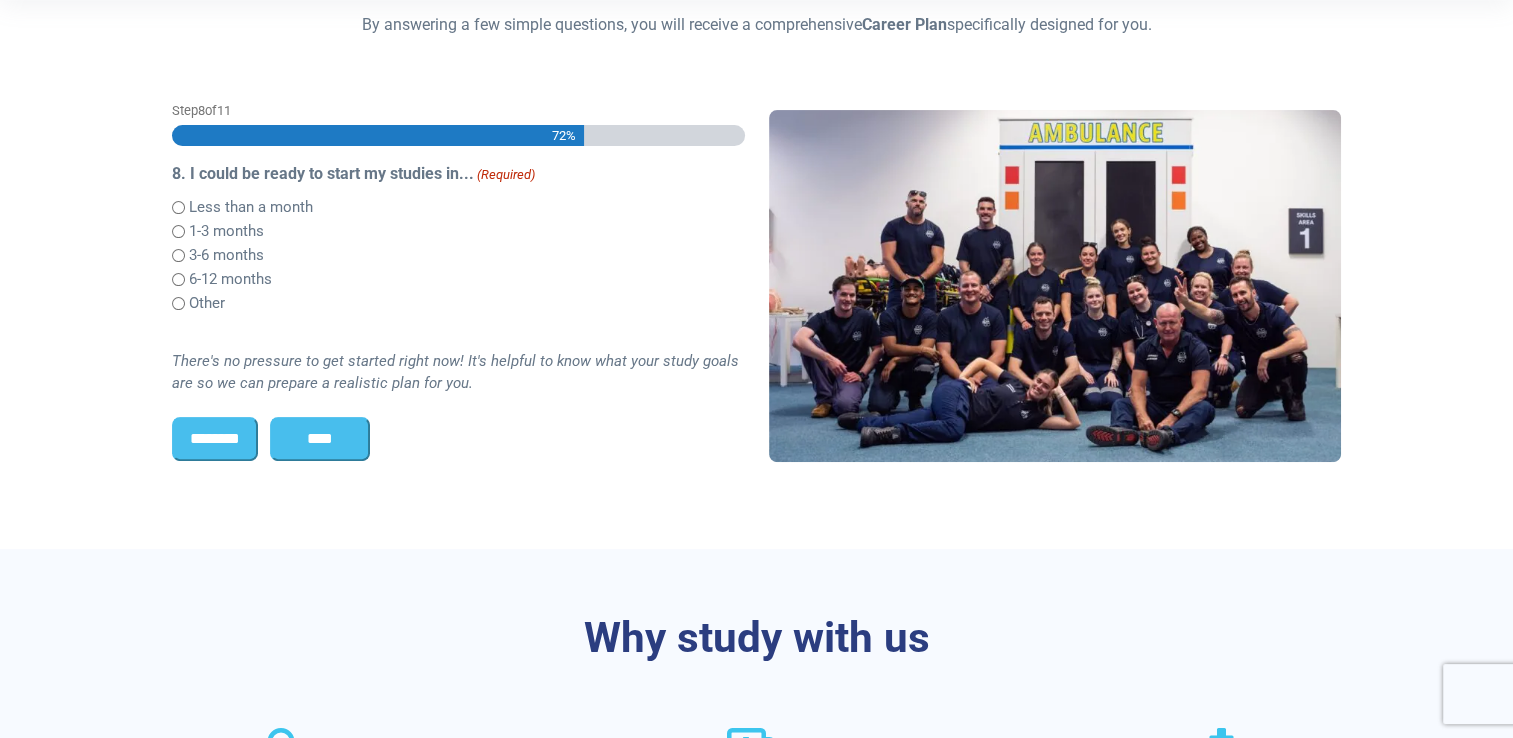 click on "****" at bounding box center (320, 439) 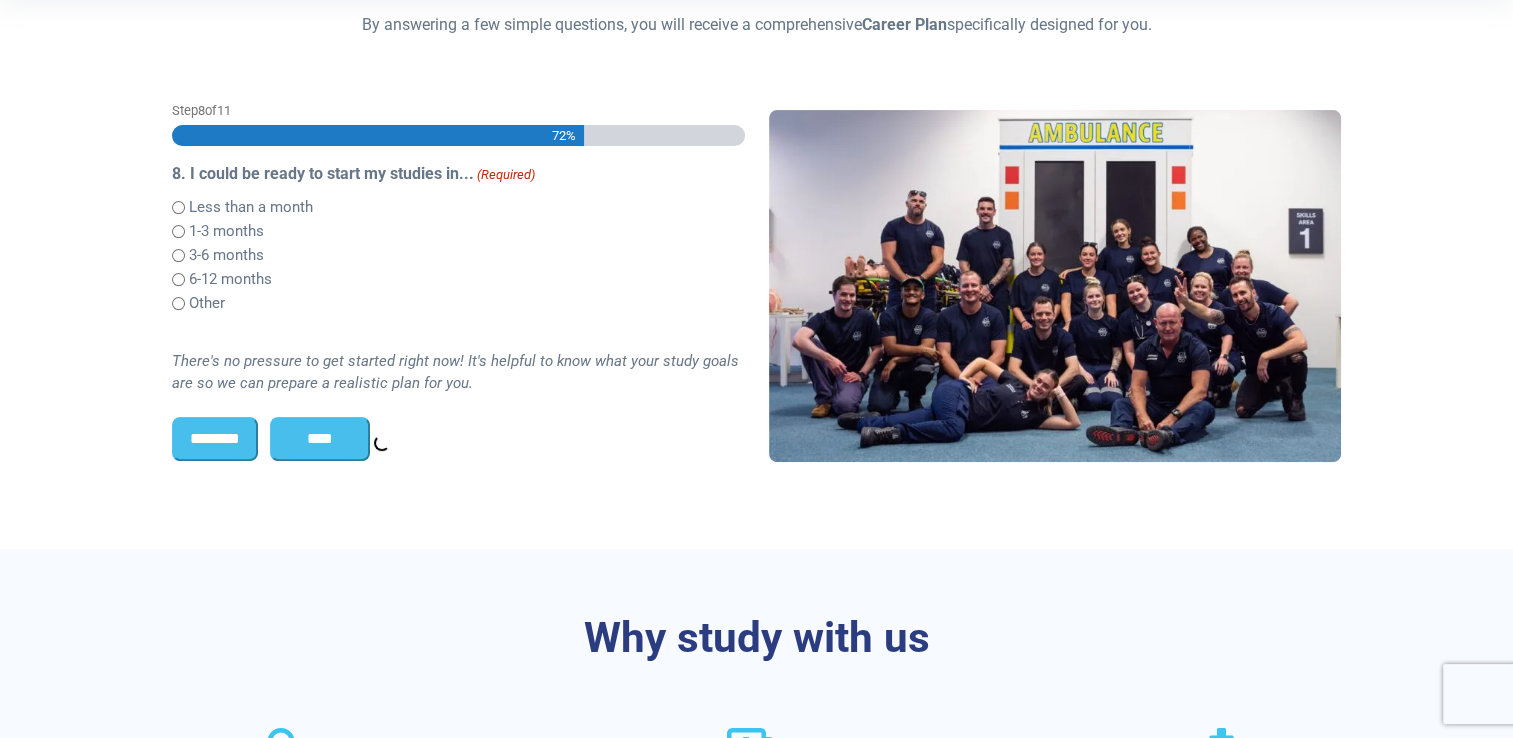scroll, scrollTop: 0, scrollLeft: 0, axis: both 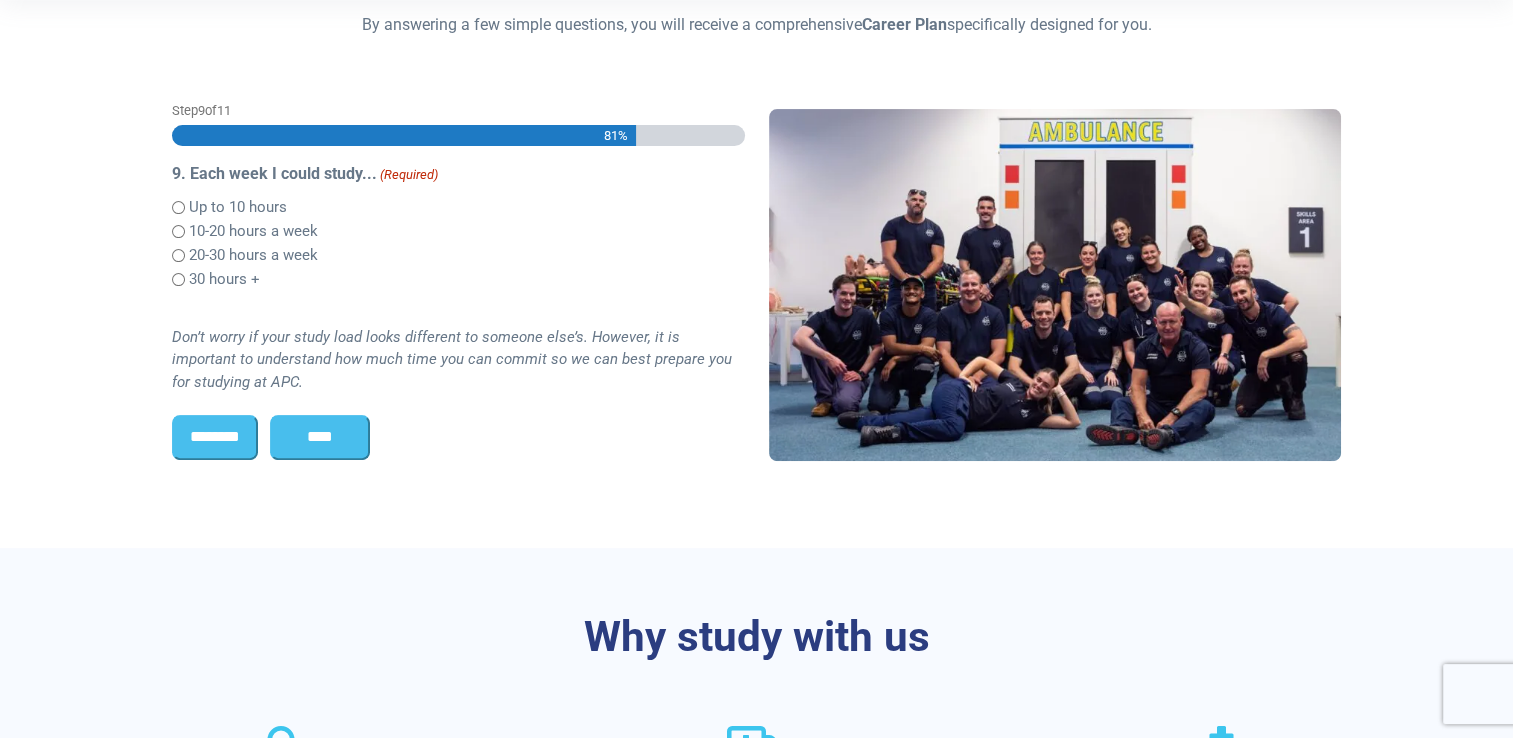 click on "****" at bounding box center (320, 437) 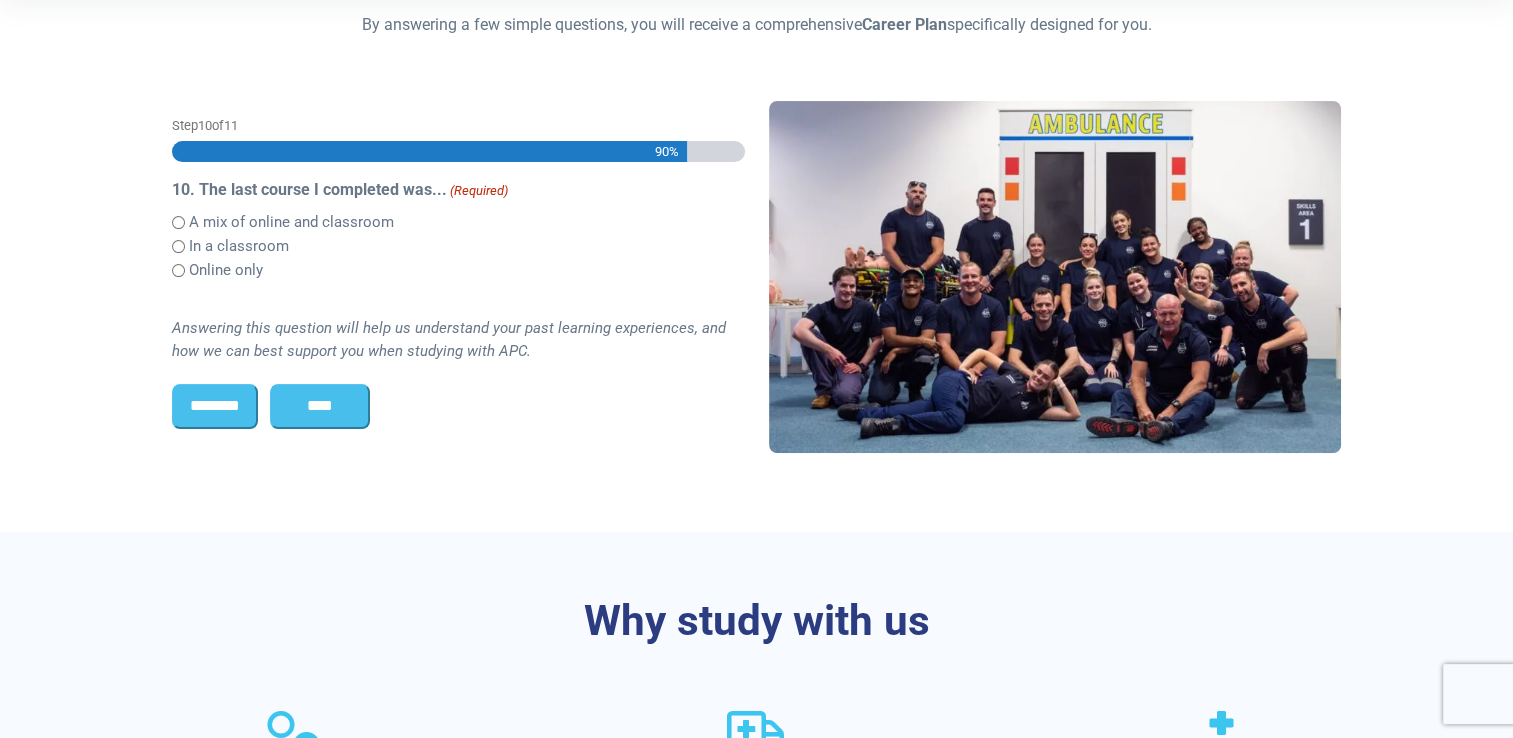scroll, scrollTop: 516, scrollLeft: 0, axis: vertical 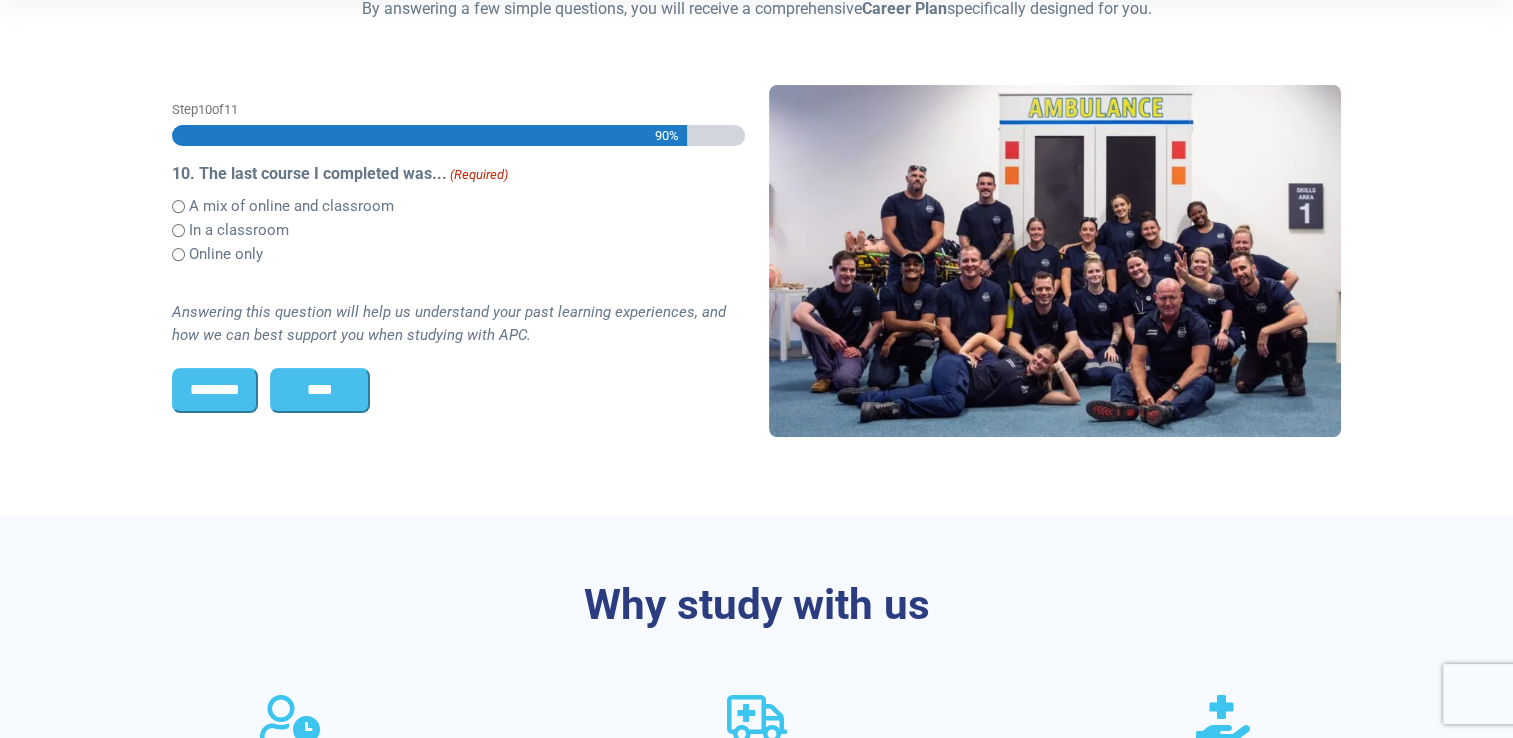 click on "****" at bounding box center [320, 390] 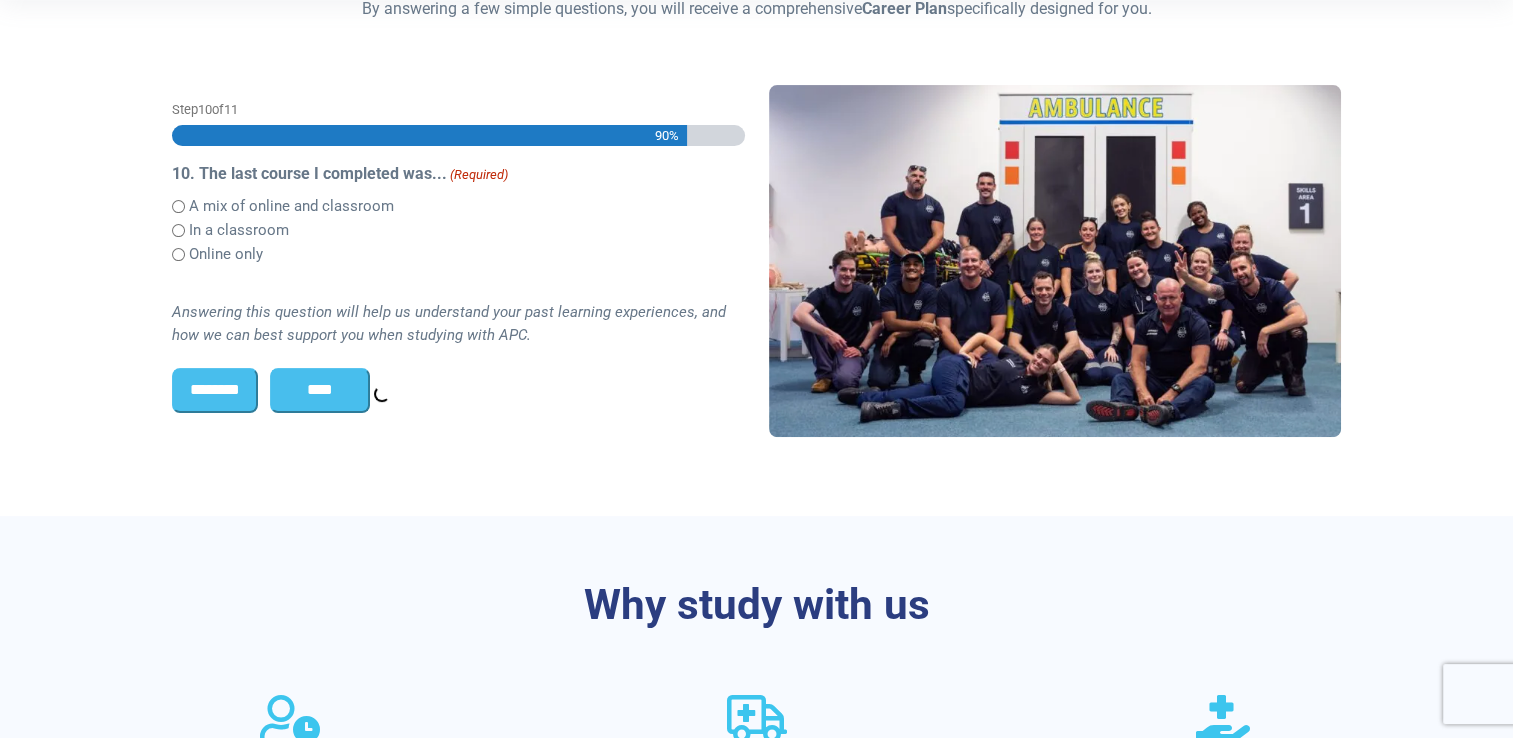 scroll, scrollTop: 500, scrollLeft: 0, axis: vertical 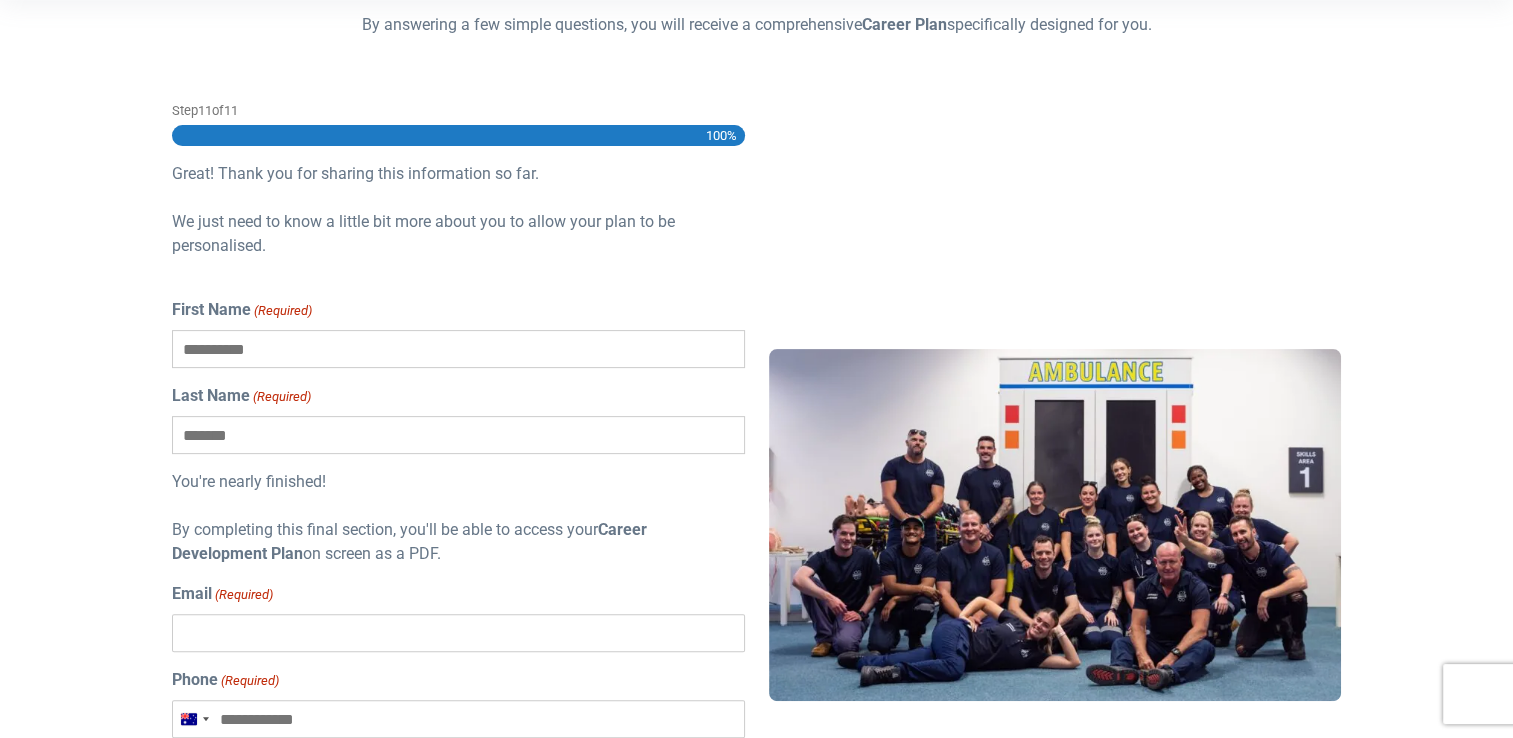 click on "First Name (Required)" at bounding box center [458, 333] 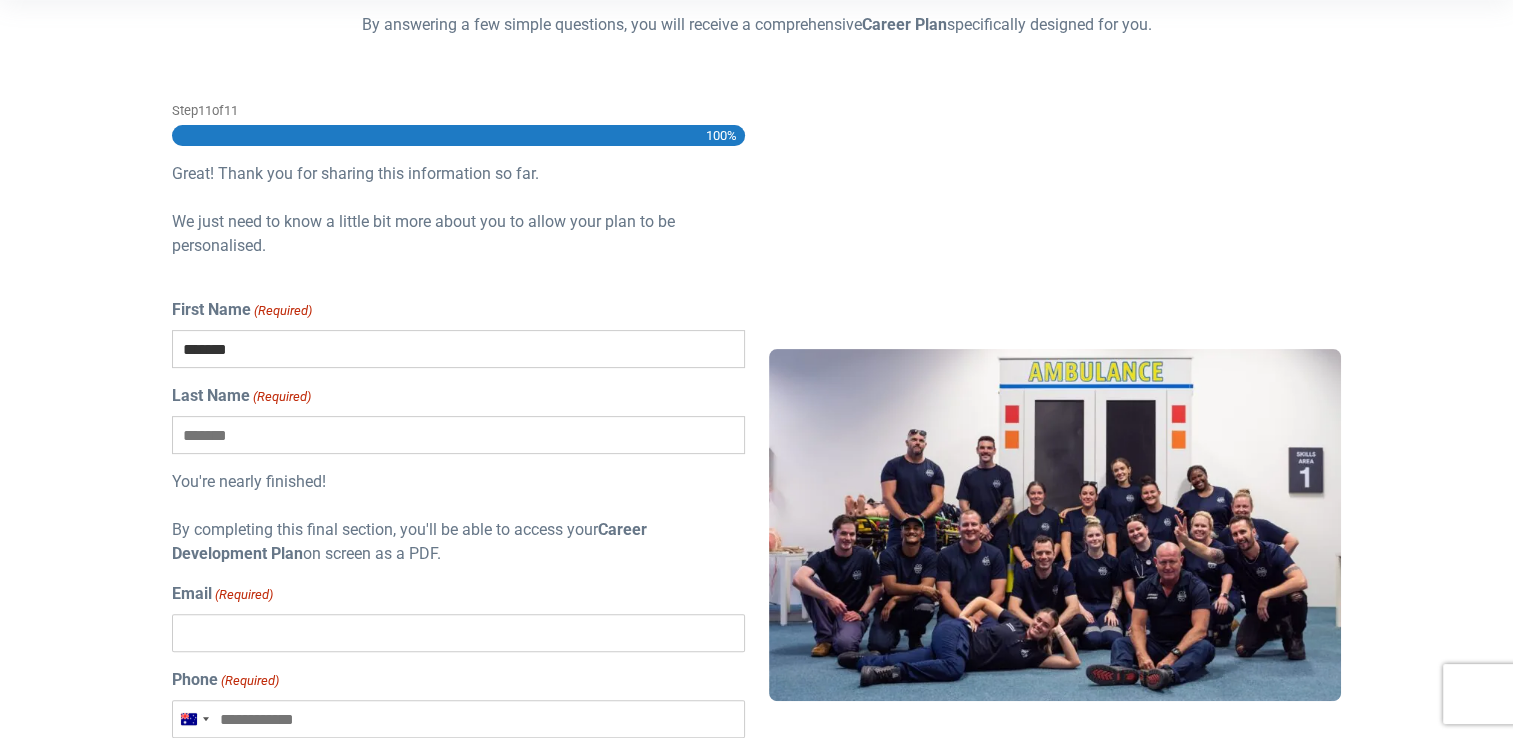 type on "****" 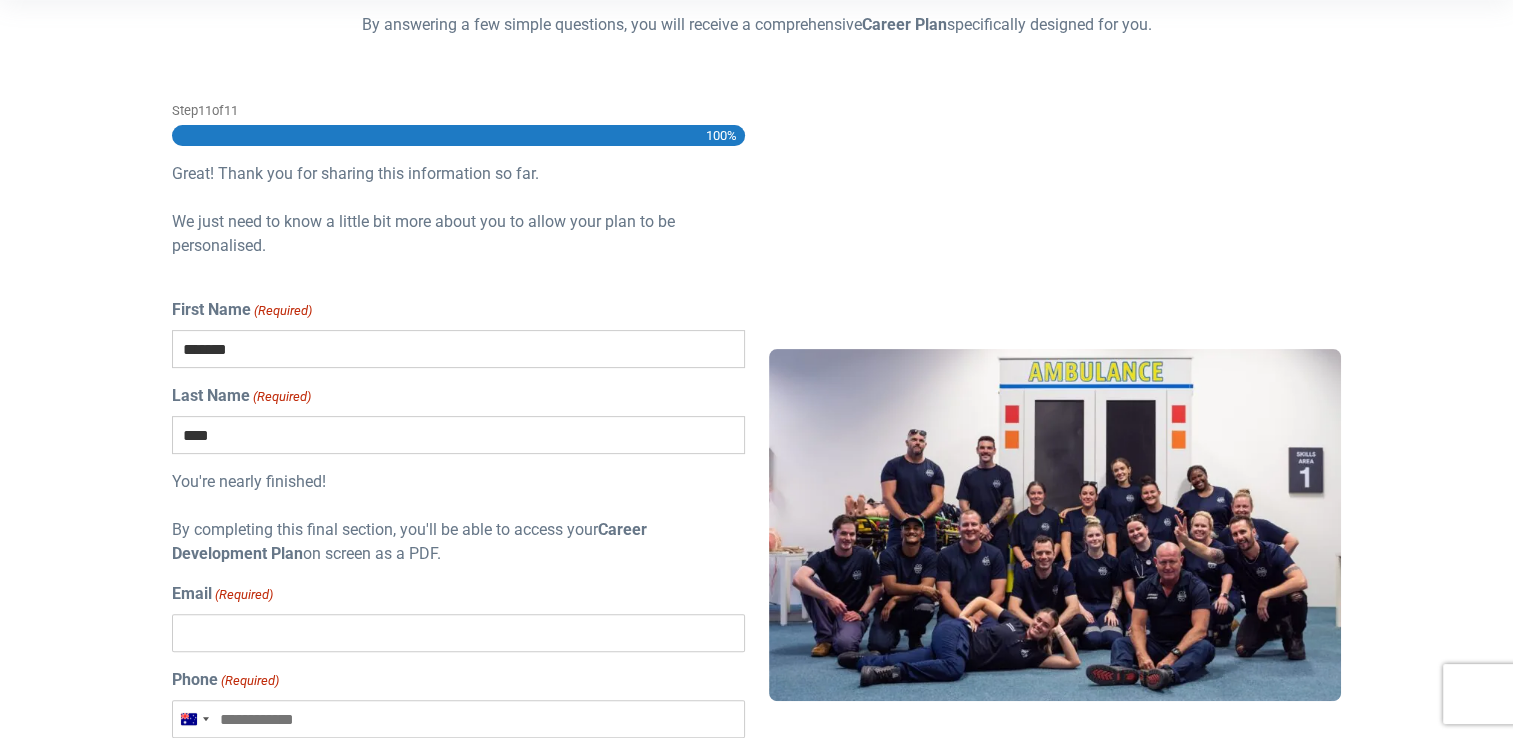type on "**********" 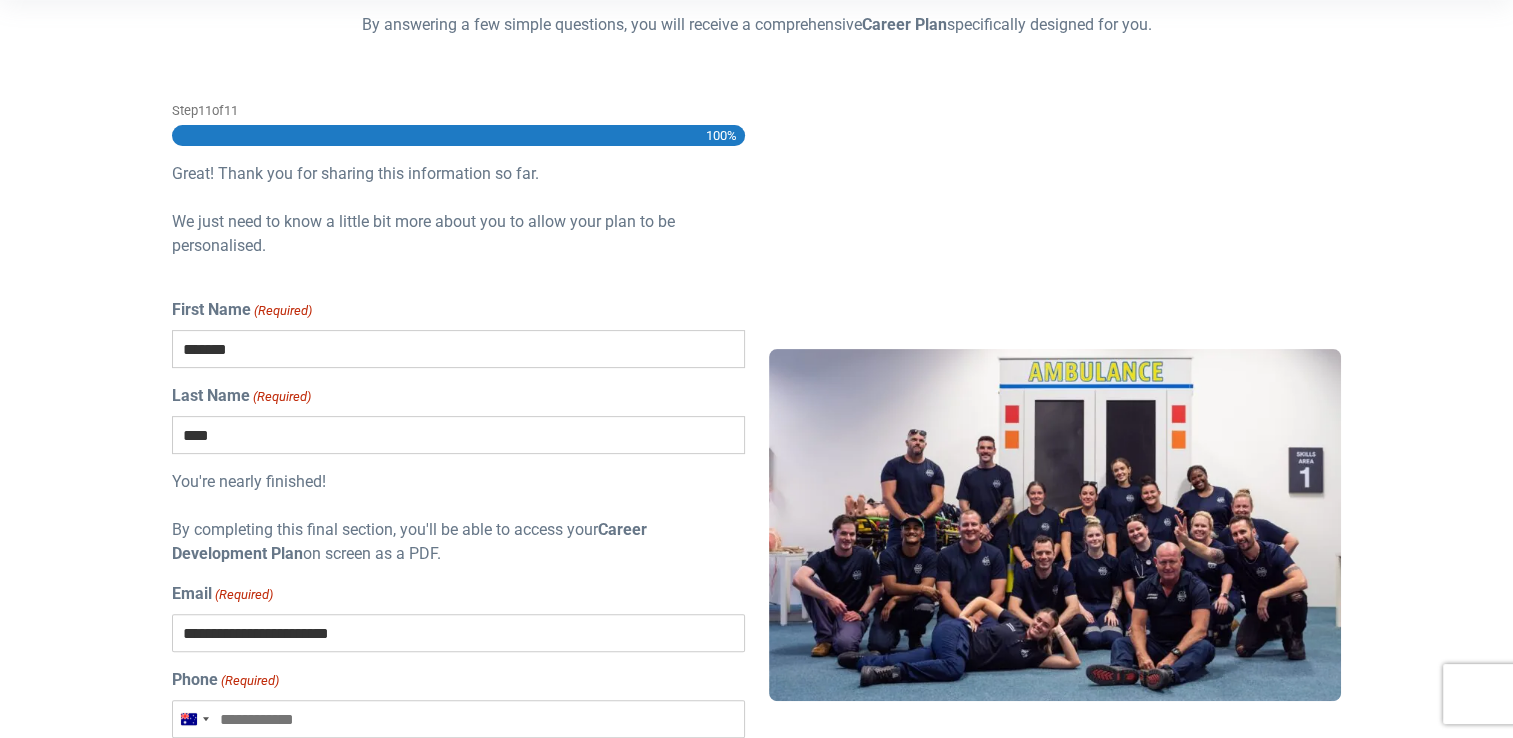 type on "**********" 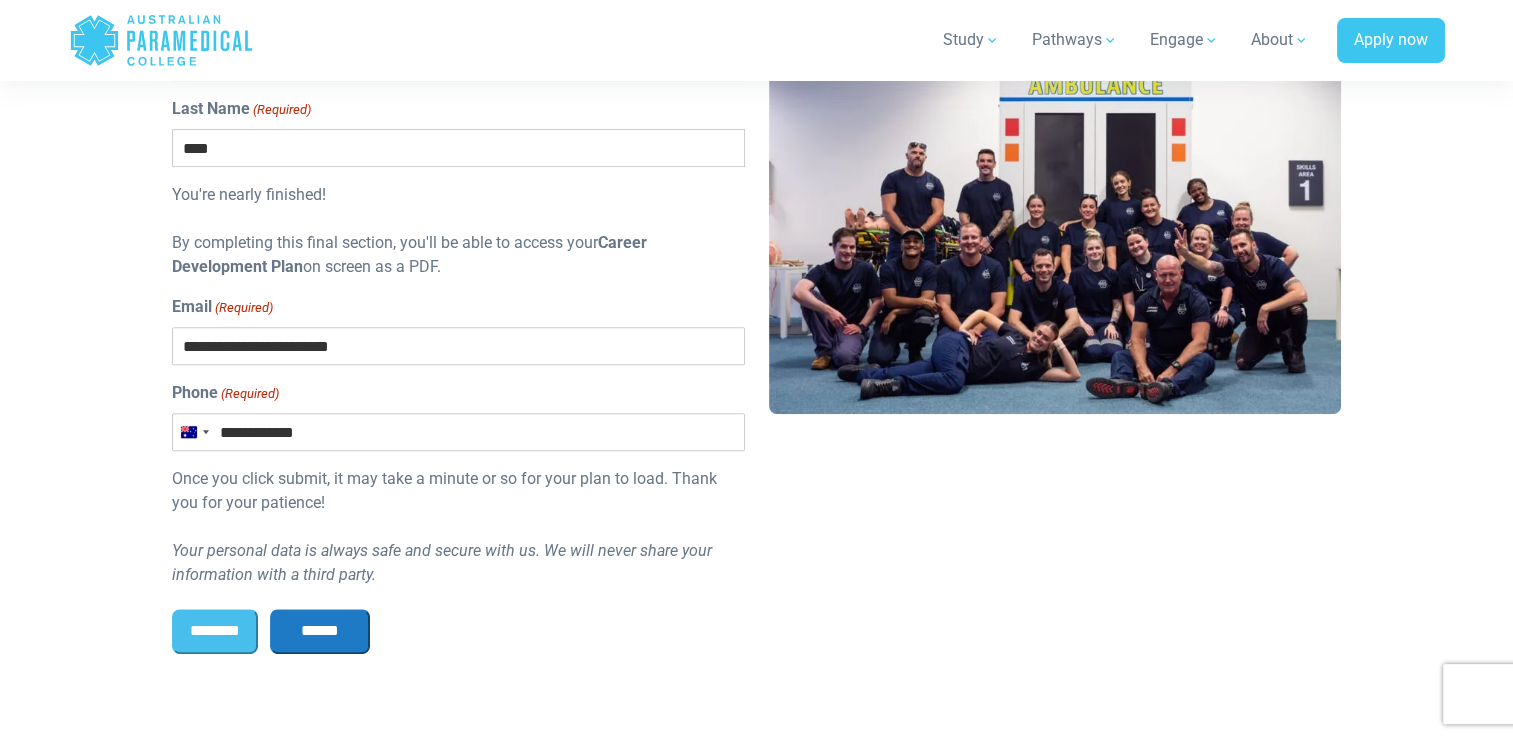scroll, scrollTop: 807, scrollLeft: 0, axis: vertical 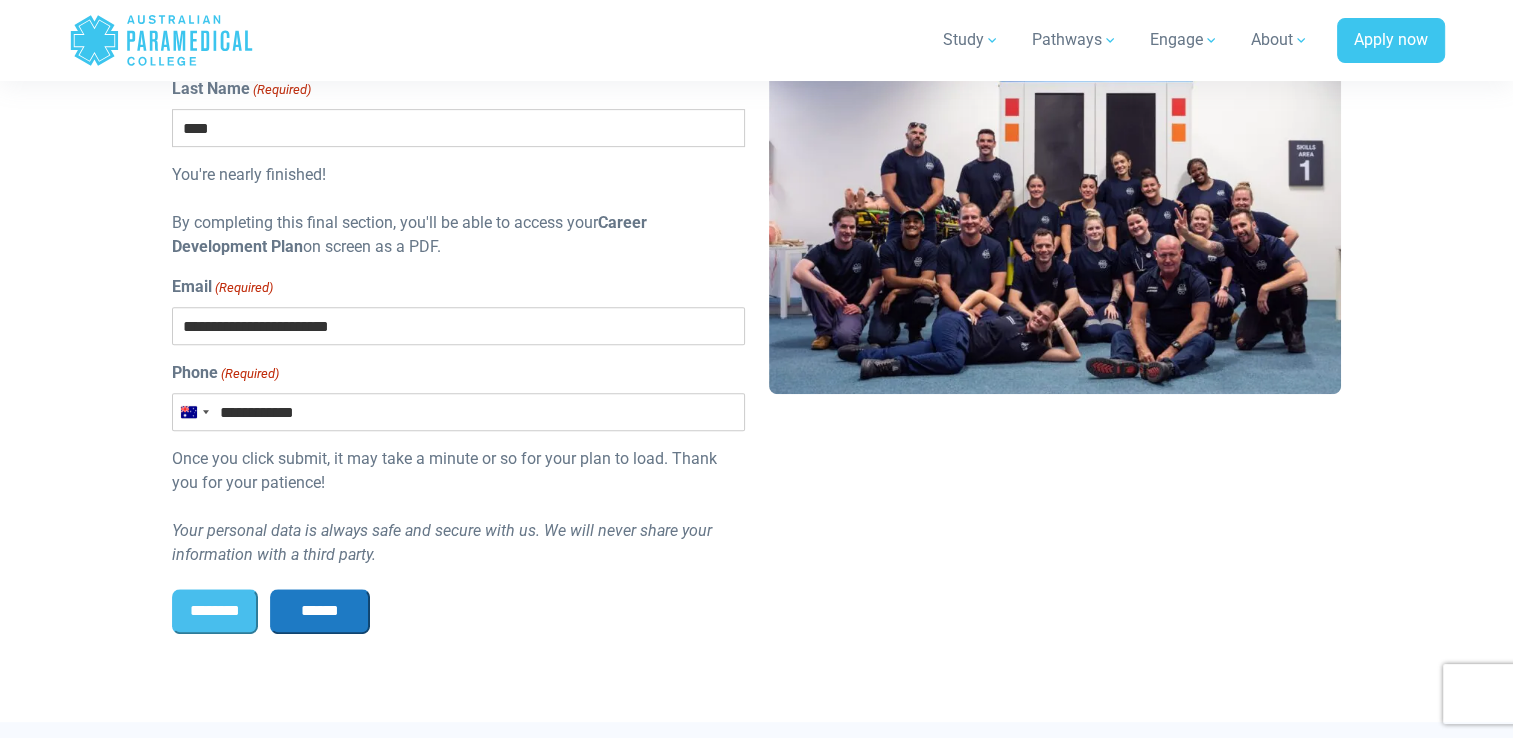 click on "******" at bounding box center (320, 611) 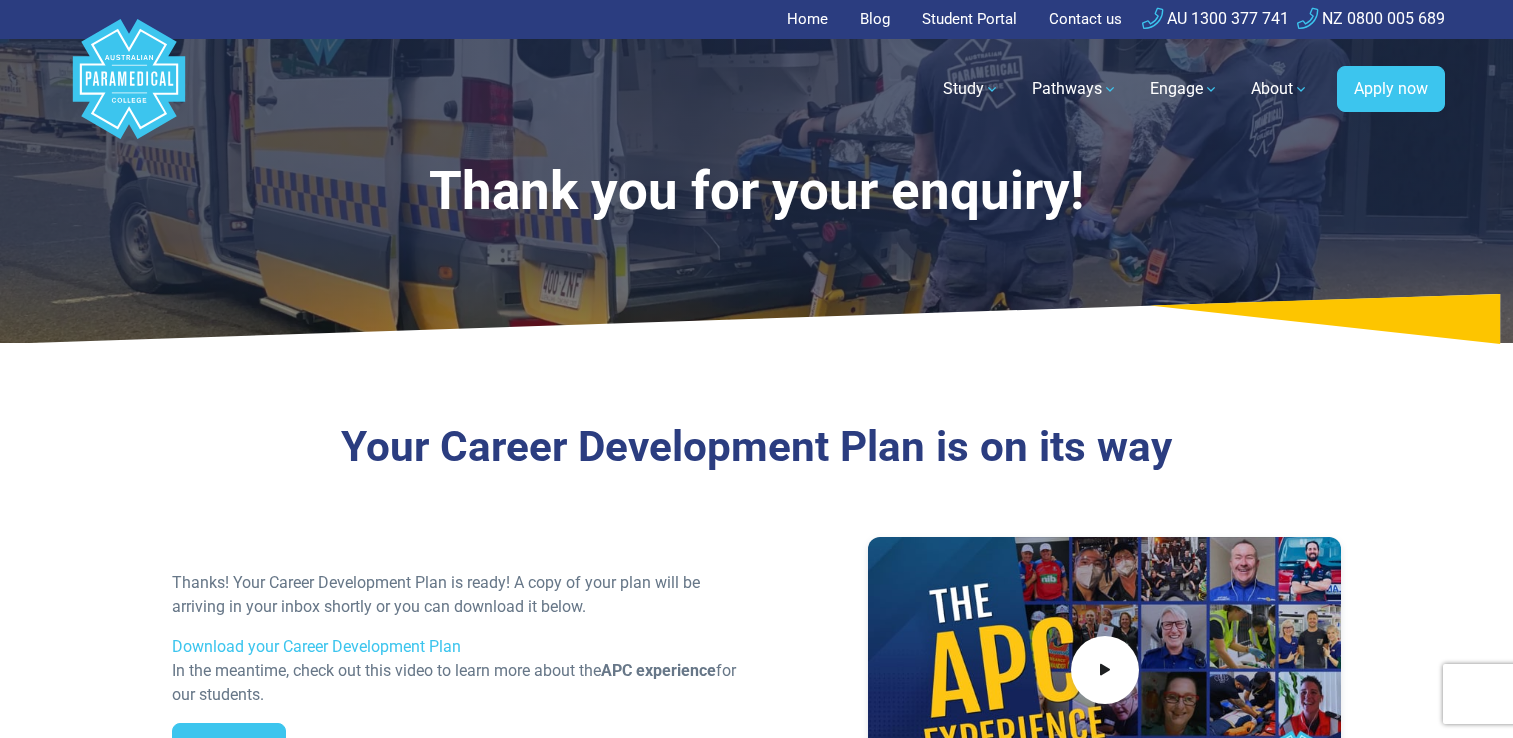 scroll, scrollTop: 0, scrollLeft: 0, axis: both 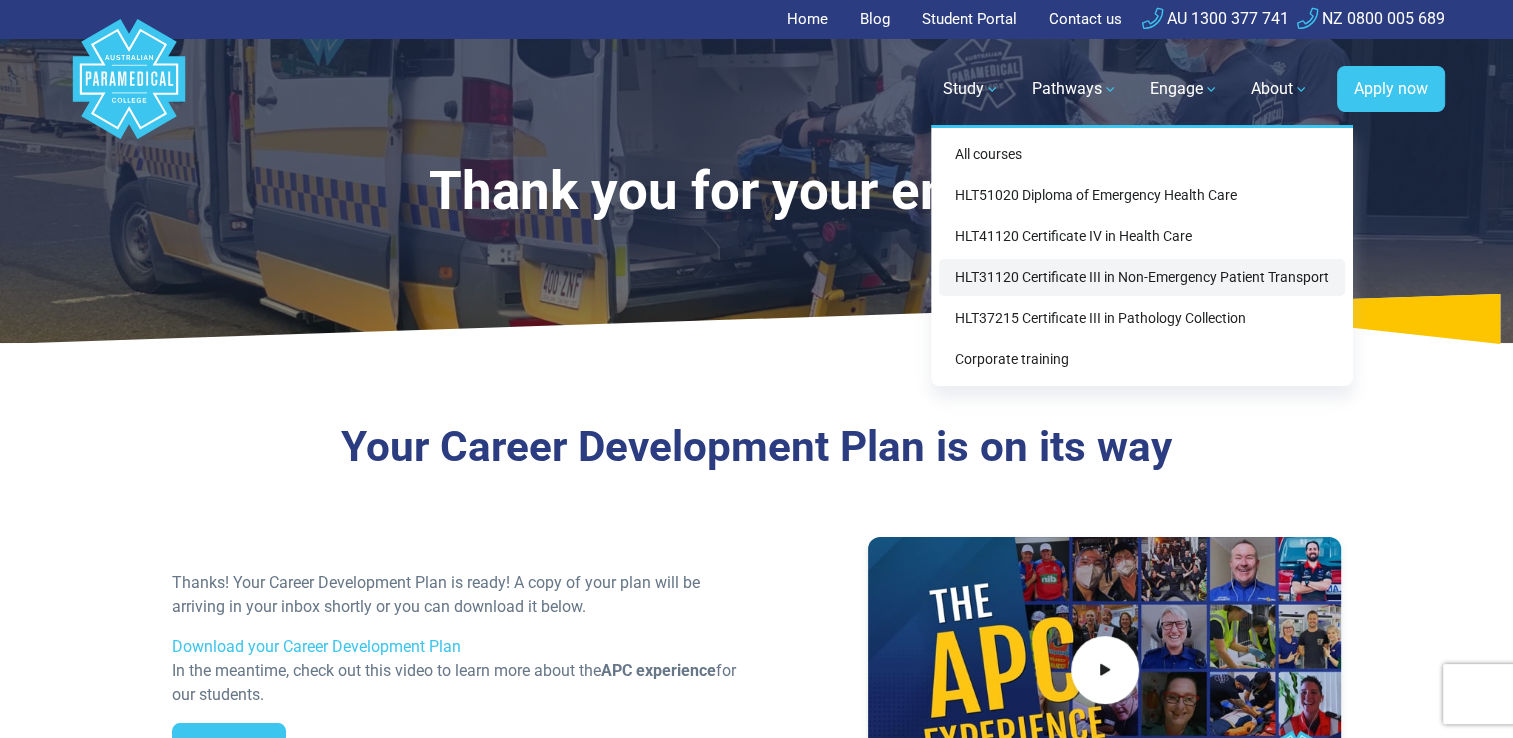 click on "HLT31120 Certificate III in Non-Emergency Patient Transport" at bounding box center (1142, 277) 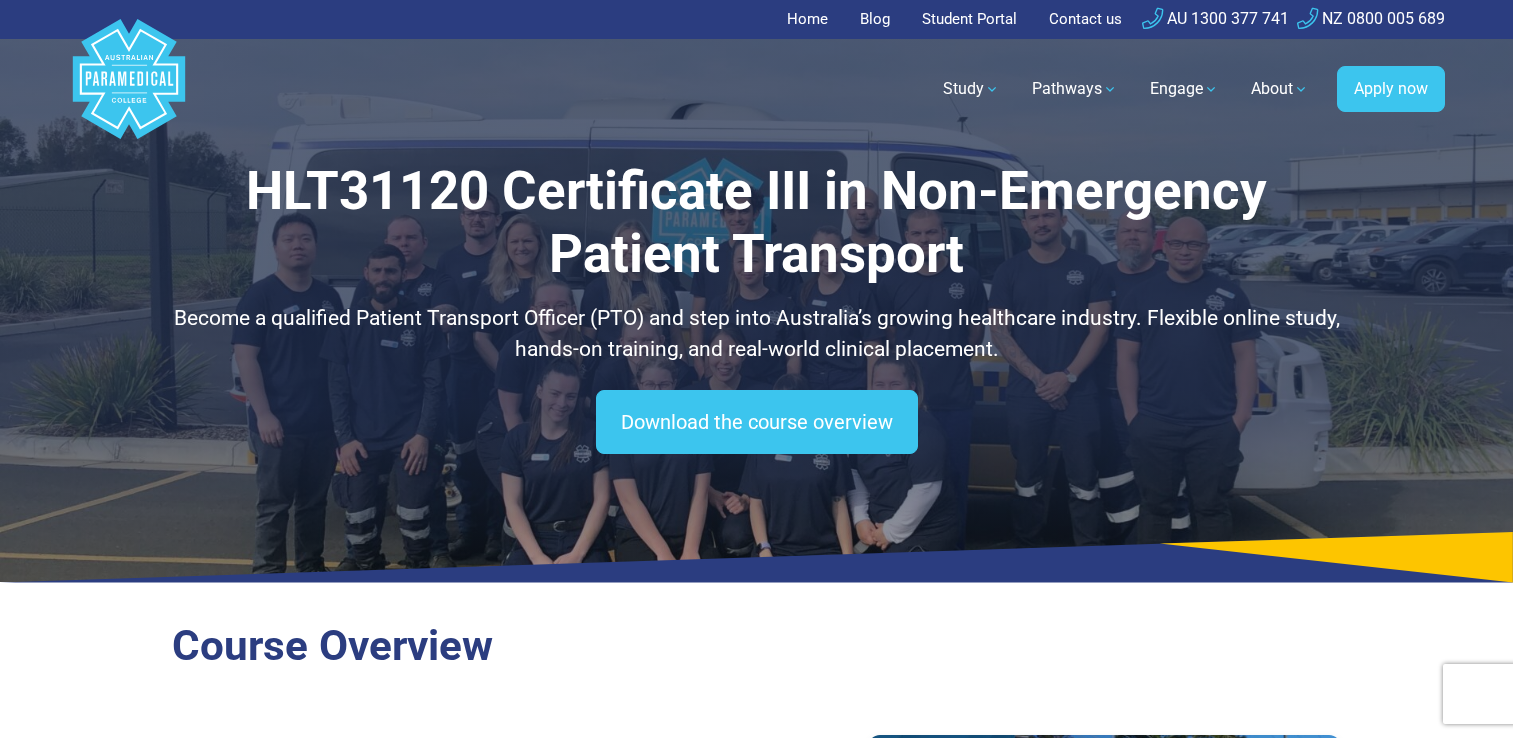 scroll, scrollTop: 0, scrollLeft: 0, axis: both 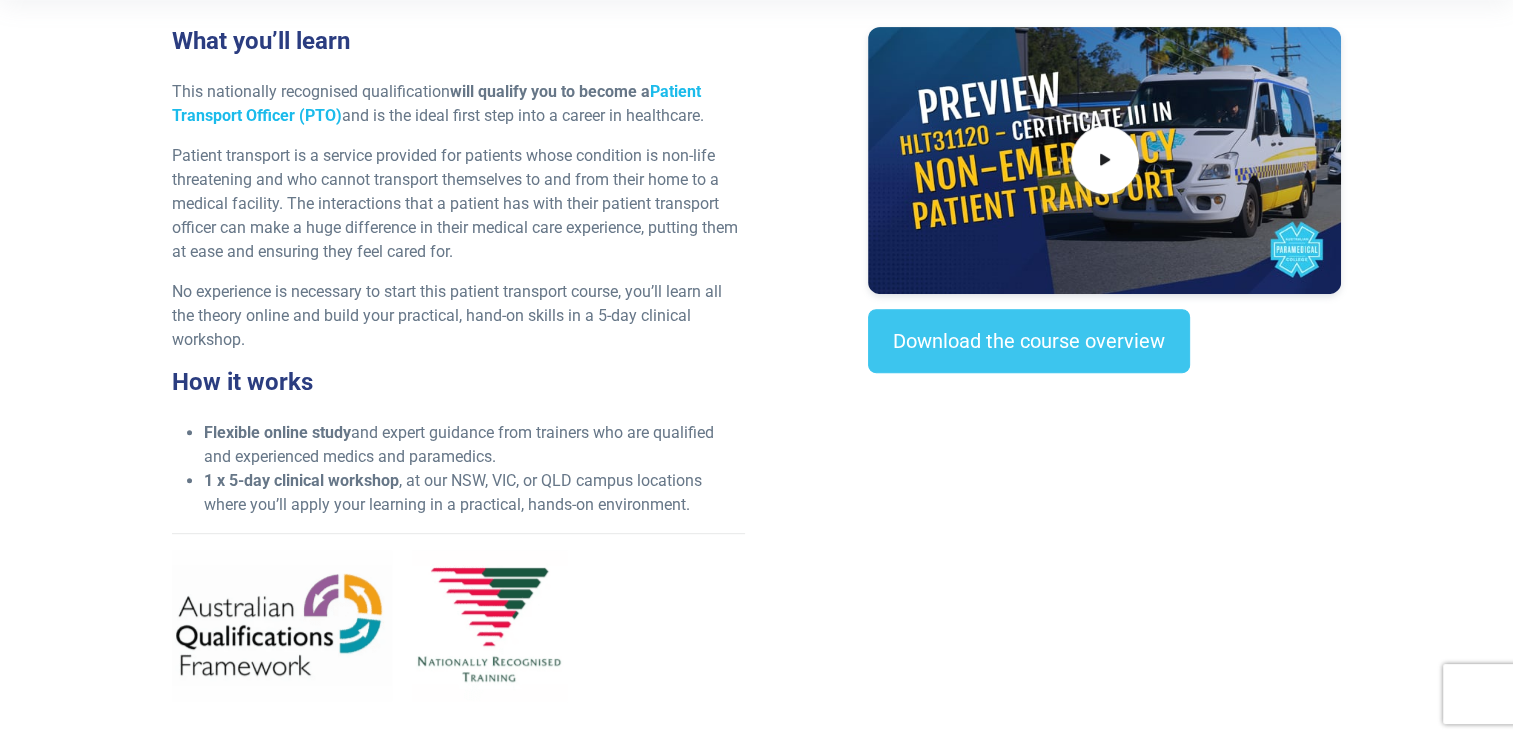 click on "Patient Transport Officer (PTO)" at bounding box center (436, 103) 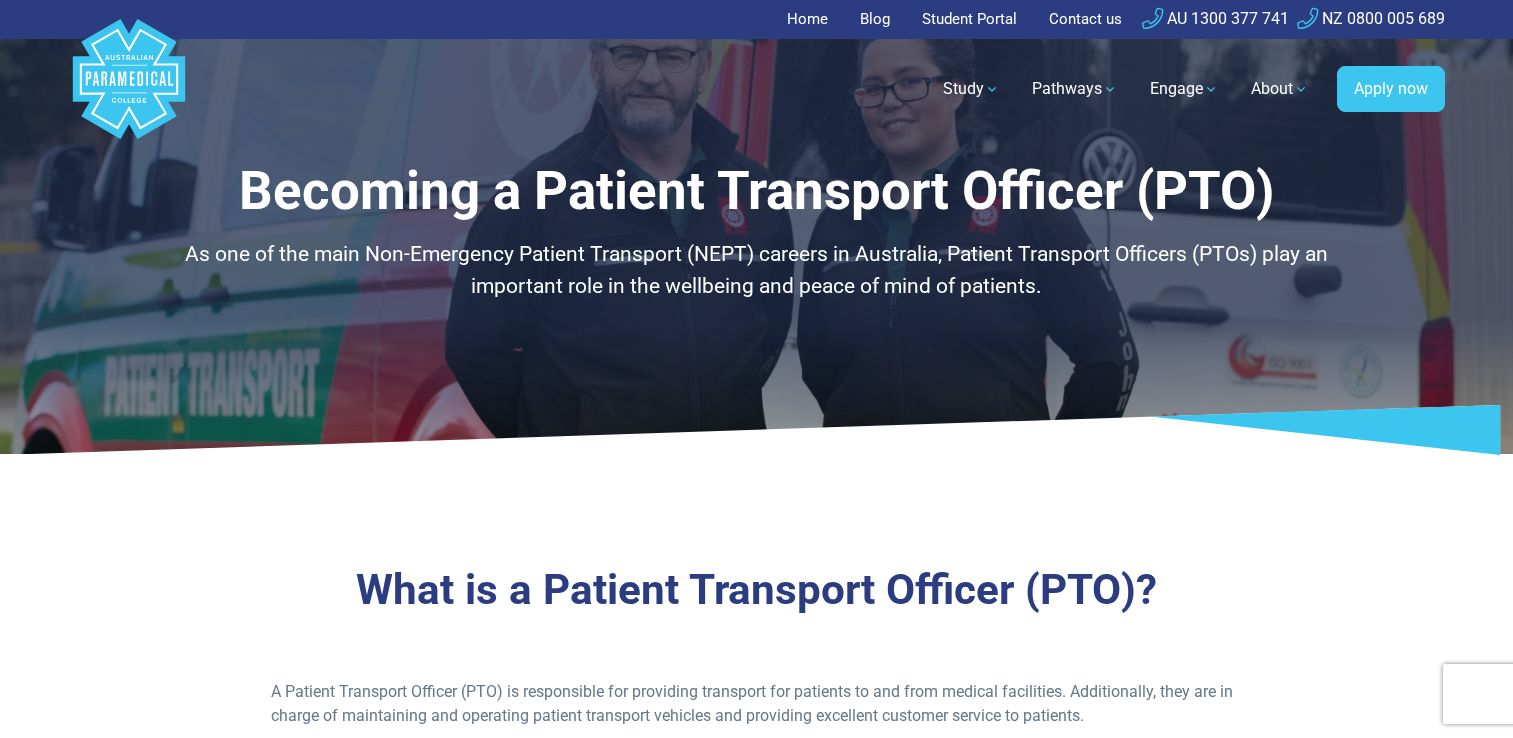 scroll, scrollTop: 0, scrollLeft: 0, axis: both 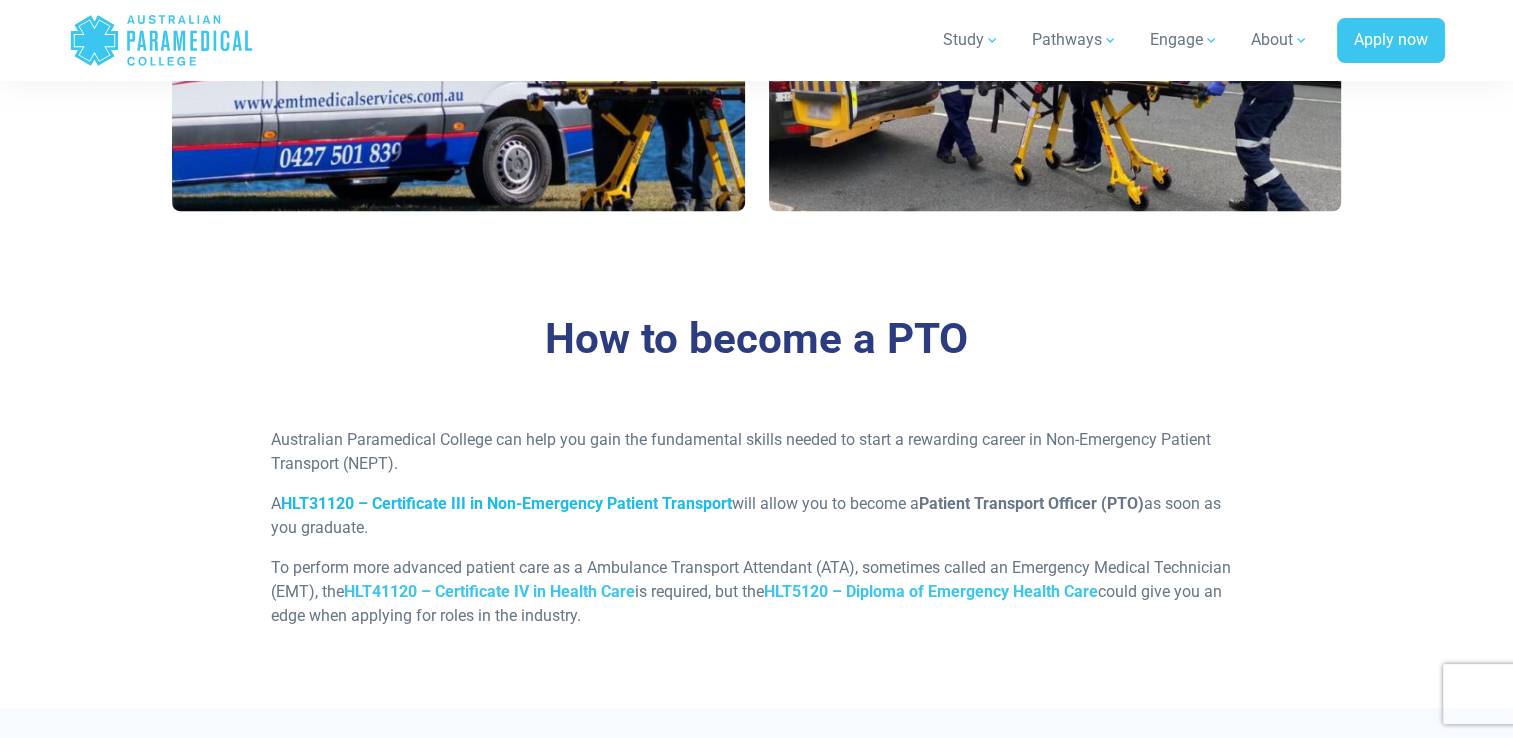 click on "HLT31120 – Certificate III in Non-Emergency Patient Transport" at bounding box center [506, 503] 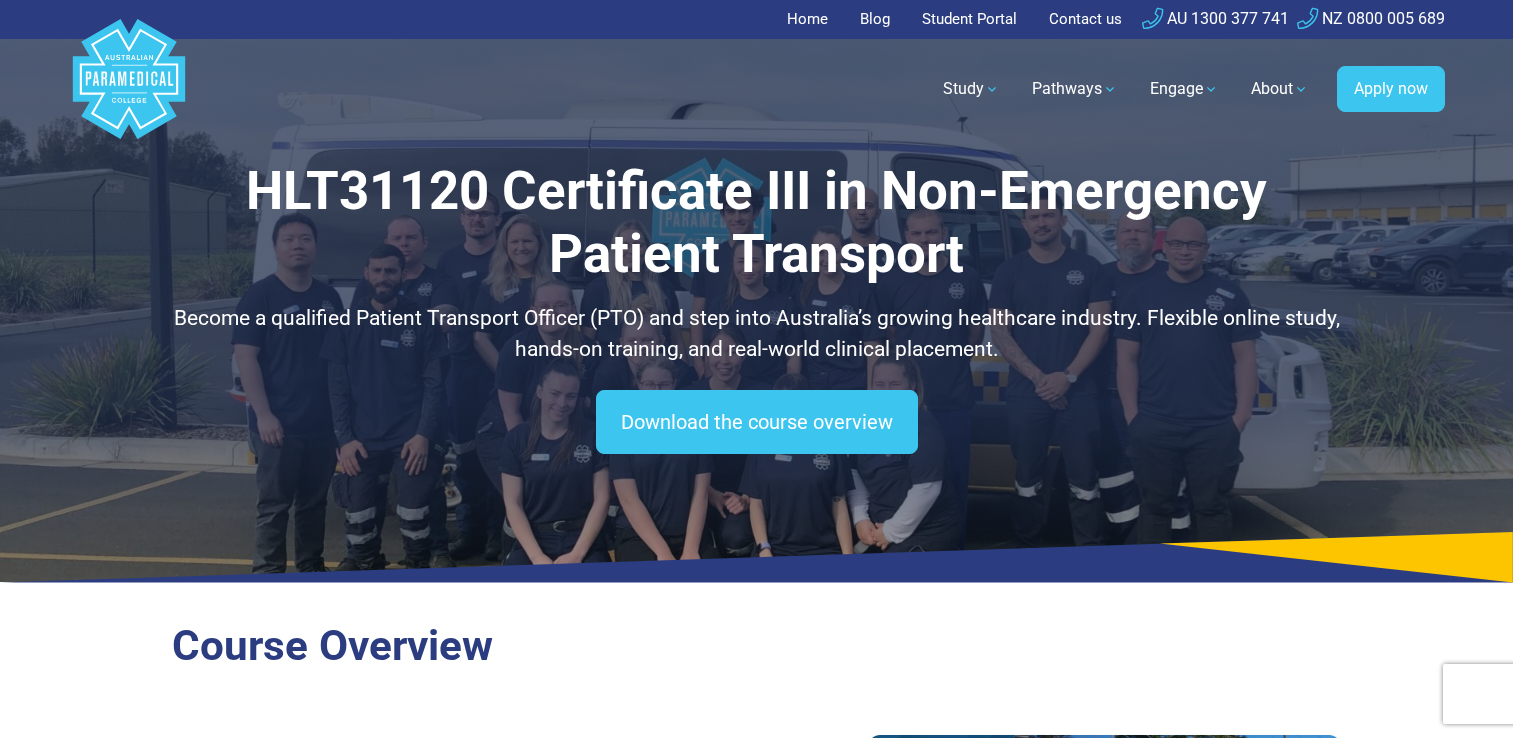 scroll, scrollTop: 0, scrollLeft: 0, axis: both 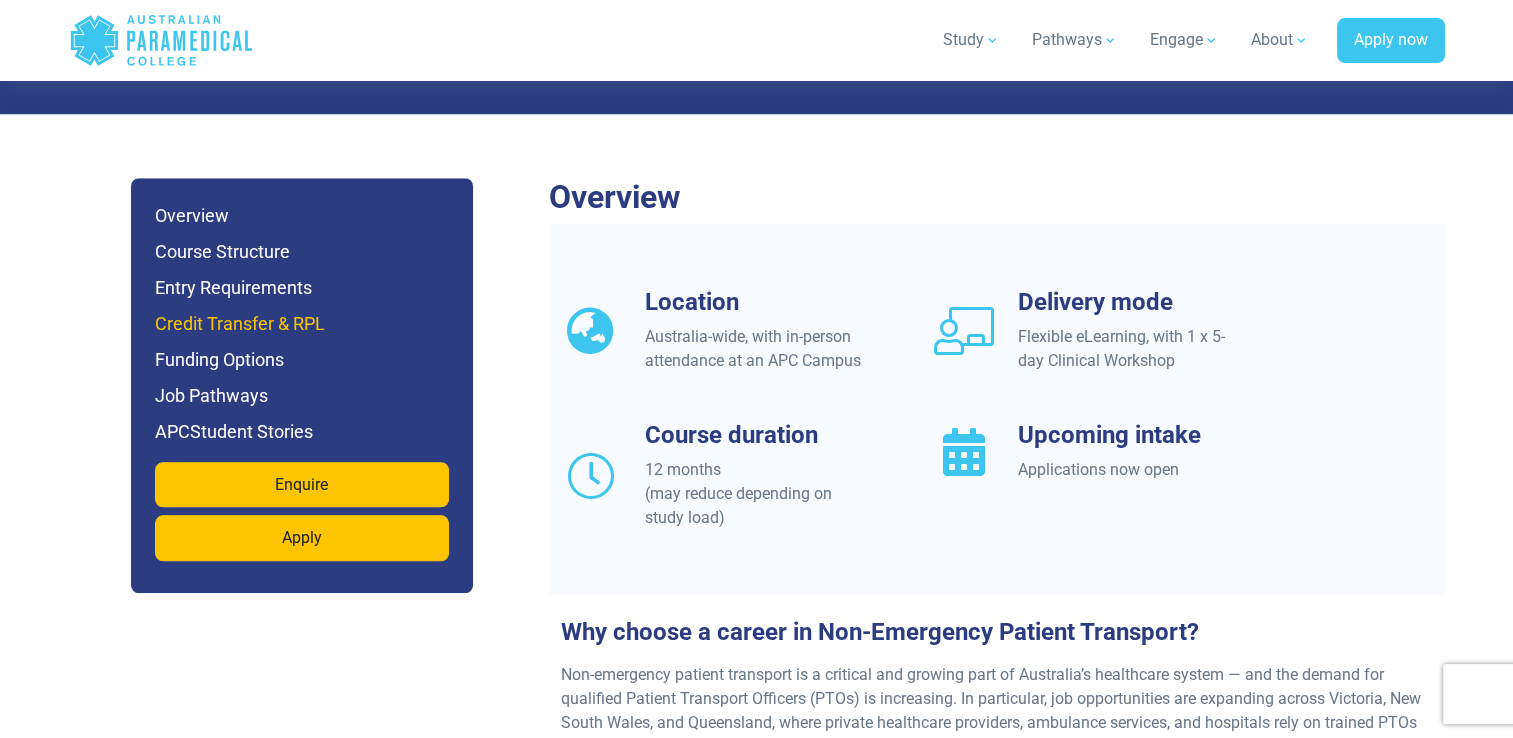 click on "Credit Transfer & RPL" at bounding box center [302, 324] 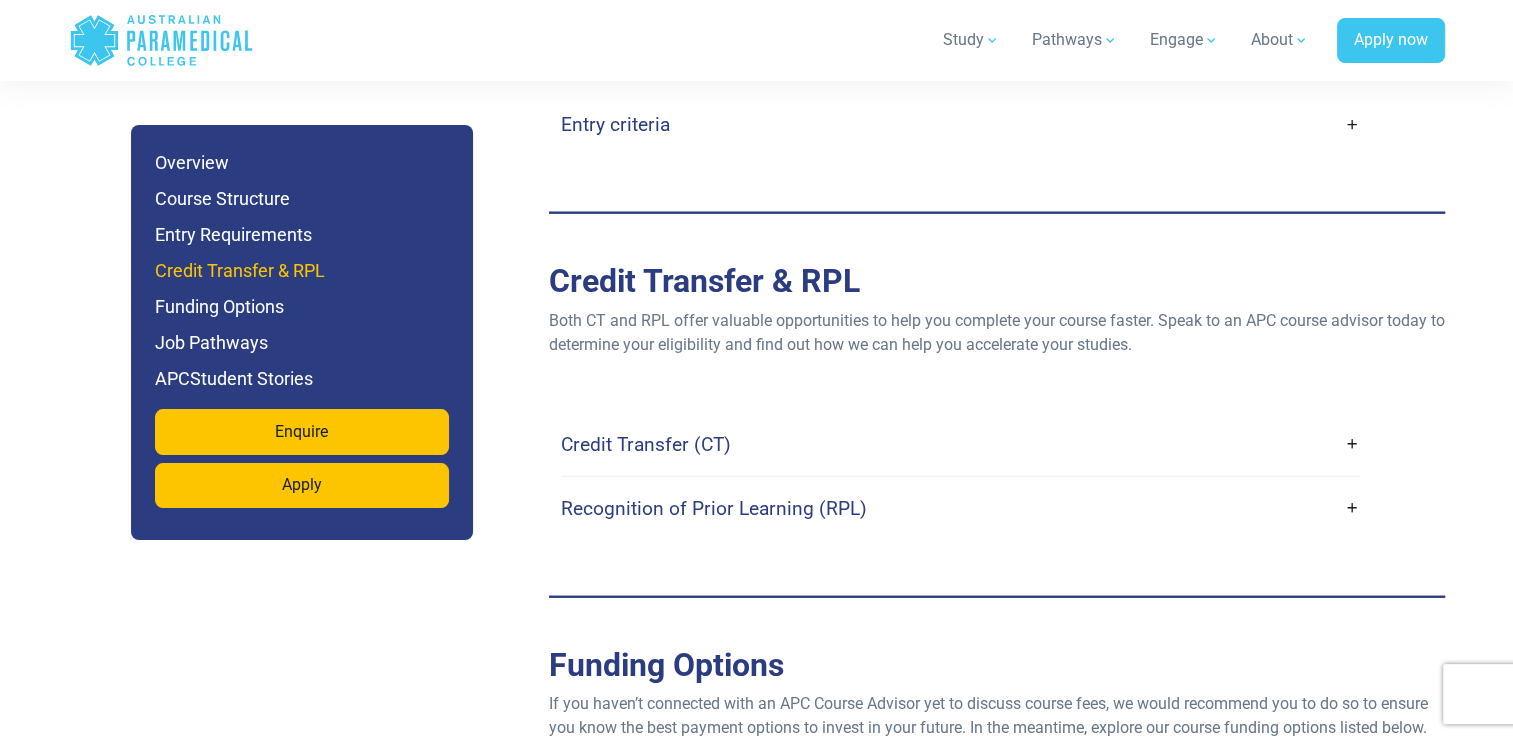 scroll, scrollTop: 5210, scrollLeft: 0, axis: vertical 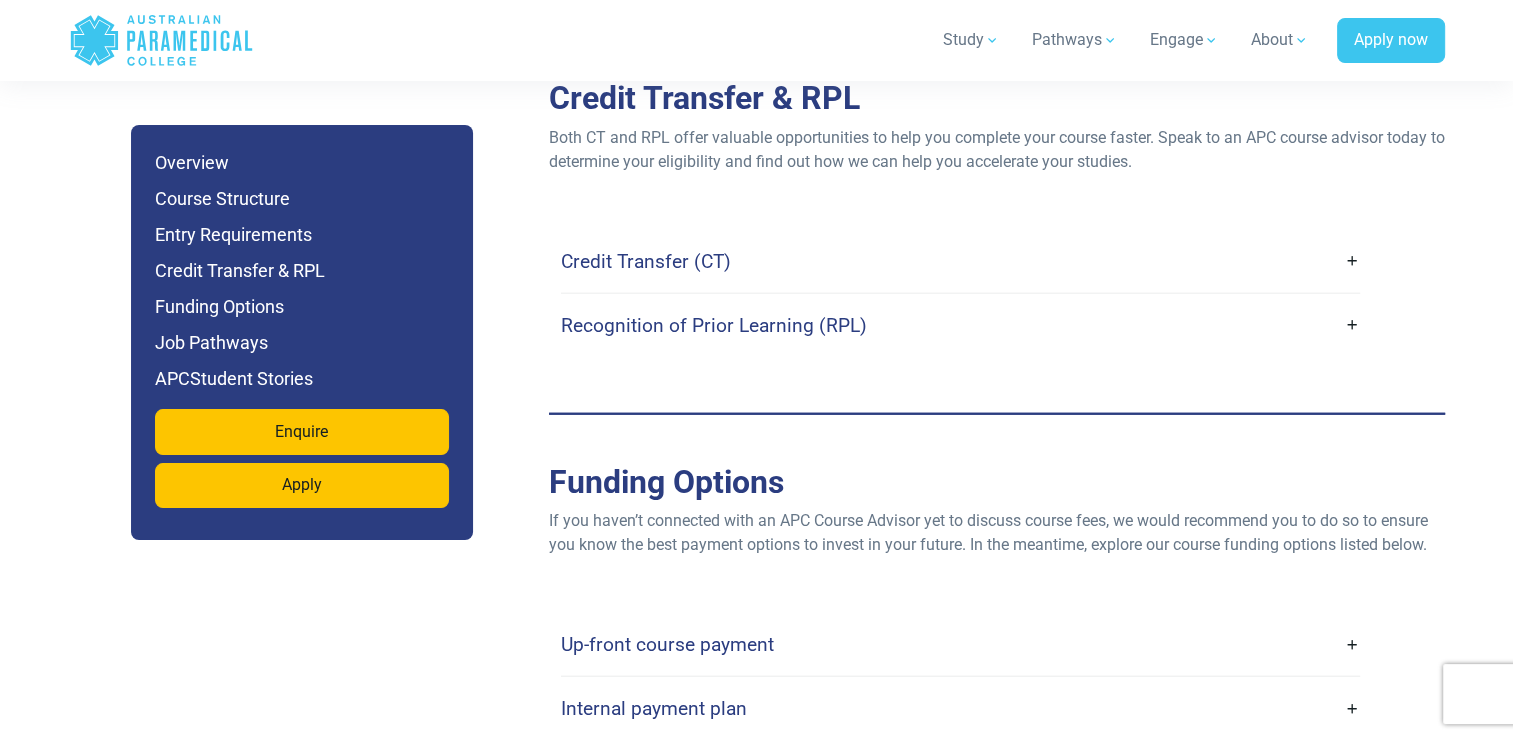 click on "Credit Transfer (CT)" at bounding box center [960, 261] 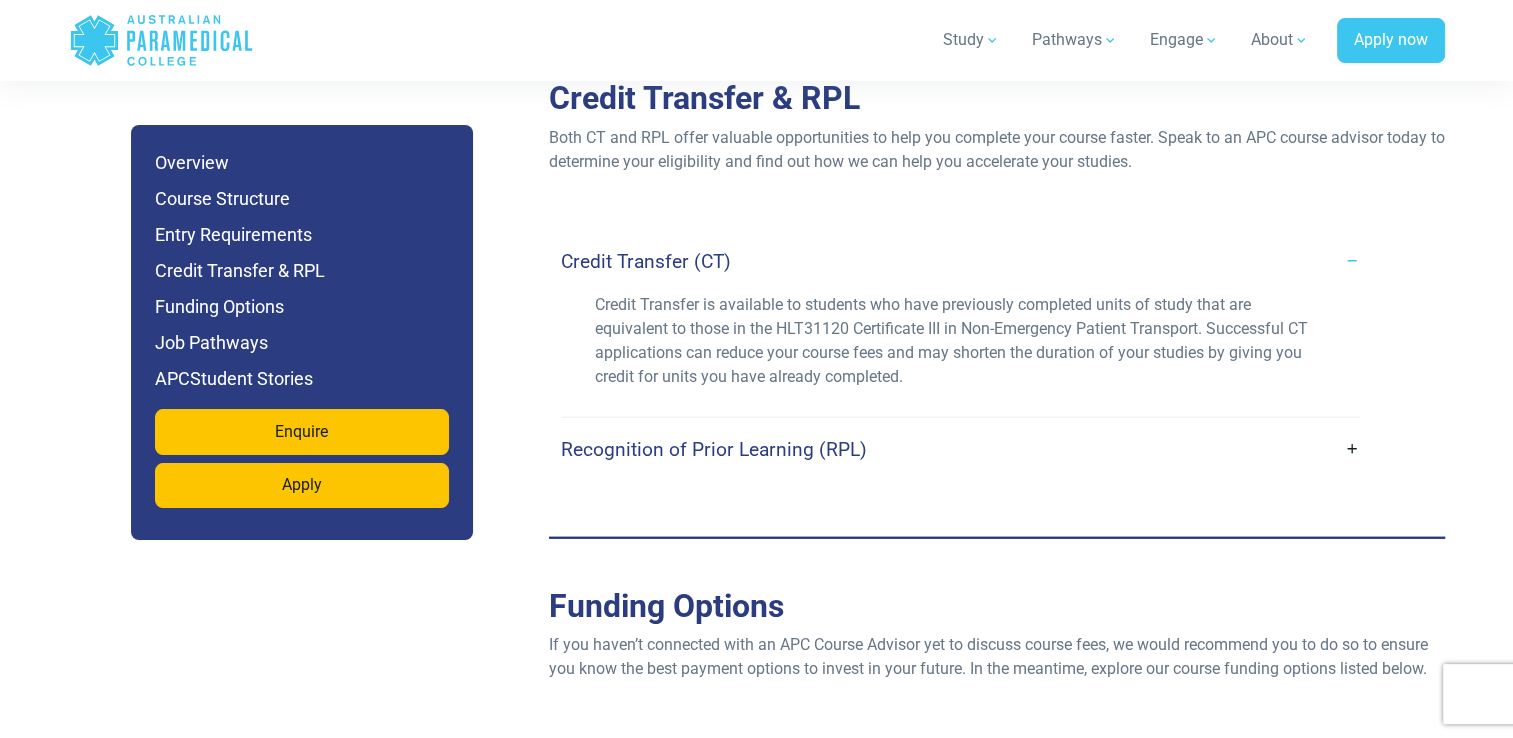click on "Both CT and RPL offer valuable opportunities to help you complete your course faster. Speak to an APC course advisor today to determine your eligibility and find out how we can help you accelerate your studies." at bounding box center (997, -170) 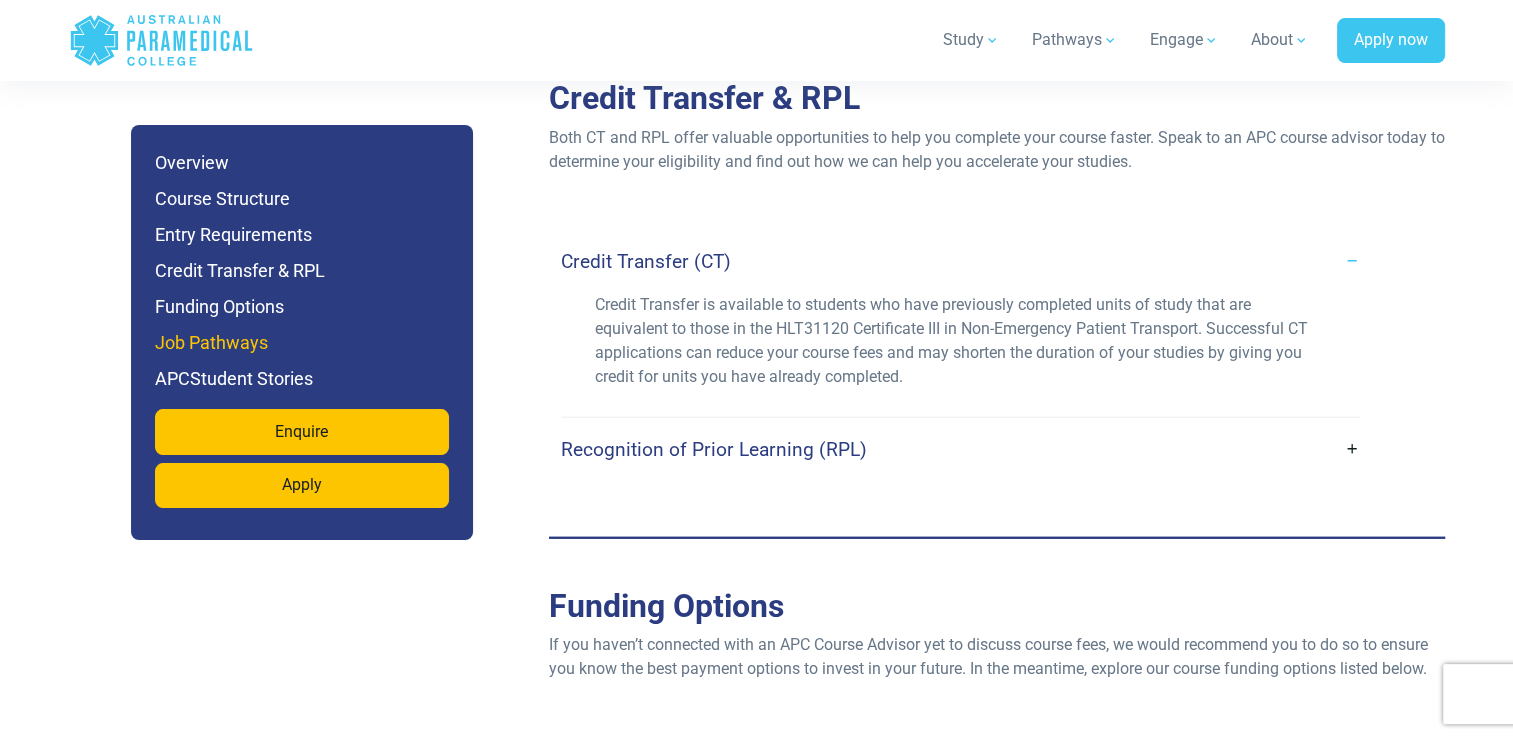 click on "Job Pathways" at bounding box center [302, 343] 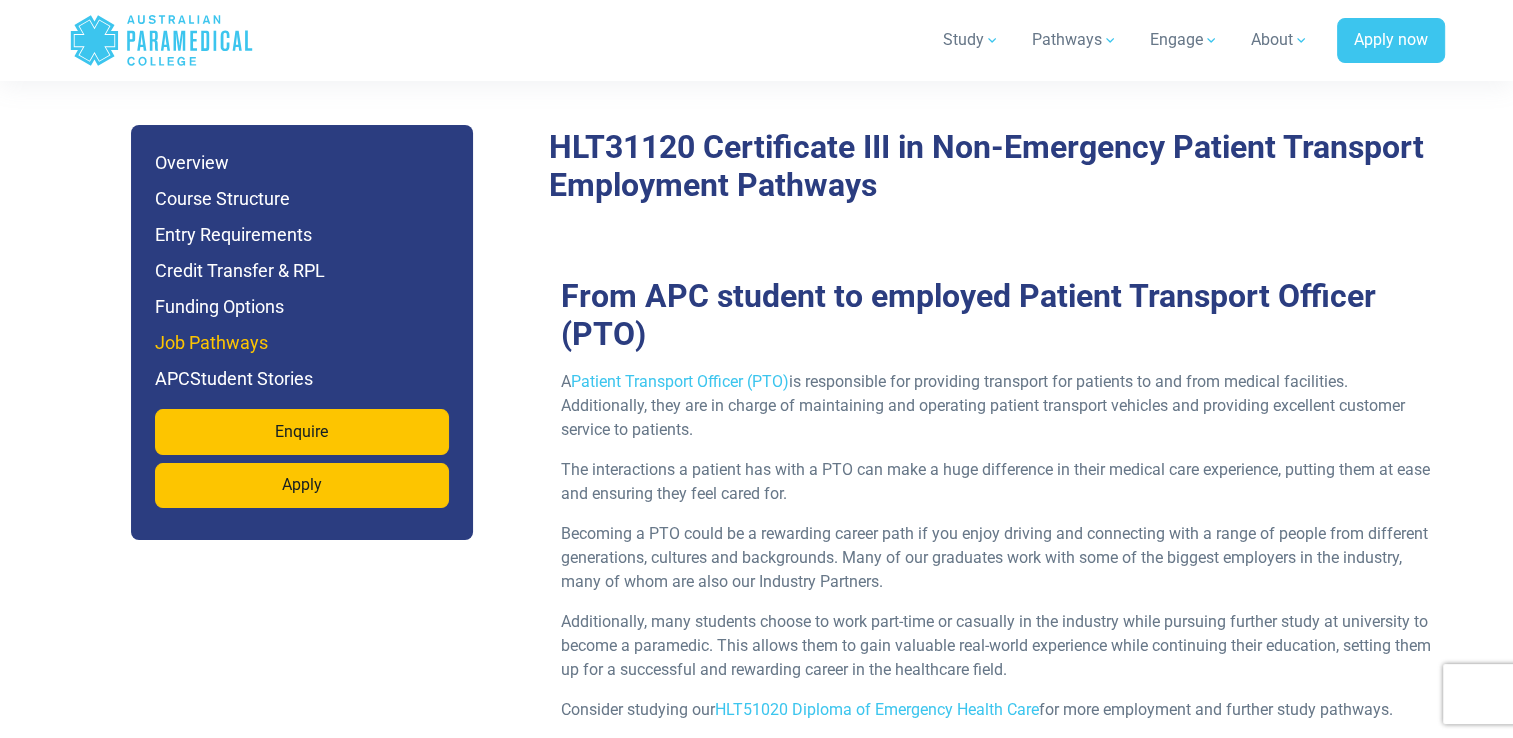 scroll, scrollTop: 6100, scrollLeft: 0, axis: vertical 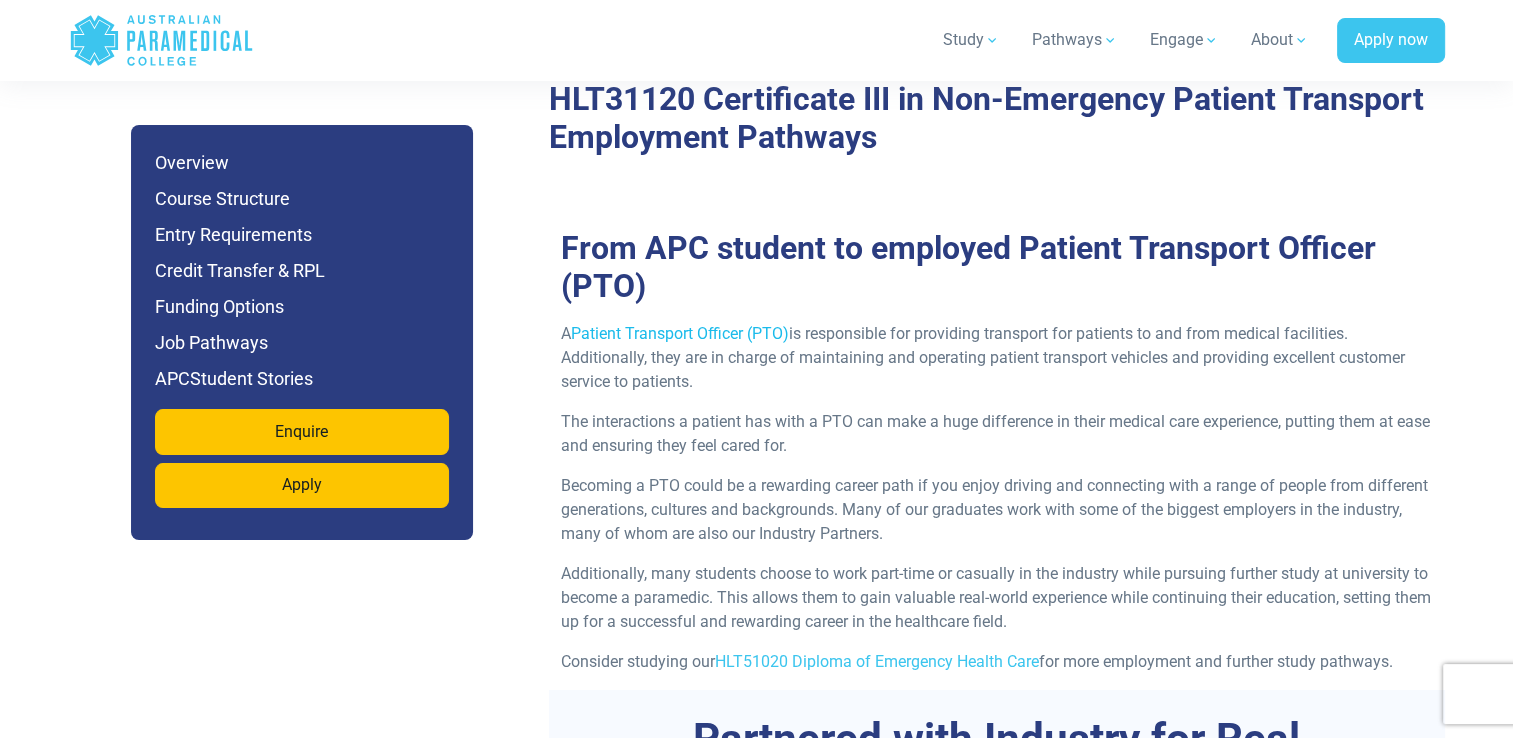 click on "Patient Transport Officer (PTO)" at bounding box center [680, 333] 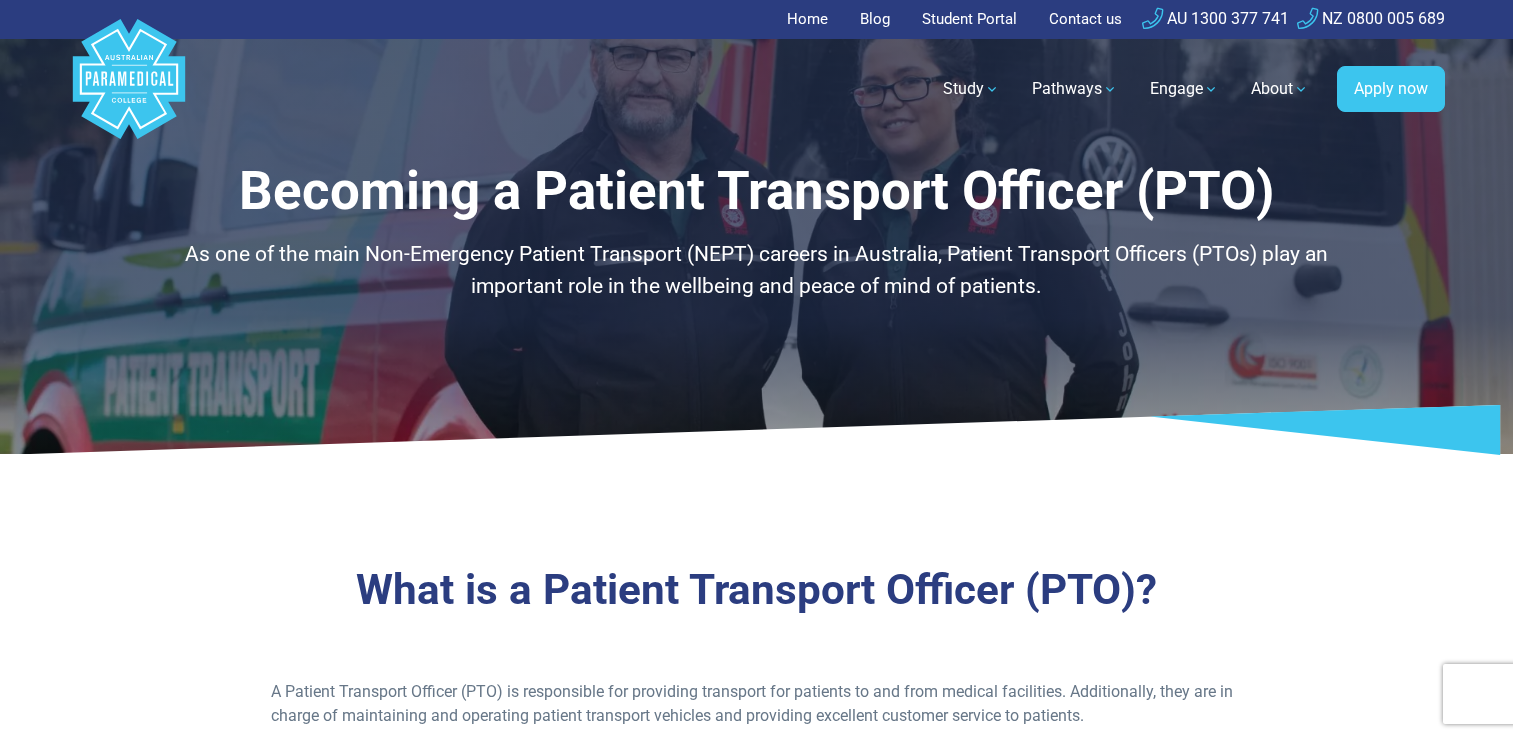 scroll, scrollTop: 0, scrollLeft: 0, axis: both 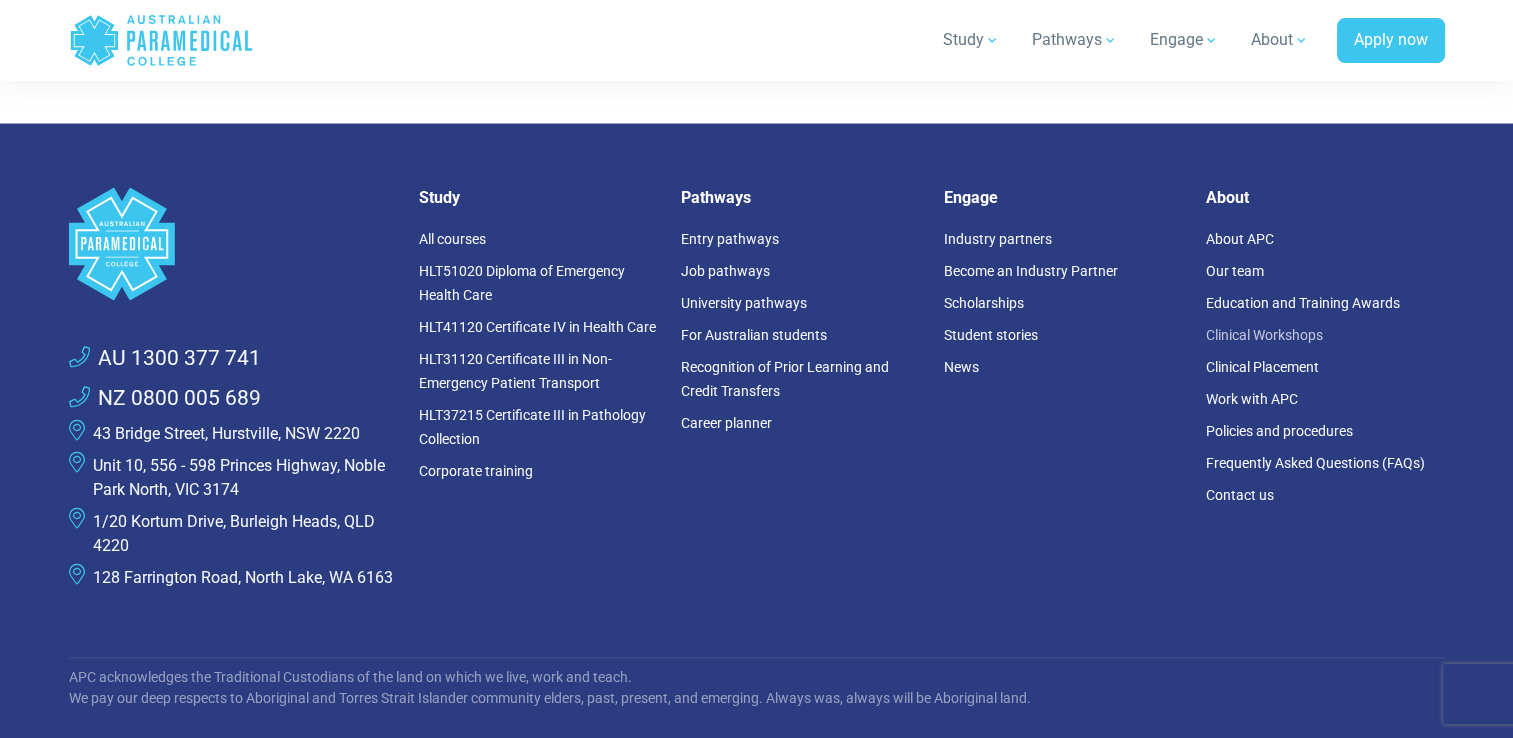 click on "Clinical Workshops" at bounding box center (1264, 334) 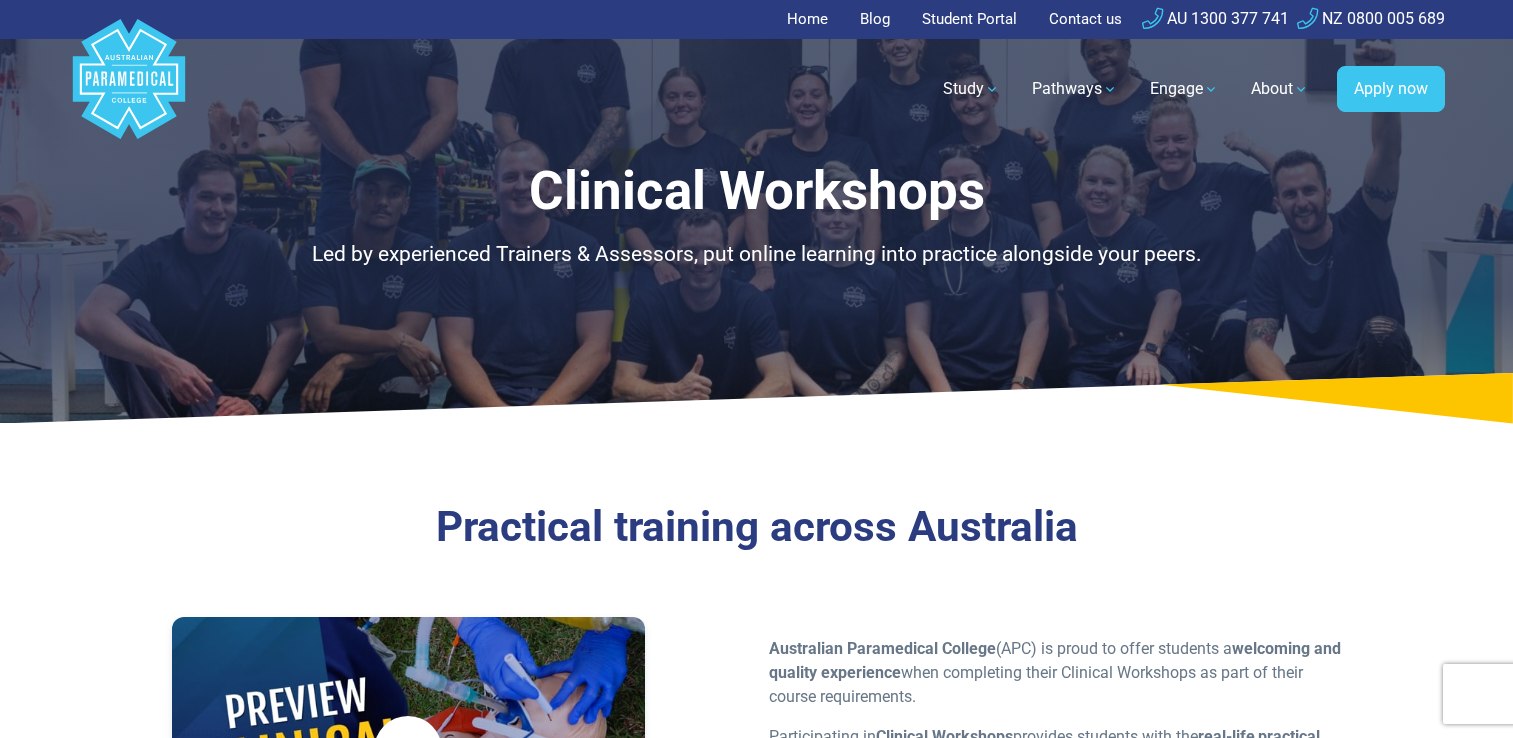 scroll, scrollTop: 0, scrollLeft: 0, axis: both 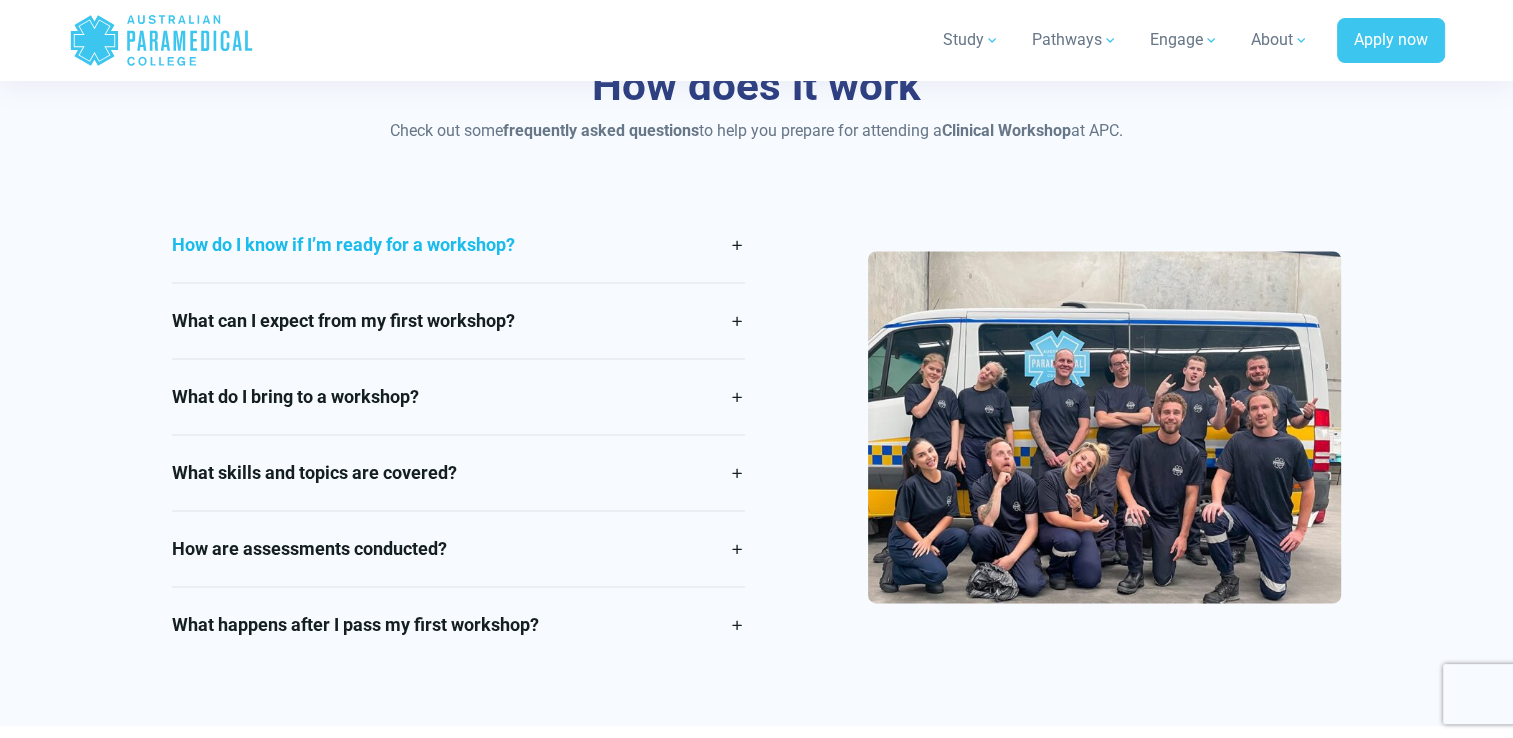 click on "How do I know if I’m ready for a workshop?" at bounding box center [458, 244] 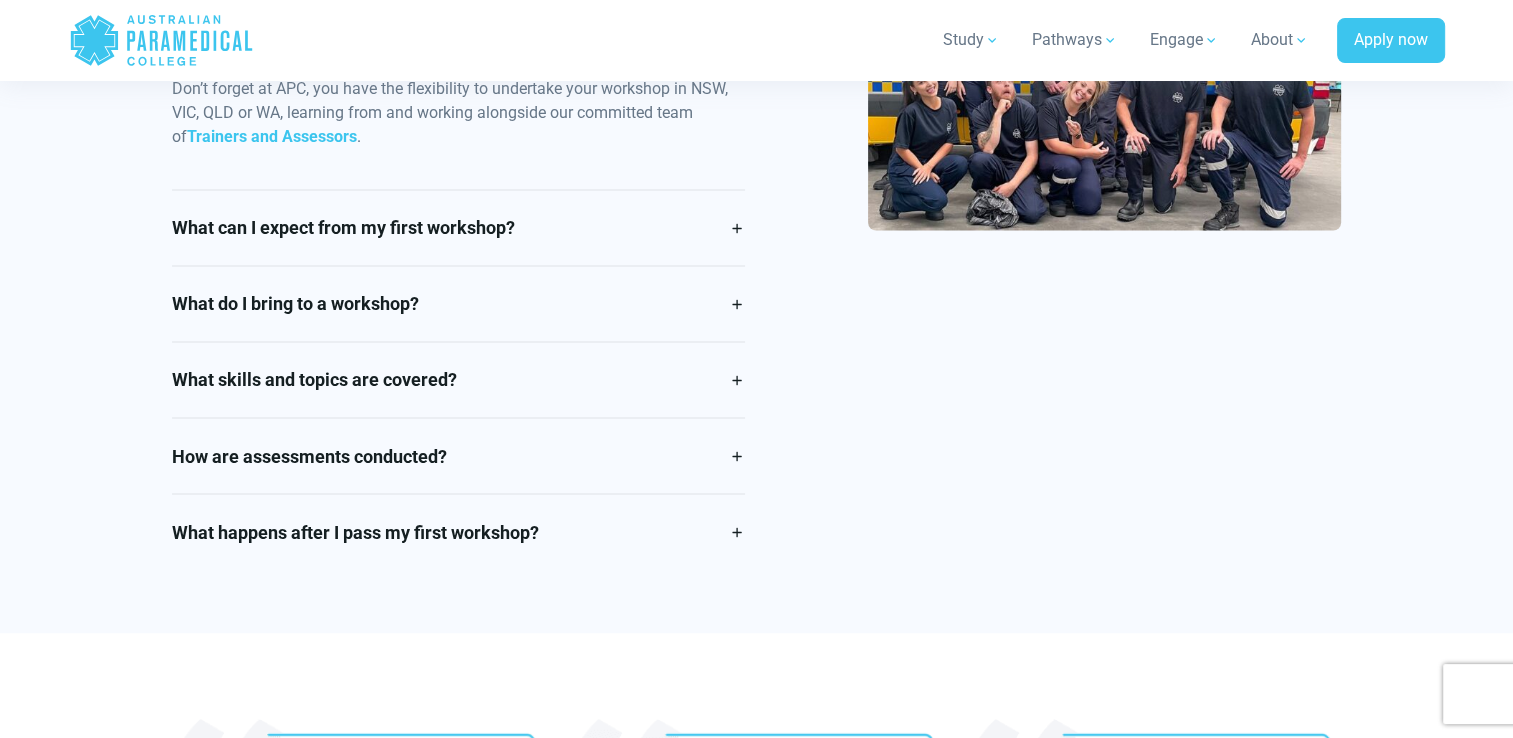 scroll, scrollTop: 3412, scrollLeft: 0, axis: vertical 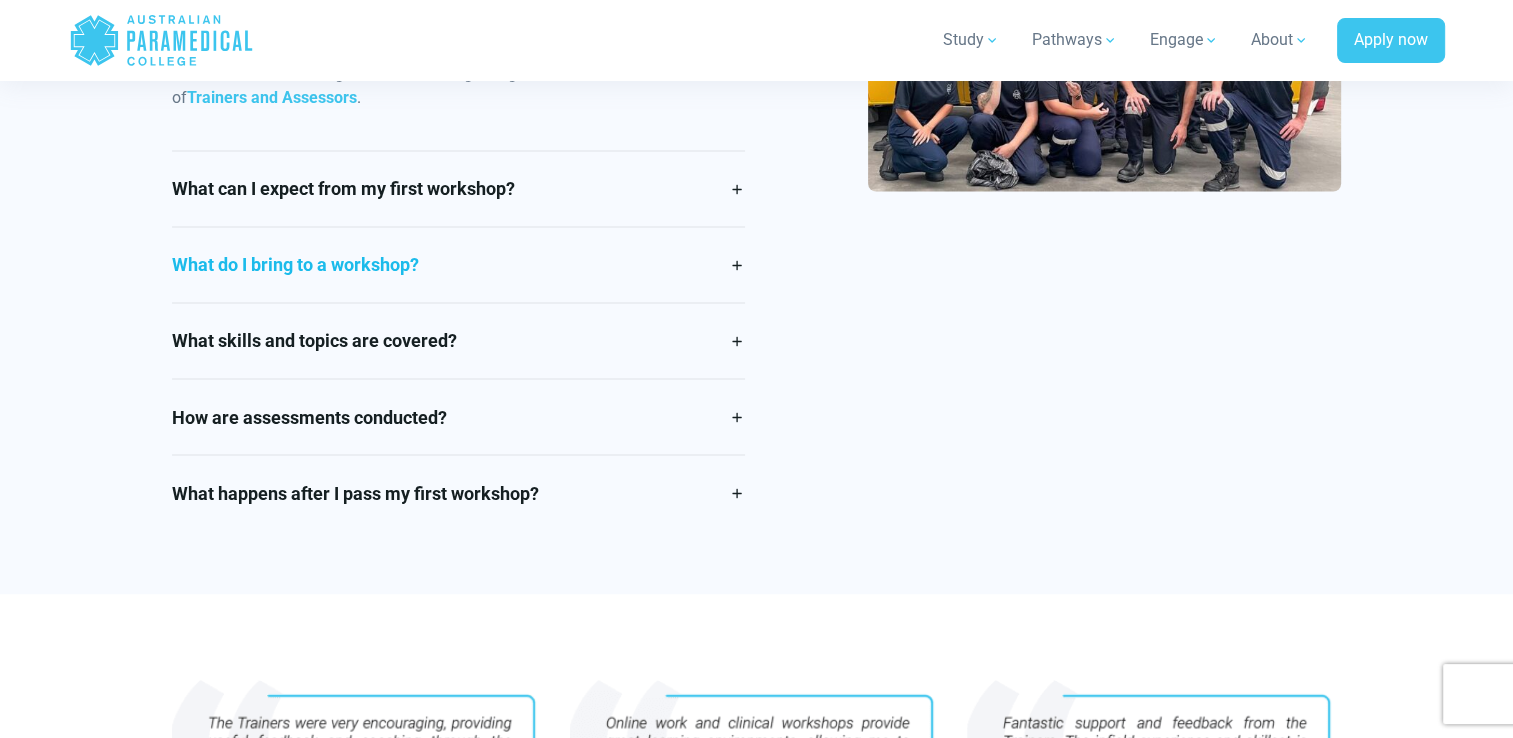 click on "What do I bring to a workshop?" at bounding box center [458, 264] 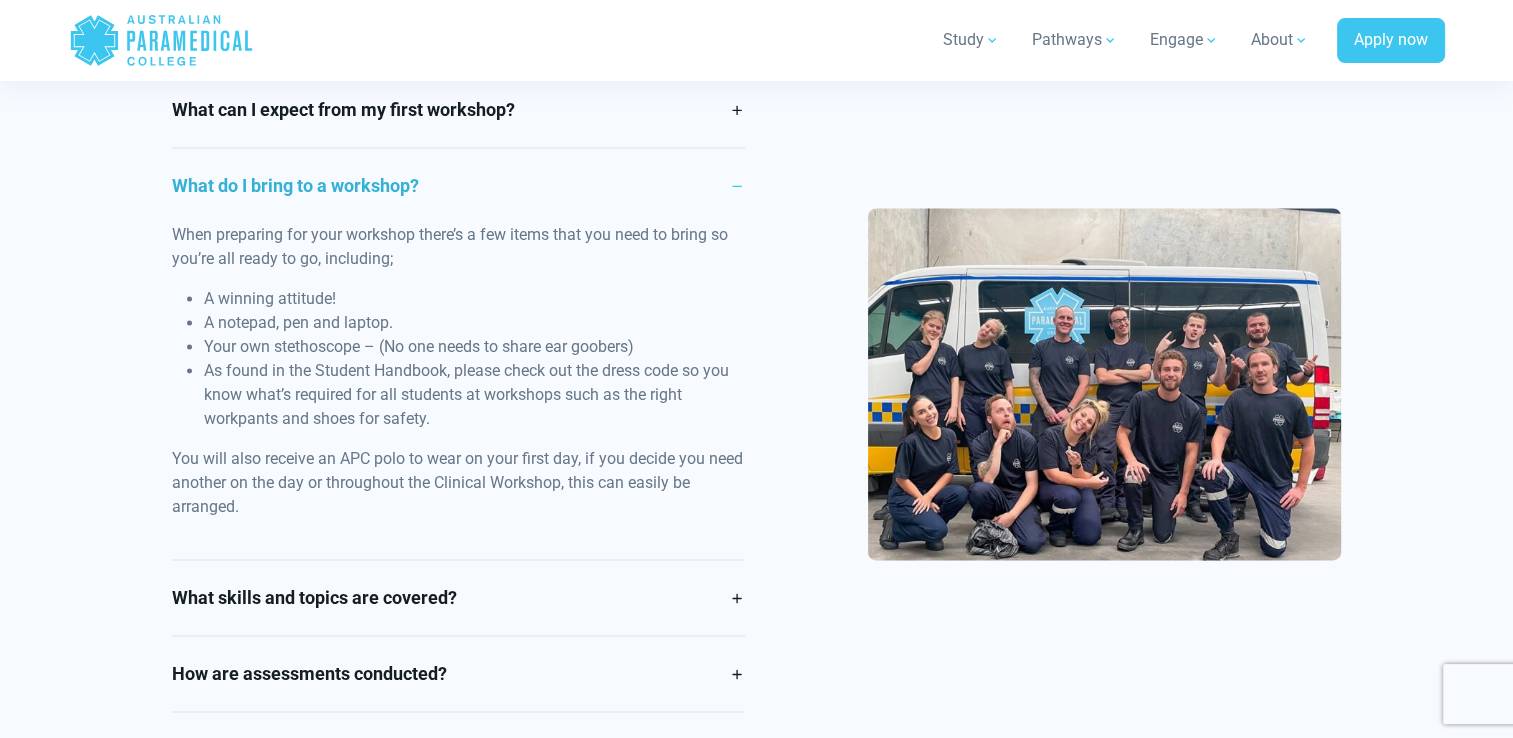 scroll, scrollTop: 2953, scrollLeft: 0, axis: vertical 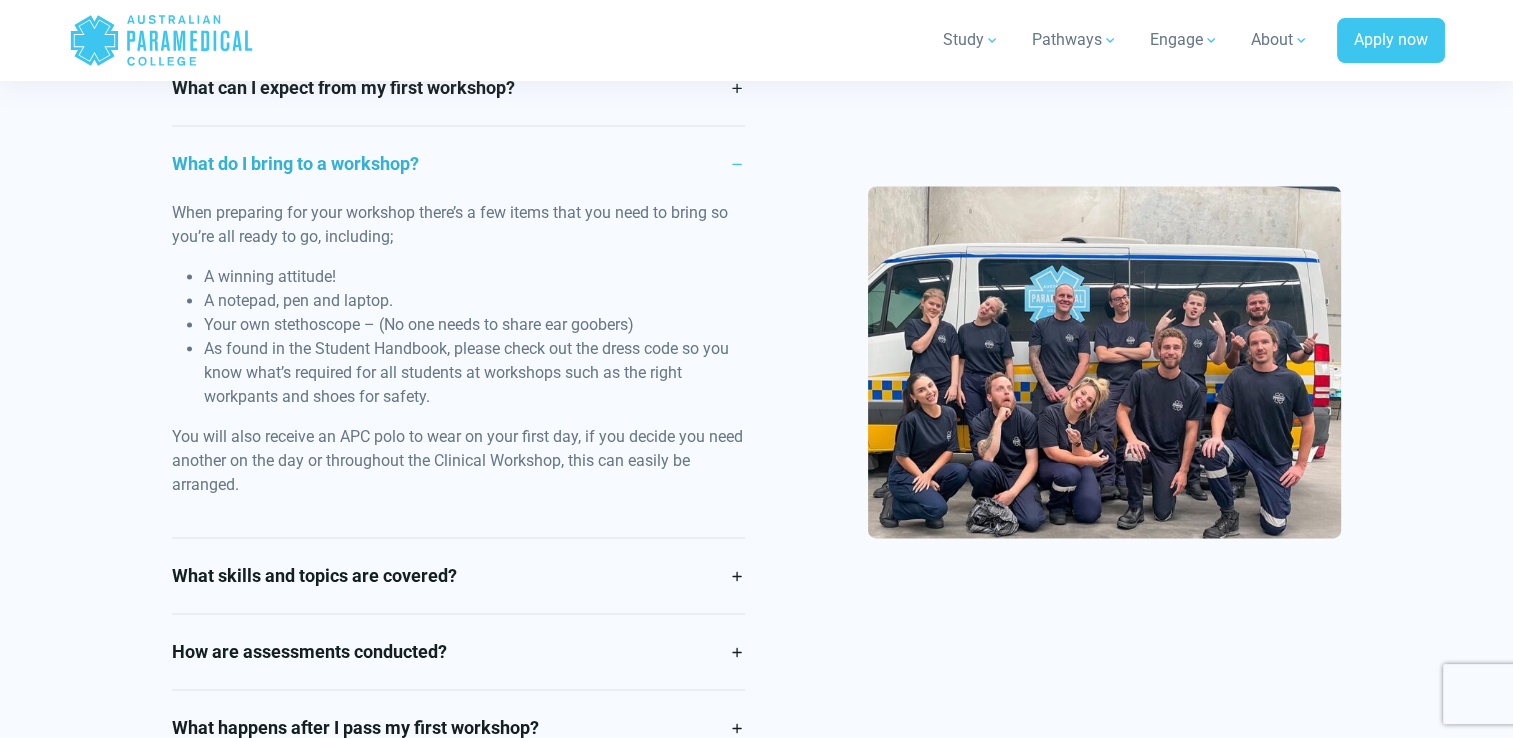 click on "How does it work
Check out some  frequently asked questions  to help you prepare for attending a  Clinical Workshop  at APC.
How do I know if I’m ready for a workshop?
For each APC course, there is a required amount of theory that needs to be completed prior to booking in for your Clinical Workshop.
For students studying the  [COURSE_NAME] , this means completing your first 10 units of theory.  If enrolled into the  [COURSE_NAME]
Similarly, for  [COURSE_NAME]
." at bounding box center [756, 297] 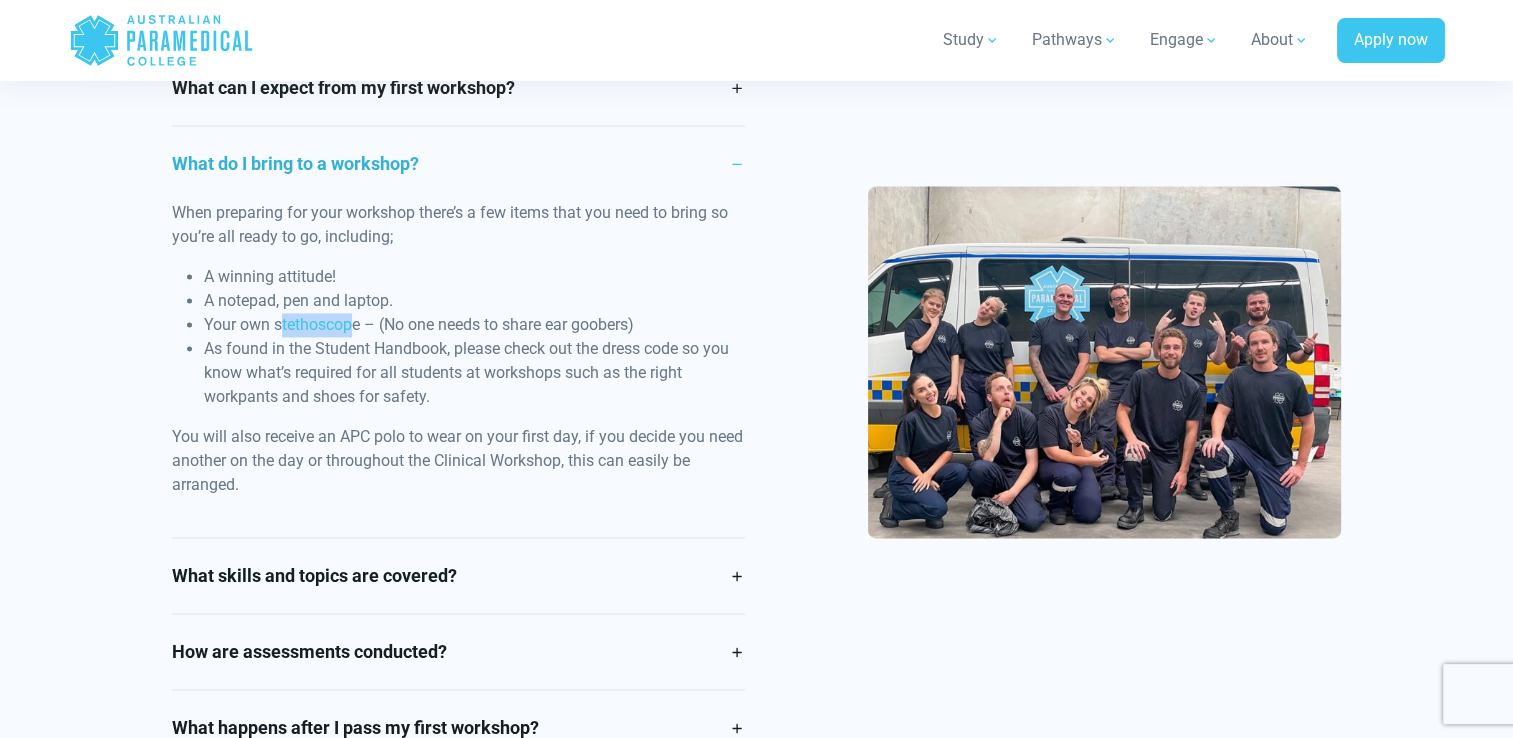 drag, startPoint x: 279, startPoint y: 322, endPoint x: 353, endPoint y: 318, distance: 74.10803 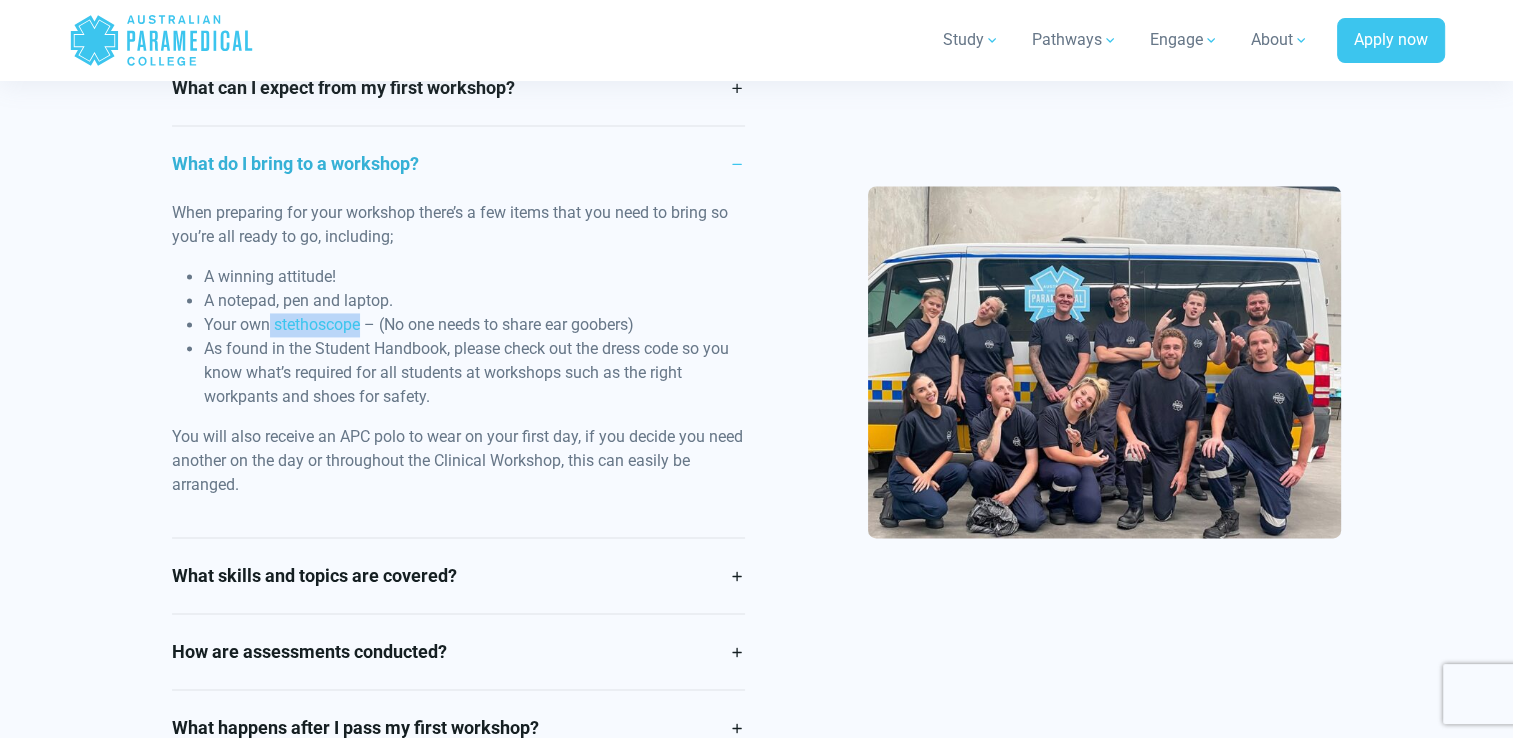 drag, startPoint x: 271, startPoint y: 318, endPoint x: 360, endPoint y: 330, distance: 89.80534 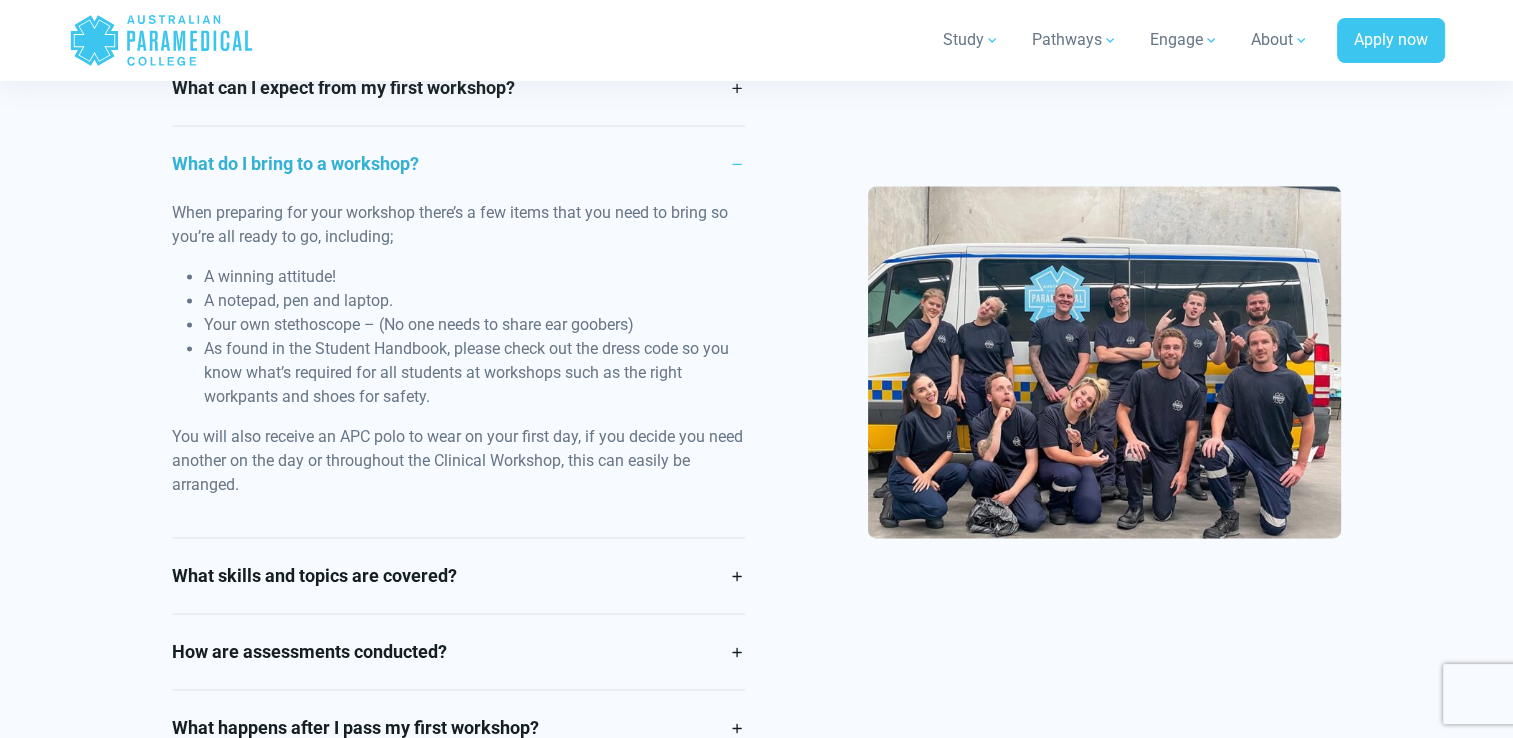 click on "Your own stethoscope – (No one needs to share ear goobers)" at bounding box center (474, 325) 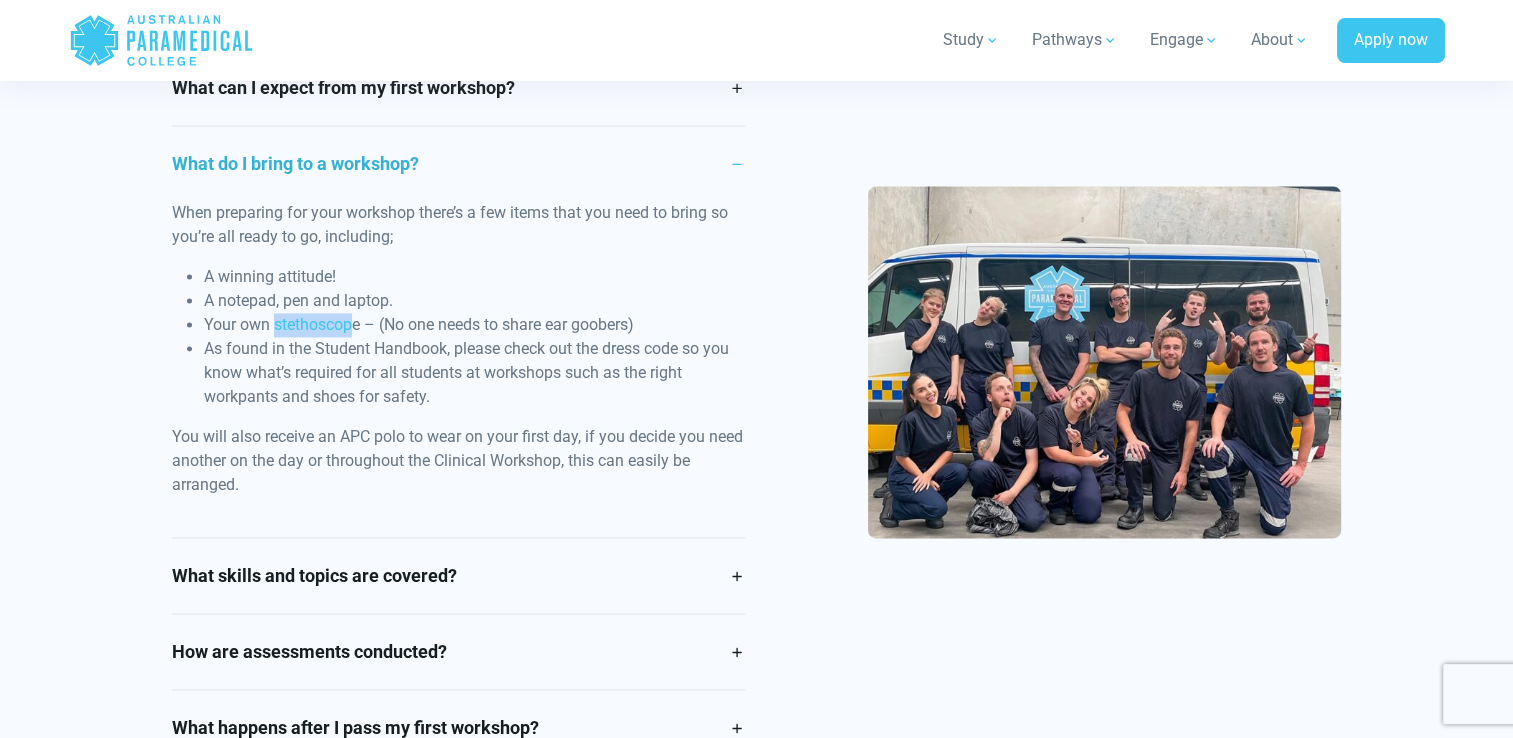 drag, startPoint x: 357, startPoint y: 320, endPoint x: 275, endPoint y: 322, distance: 82.02438 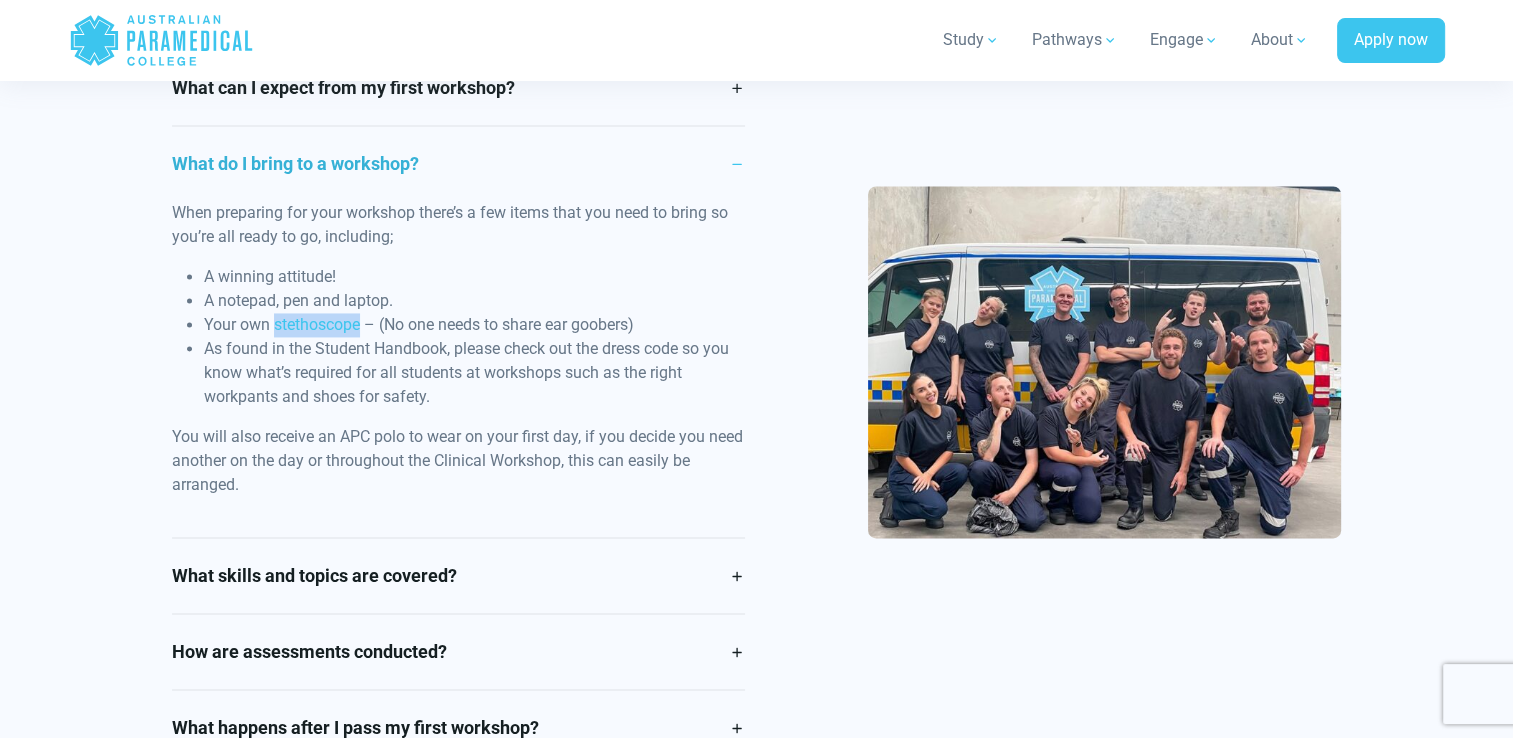 drag, startPoint x: 361, startPoint y: 322, endPoint x: 262, endPoint y: 305, distance: 100.44899 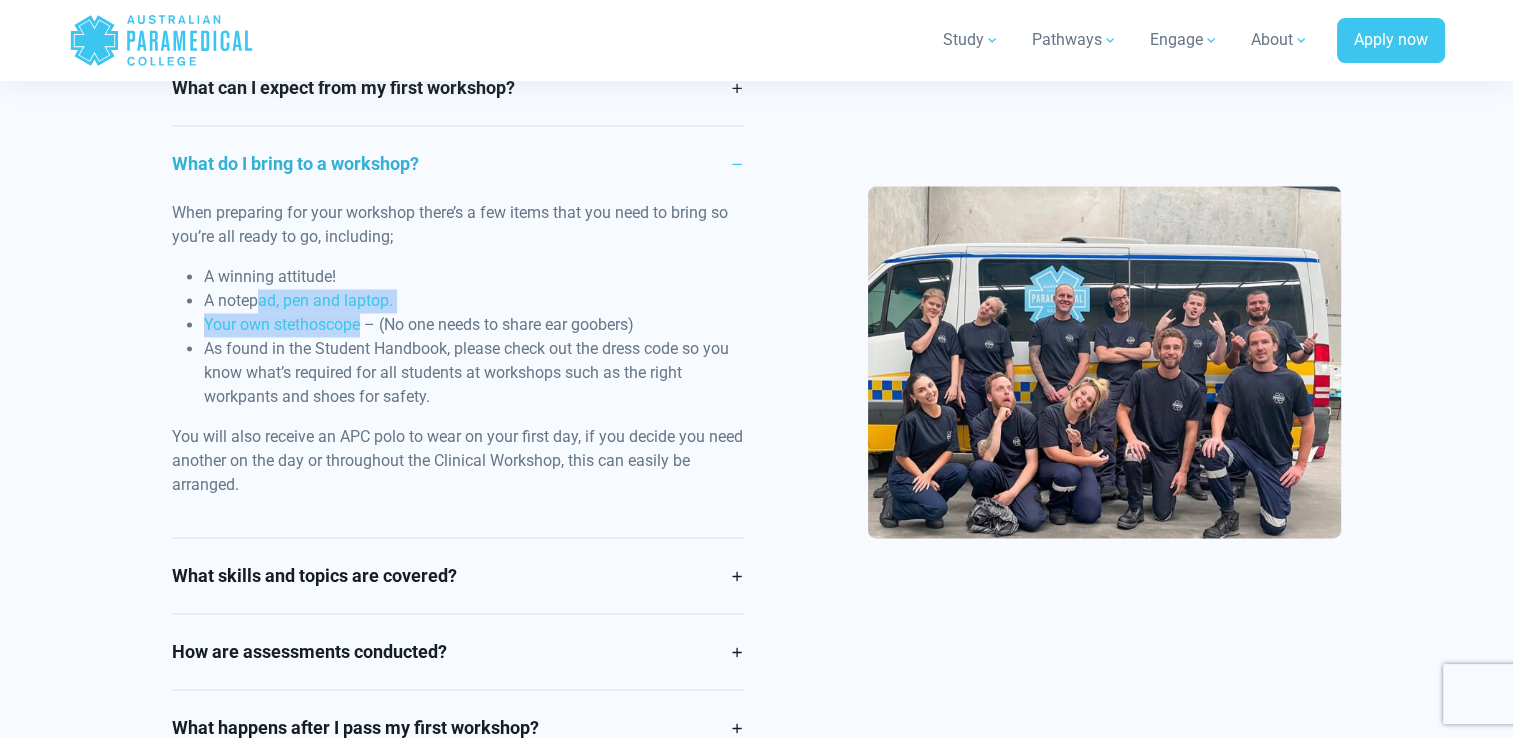 drag, startPoint x: 262, startPoint y: 305, endPoint x: 333, endPoint y: 320, distance: 72.56721 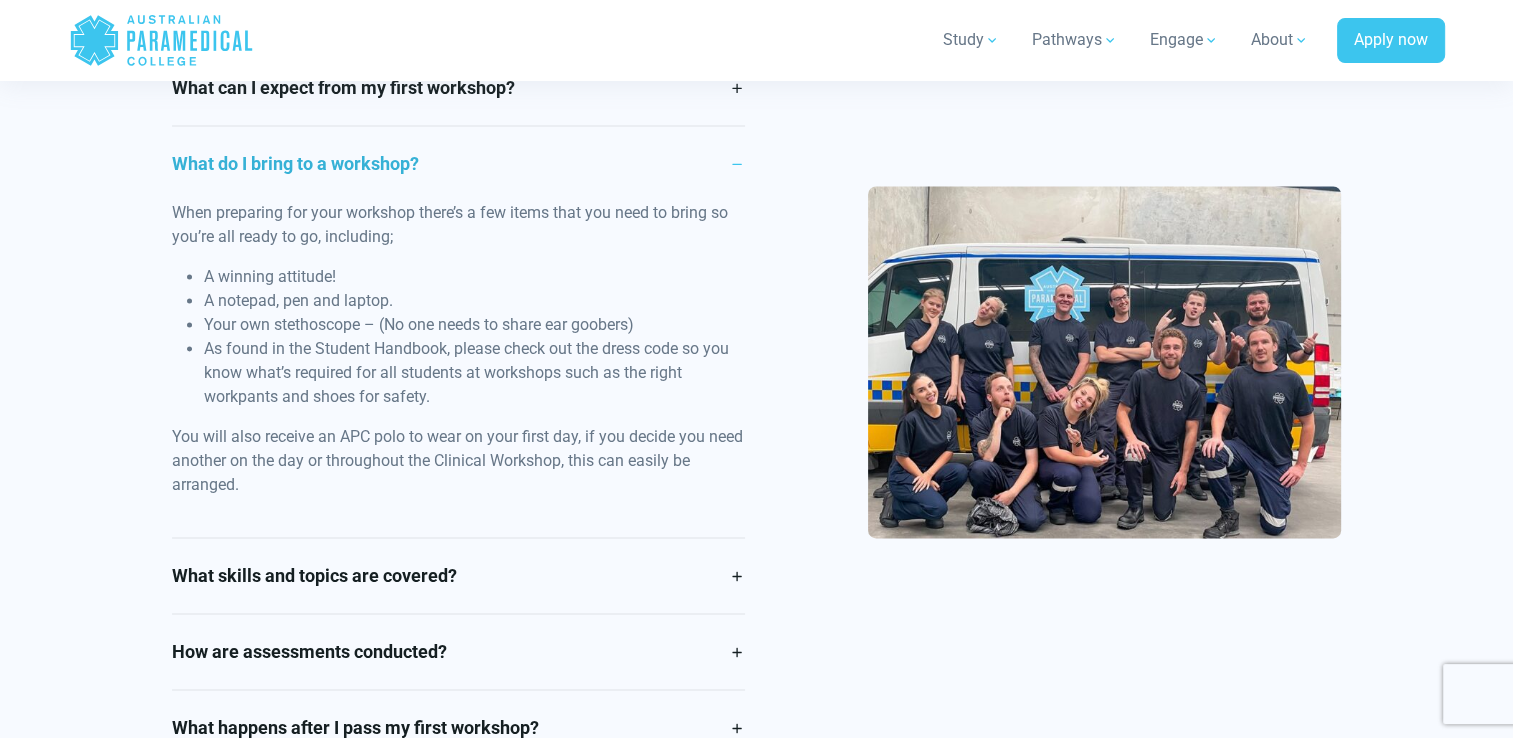 click on "Your own stethoscope – (No one needs to share ear goobers)" at bounding box center (474, 325) 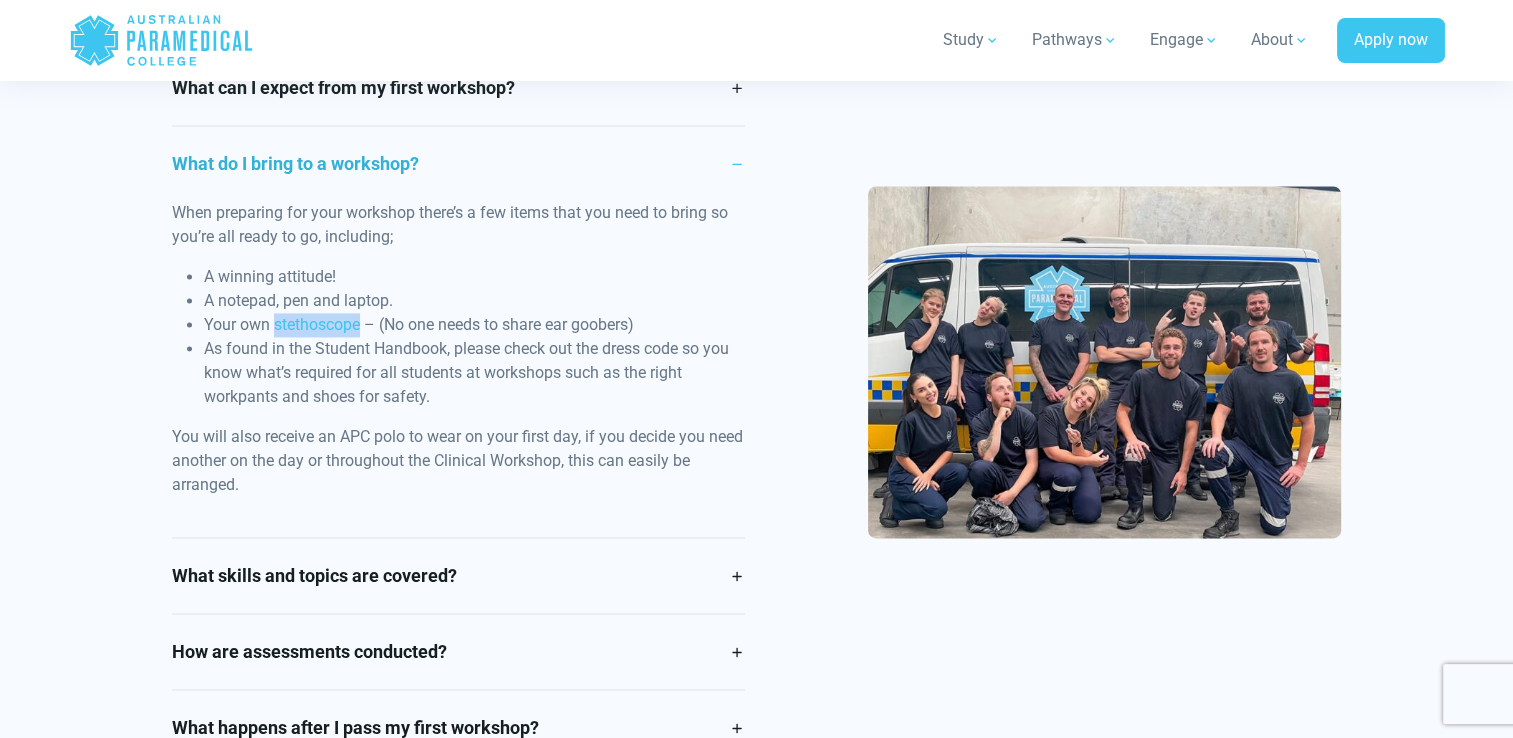 drag, startPoint x: 361, startPoint y: 318, endPoint x: 273, endPoint y: 322, distance: 88.09086 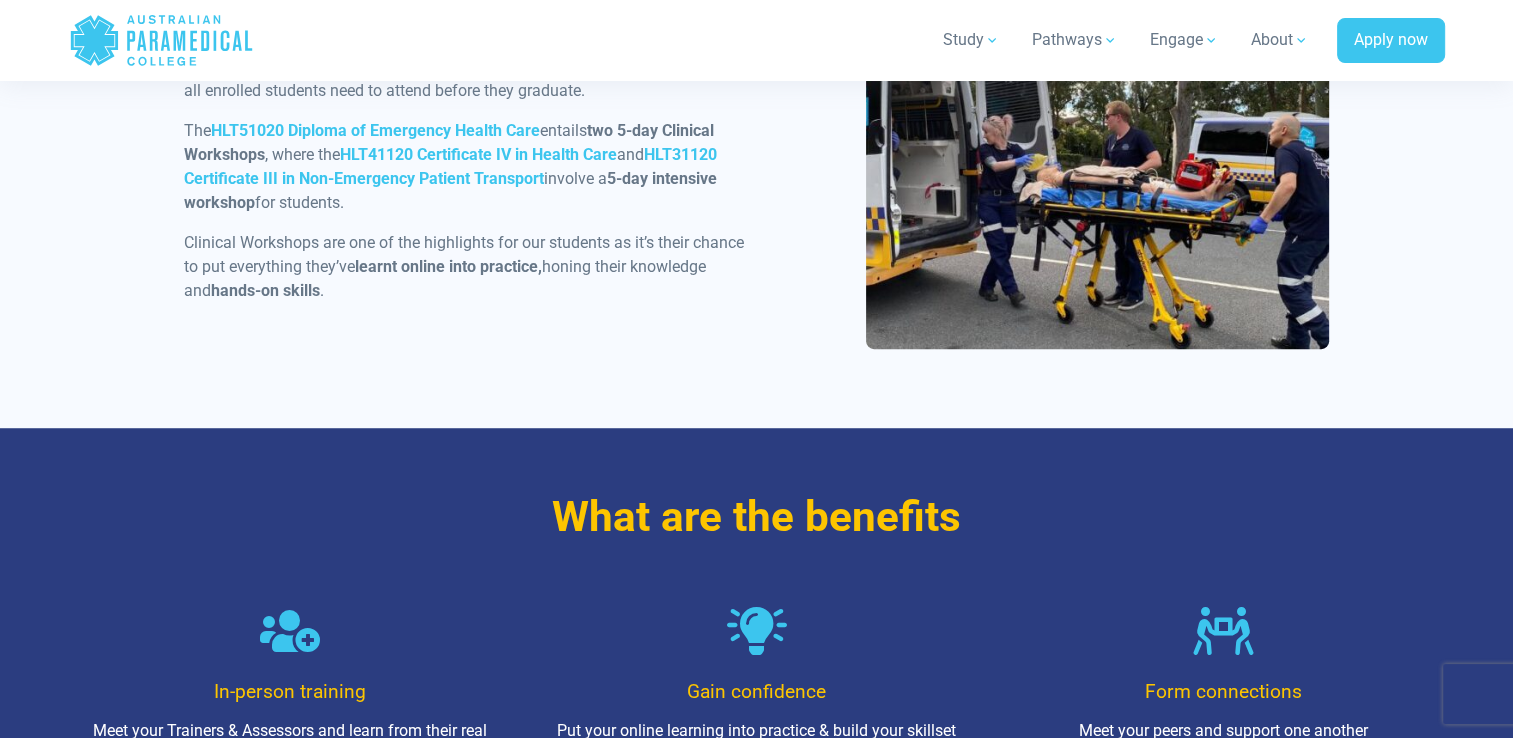 scroll, scrollTop: 1201, scrollLeft: 0, axis: vertical 